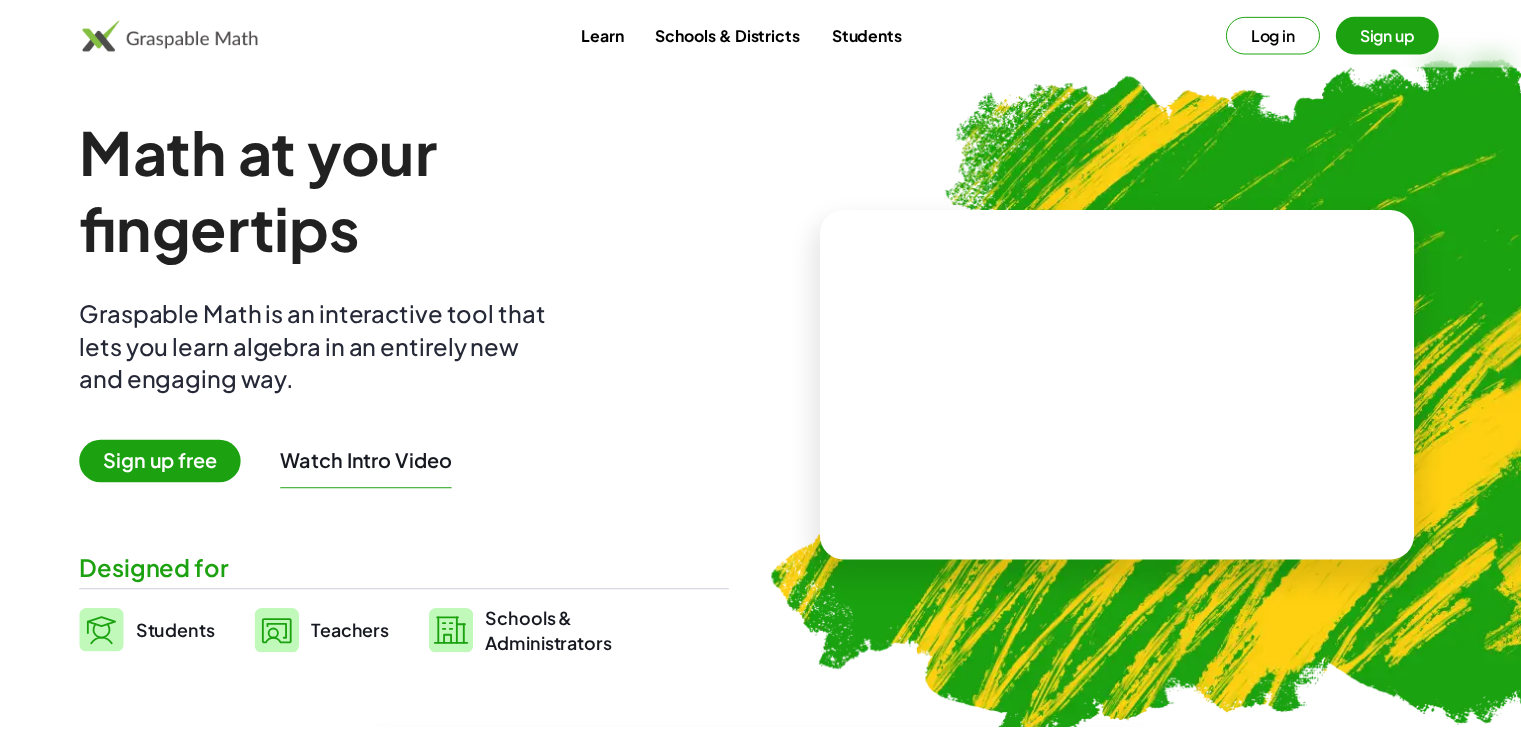 scroll, scrollTop: 0, scrollLeft: 0, axis: both 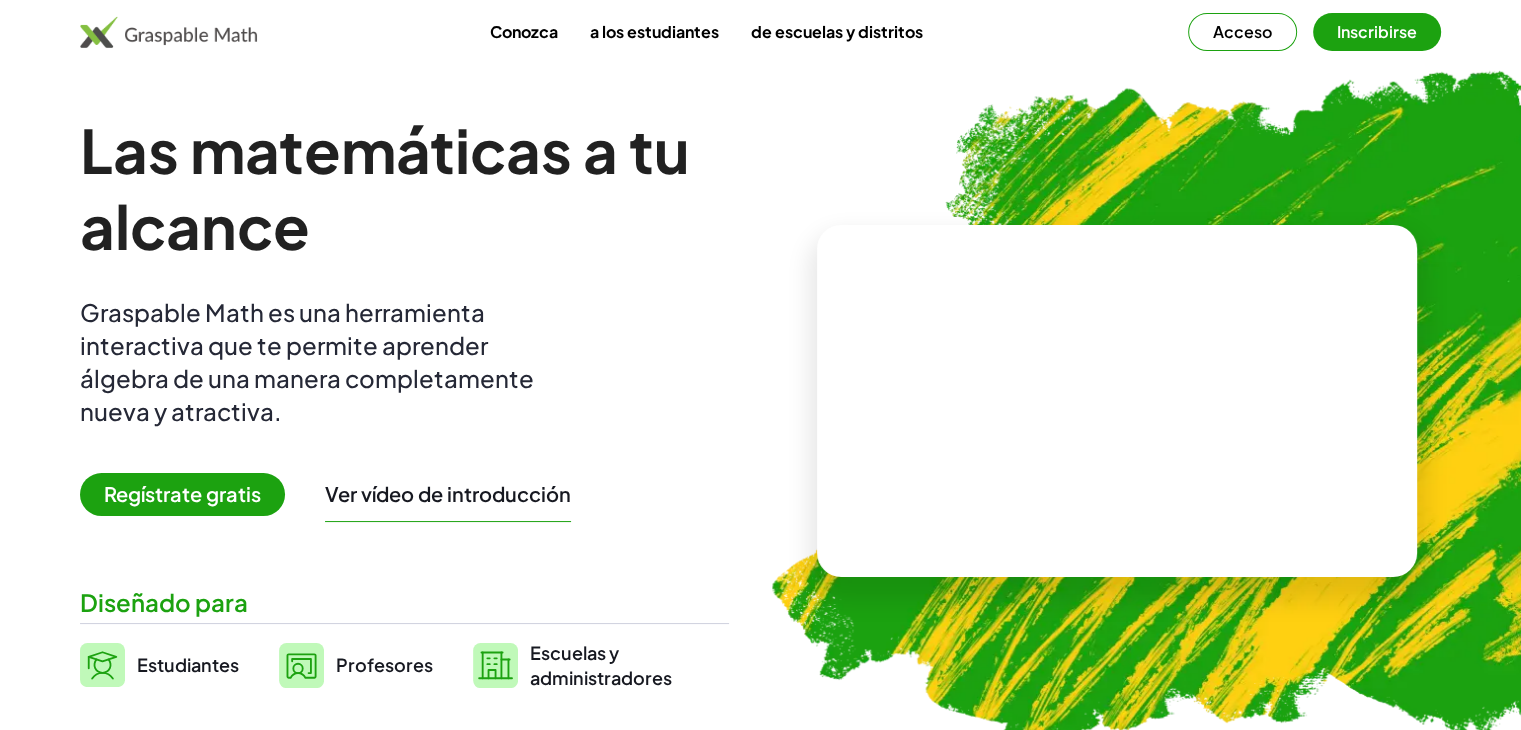 click on "Las matemáticas a tu alcance Graspable Math es una herramienta interactiva que te permite aprender álgebra de una manera completamente nueva y atractiva. Regístrate gratis Ver vídeo de introducción Diseñado para Estudiantes Profesores Escuelas y  administradores" at bounding box center [404, 401] 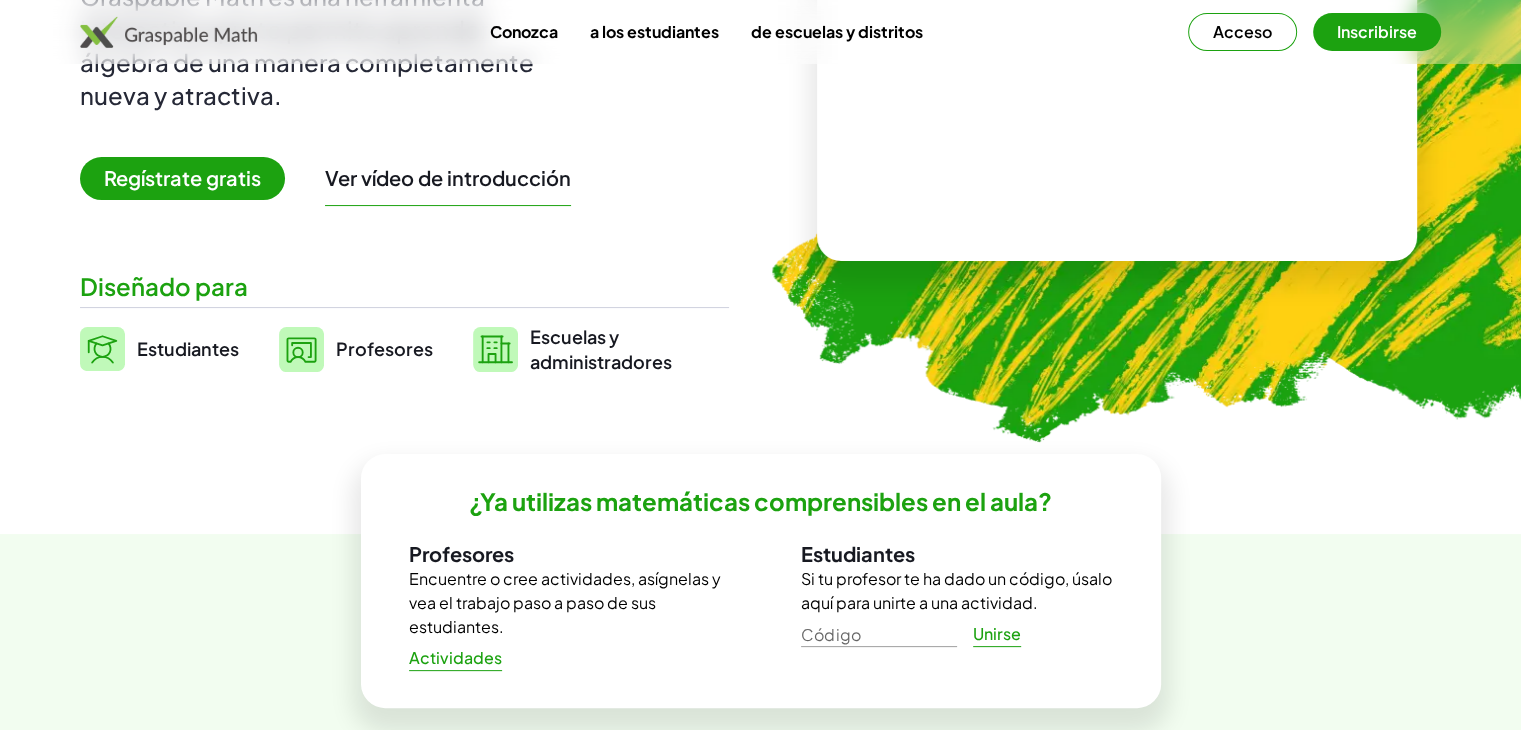 scroll, scrollTop: 300, scrollLeft: 0, axis: vertical 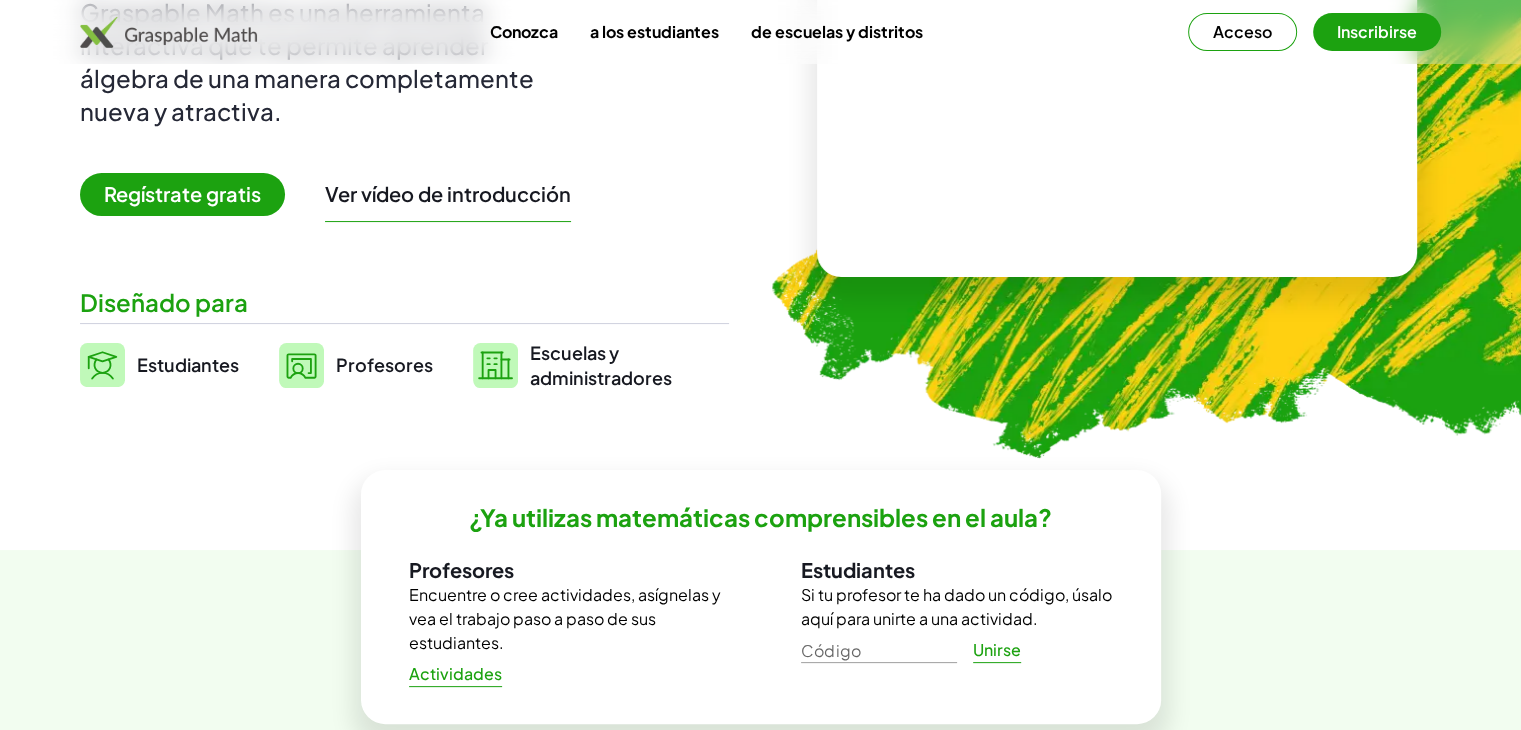 click on "Regístrate gratis" at bounding box center (182, 193) 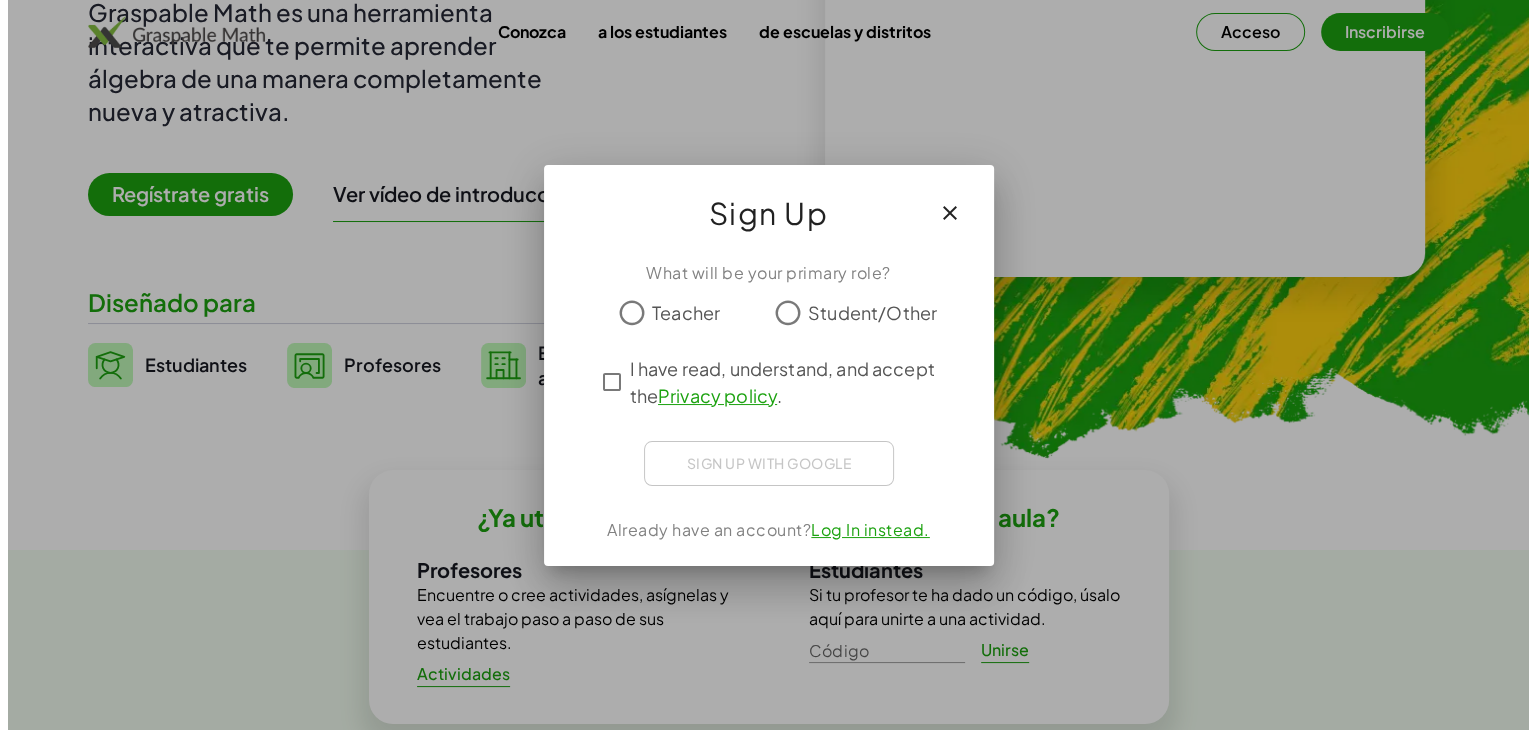 scroll, scrollTop: 0, scrollLeft: 0, axis: both 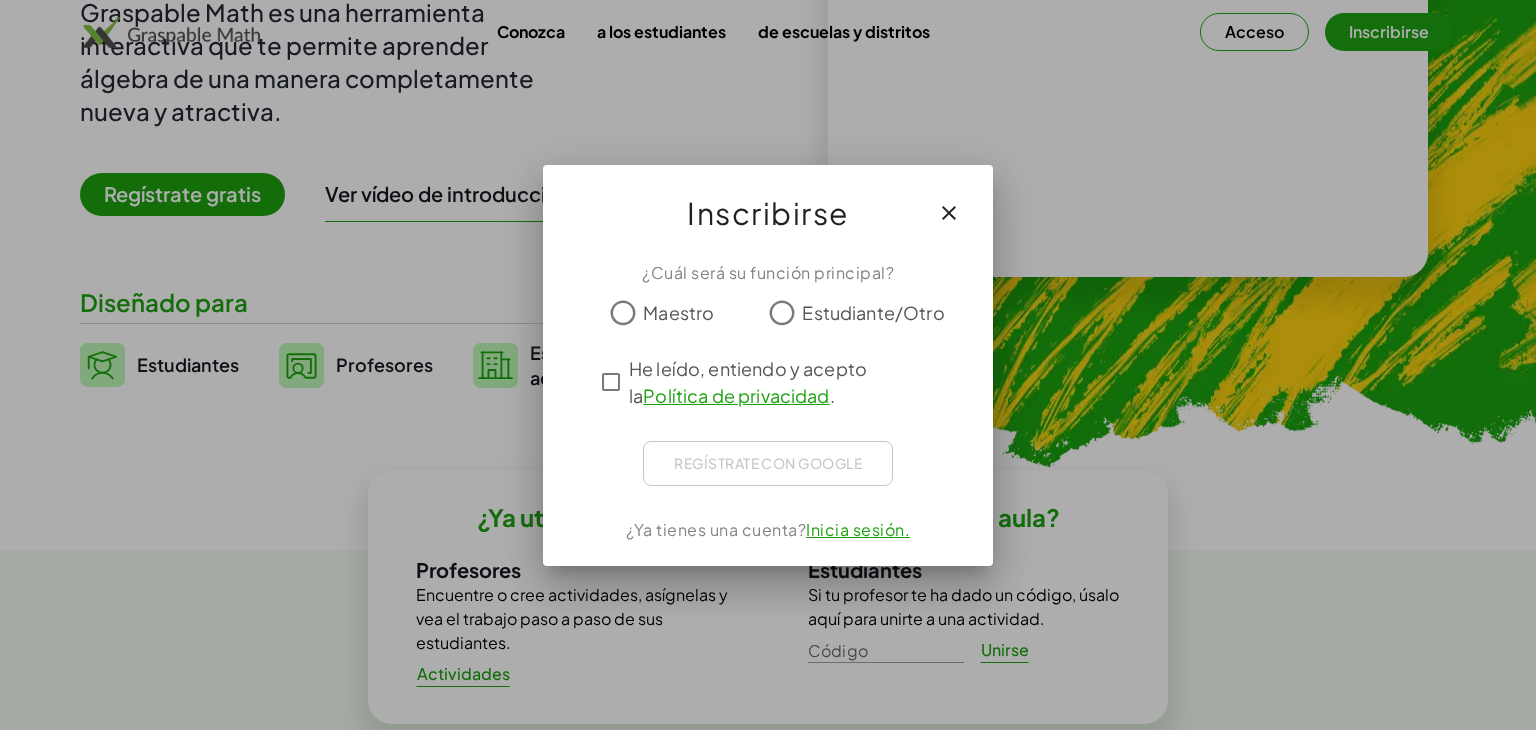 click on "Estudiante/Otro" at bounding box center [873, 312] 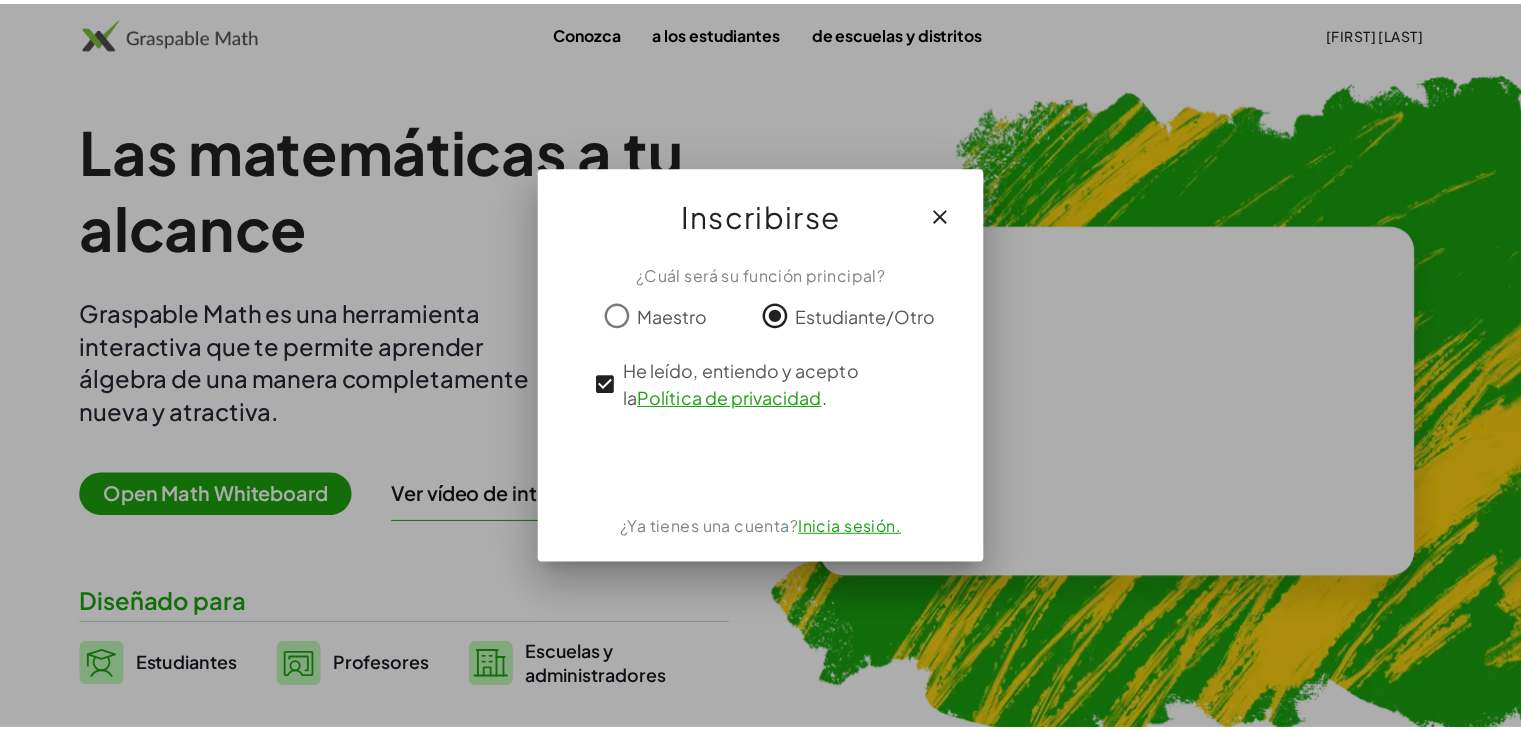 scroll, scrollTop: 300, scrollLeft: 0, axis: vertical 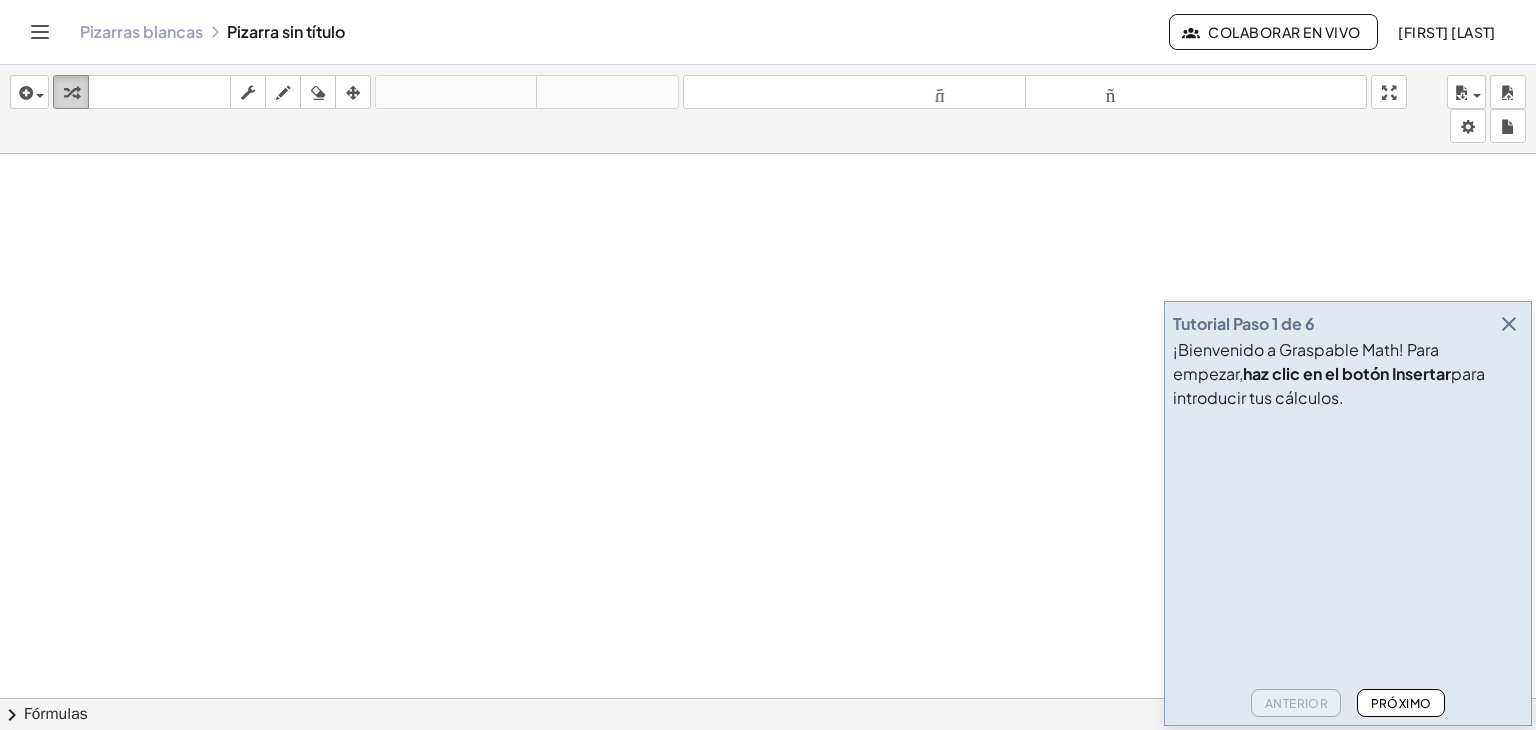 click at bounding box center [71, 93] 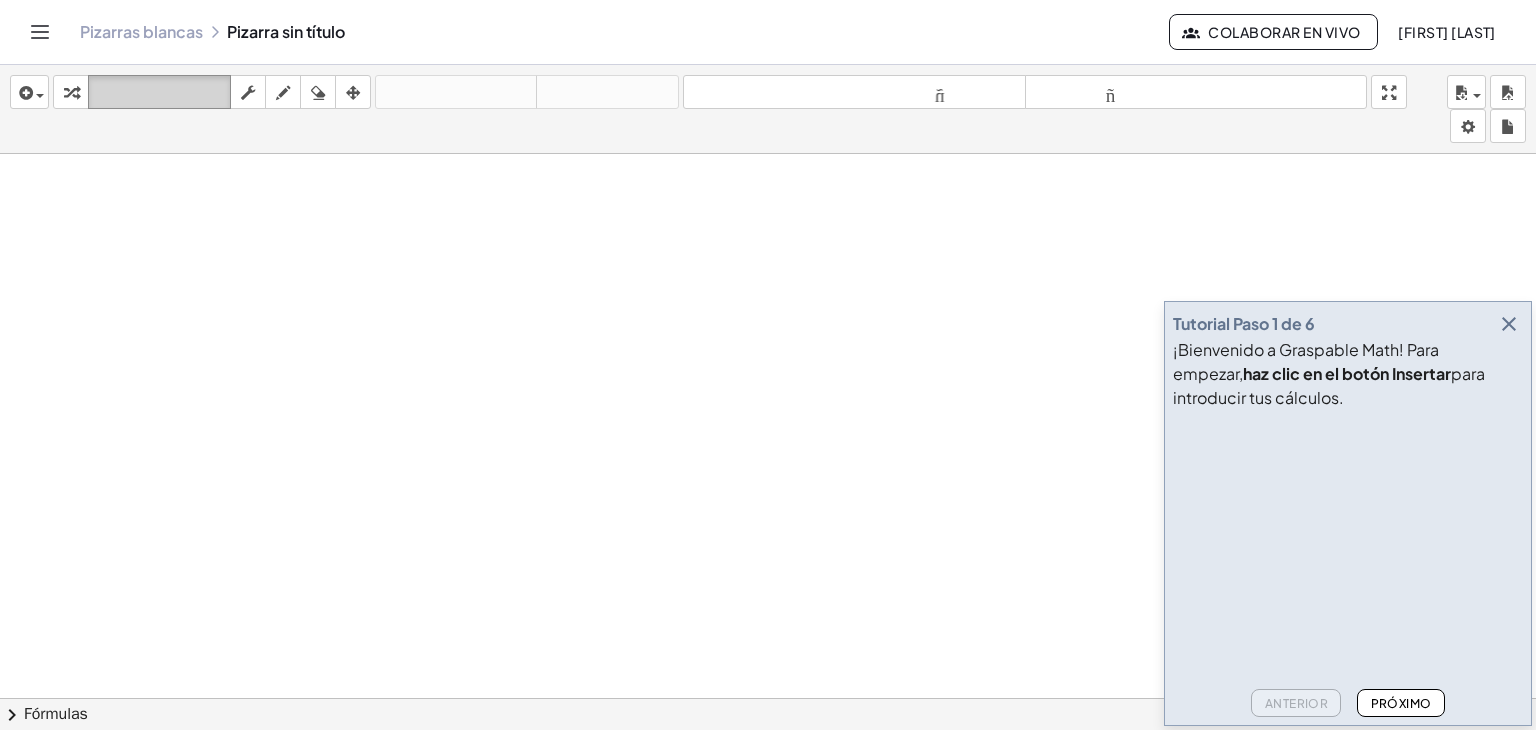 click on "teclado" at bounding box center (159, 92) 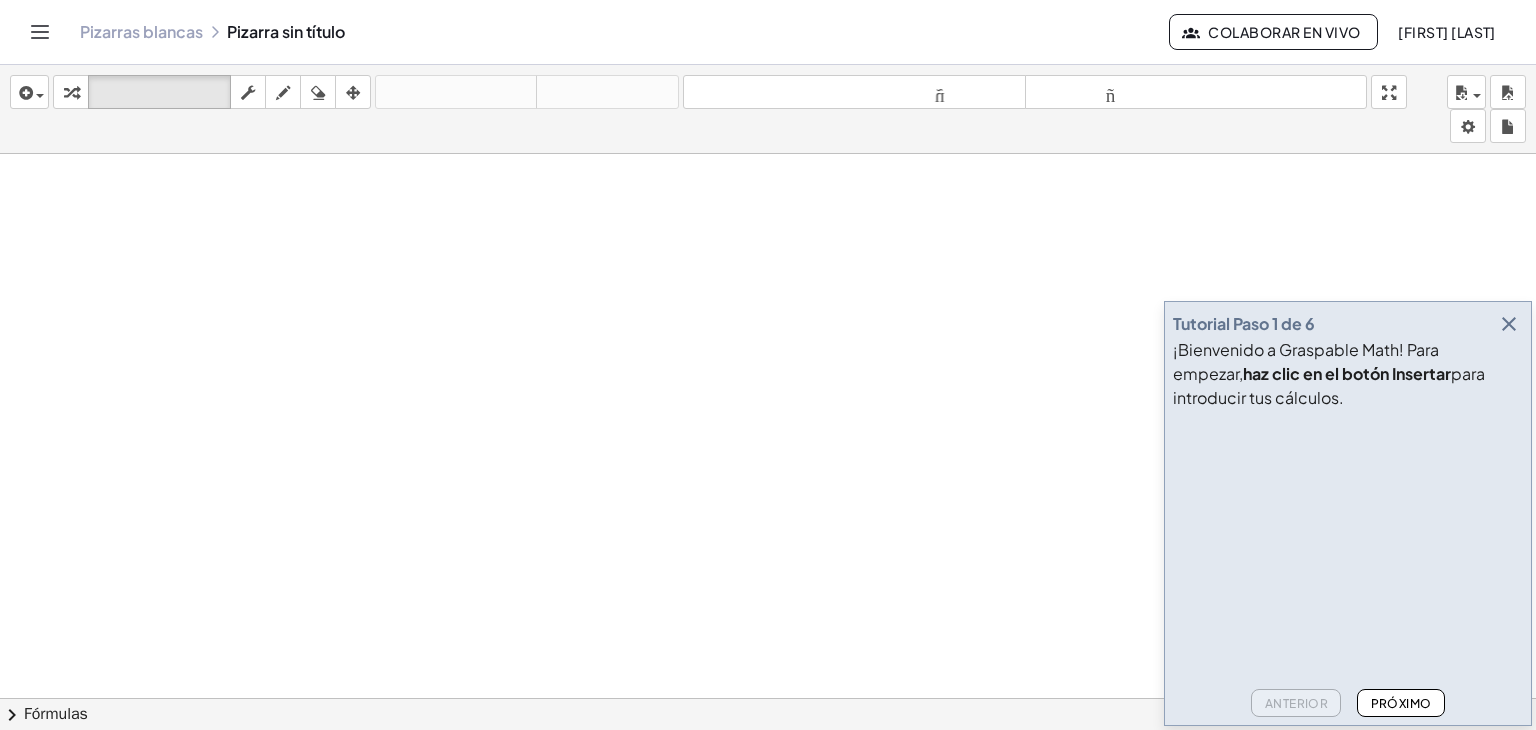 drag, startPoint x: 60, startPoint y: 27, endPoint x: 44, endPoint y: 37, distance: 18.867962 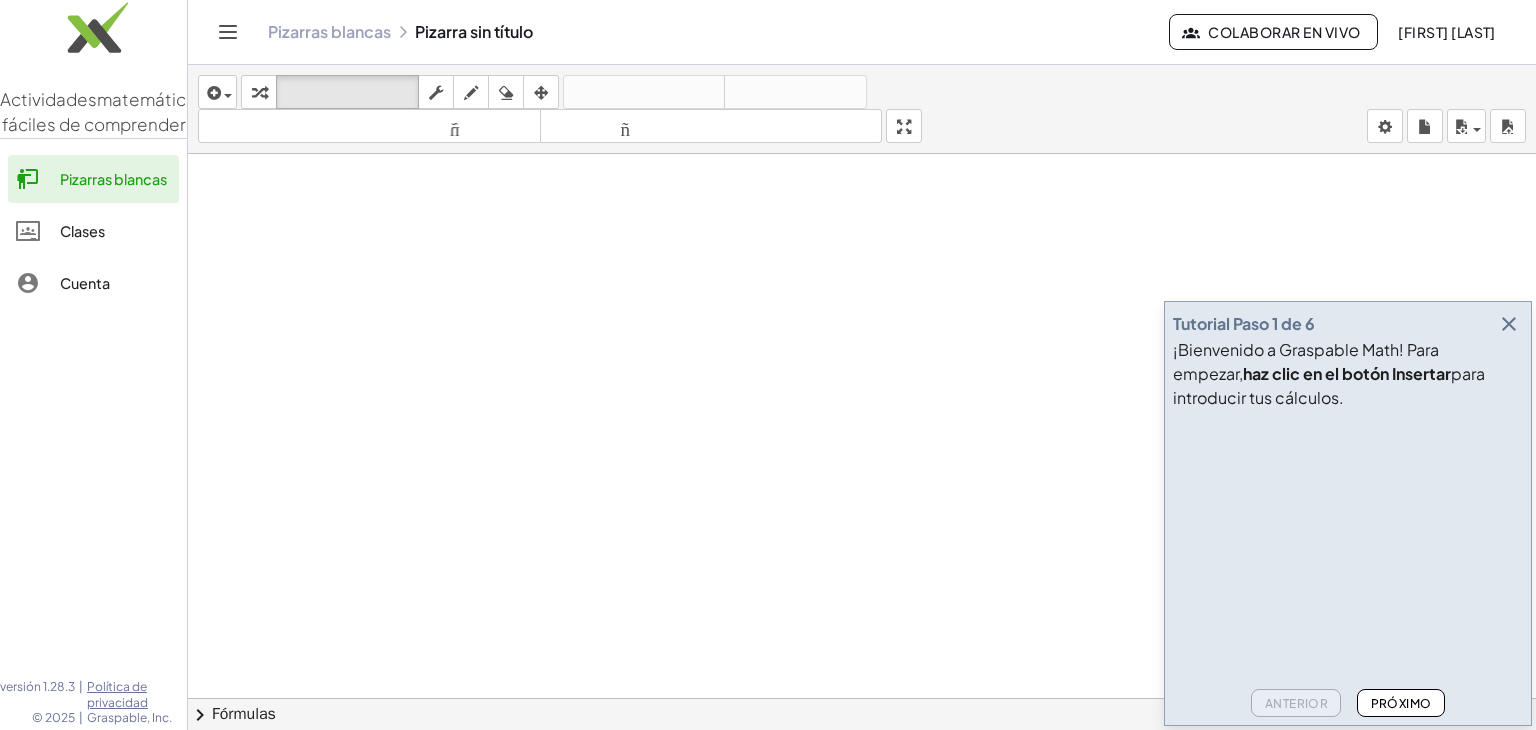 click 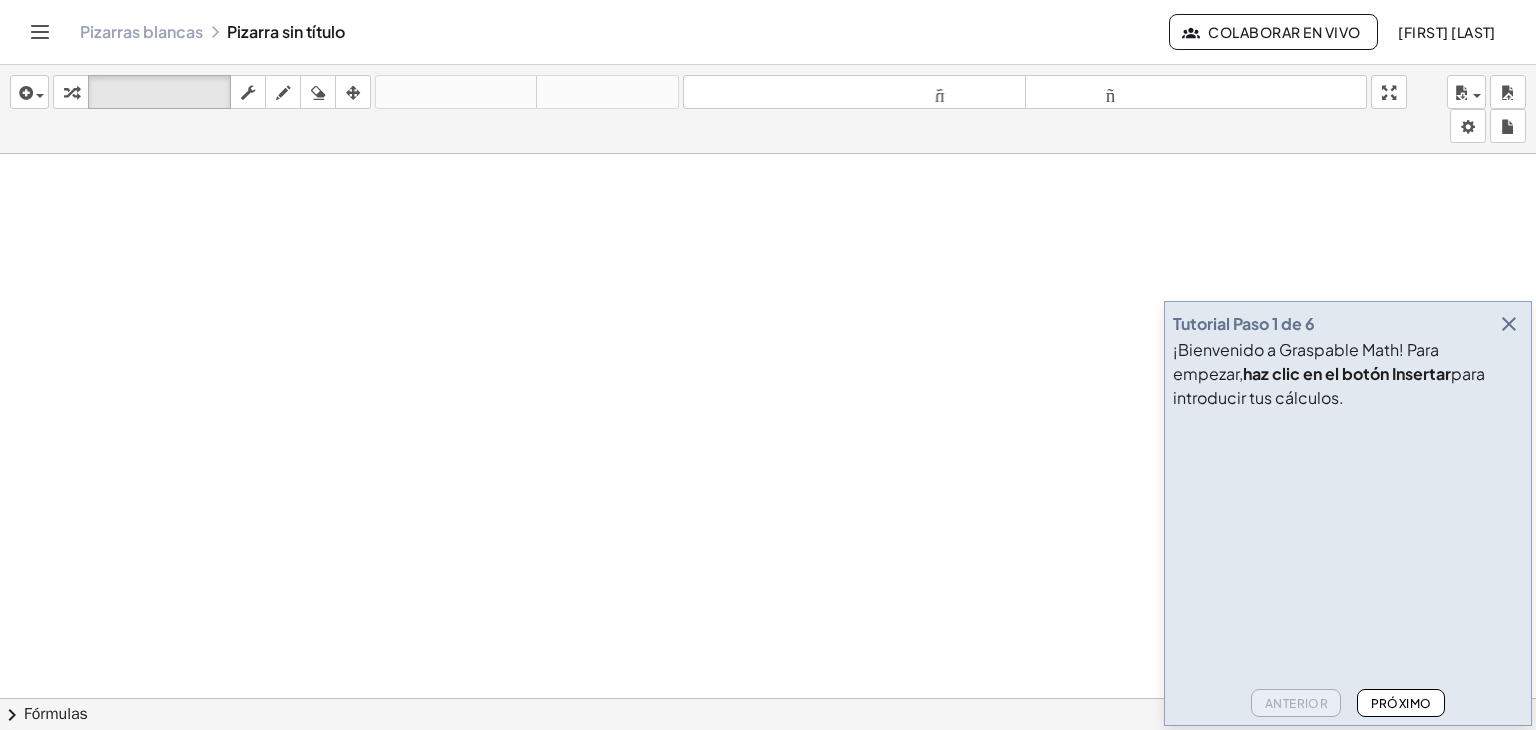 click on "Pizarras blancas Pizarra sin título" at bounding box center [624, 32] 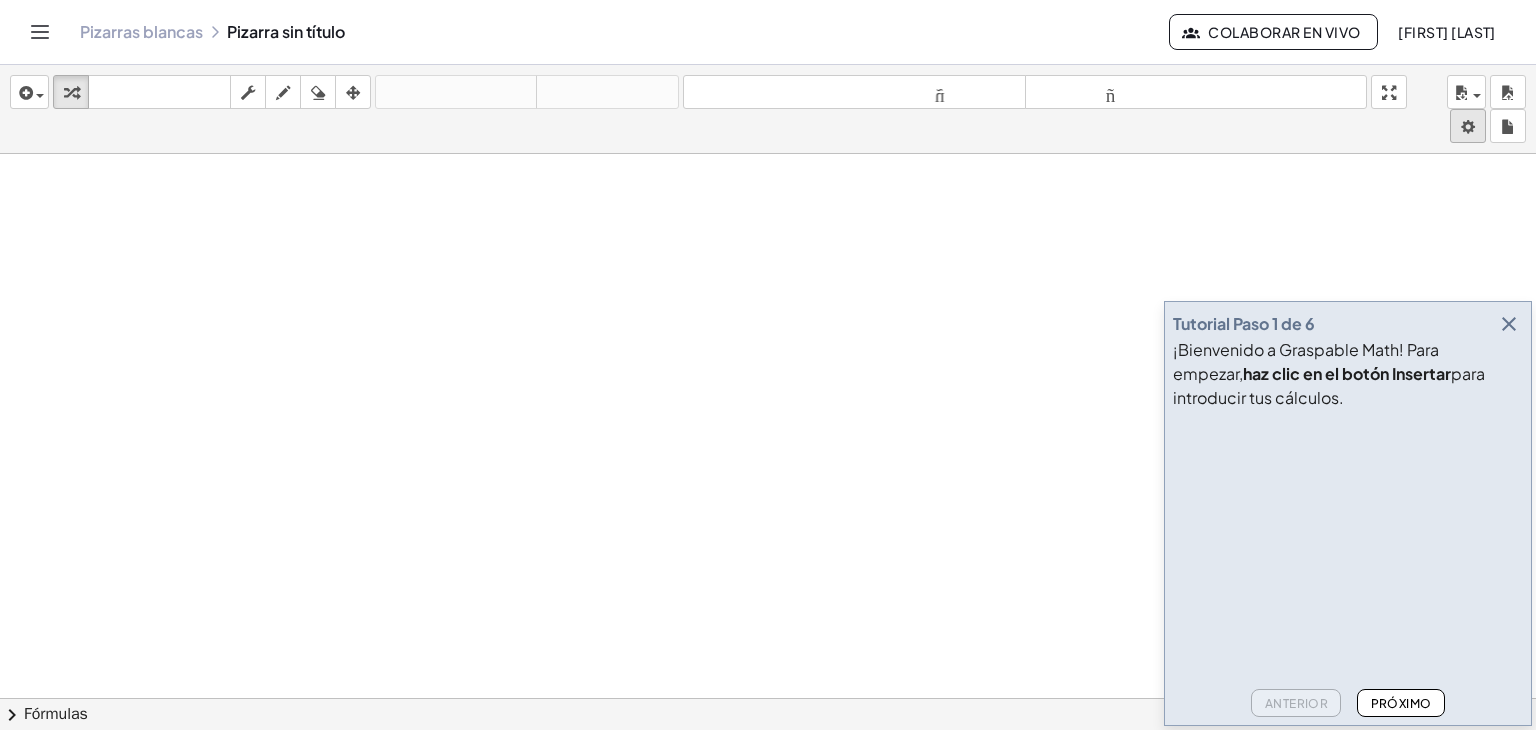 click on "Actividades  matemáticas fáciles de comprender Pizarras blancas Clases Cuenta versión 1.28.3 | Política de privacidad © 2025 | Graspable, Inc. Pizarras blancas Pizarra sin título Colaborar en vivo [FIRST] [LAST] Tutorial Paso 1 de 6 ¡Bienvenido a Graspable Math! Para empezar,  haz clic en el botón Insertar  para introducir tus cálculos. Anterior Próximo   insertar Seleccione uno: Expresión matemática Función Texto Vídeo de YouTube Graficando Geometría Geometría 3D transformar teclado teclado fregar dibujar borrar arreglar deshacer deshacer rehacer rehacer tamaño_del_formato menor tamaño_del_formato más grande pantalla completa carga   ahorrar nuevo ajustes × chevron_right Fórmulas
Arrastre un lado de una fórmula sobre una expresión resaltada en el lienzo para aplicarla.
Fórmula cuadrática
+ · a · x 2 + · b · x + c = 0
⇔
x = · ( b" at bounding box center (768, 365) 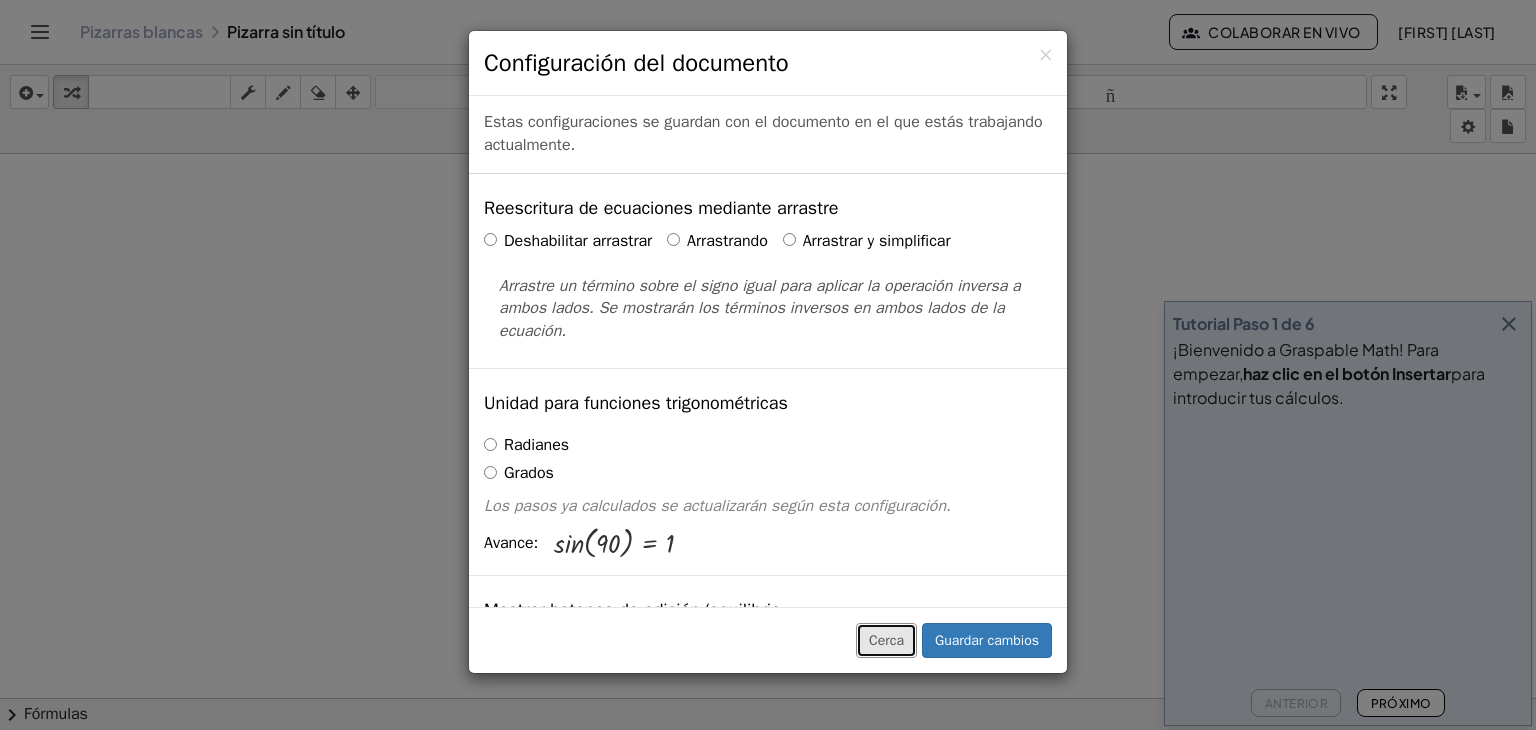 drag, startPoint x: 893, startPoint y: 638, endPoint x: 1050, endPoint y: 586, distance: 165.38742 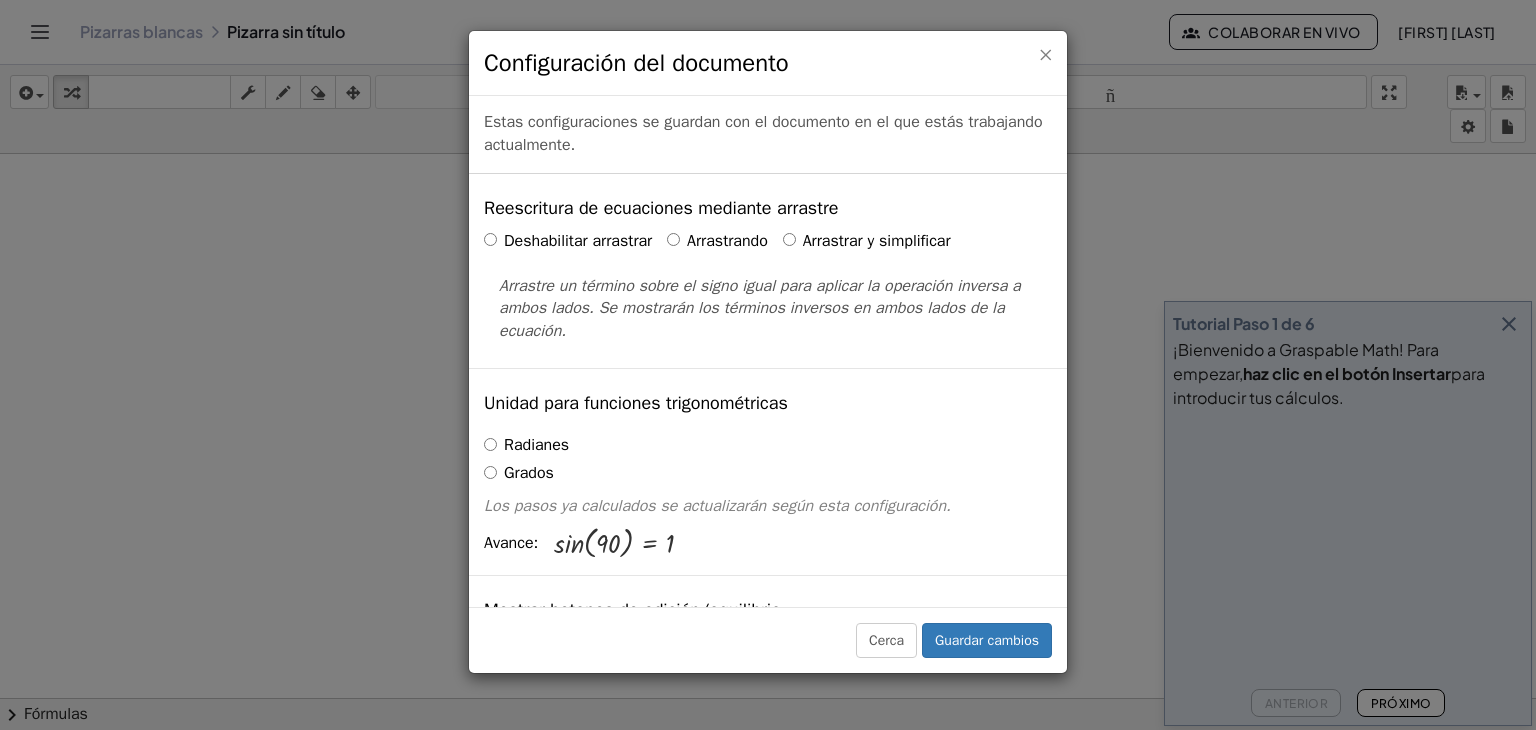 click on "×" at bounding box center (1045, 54) 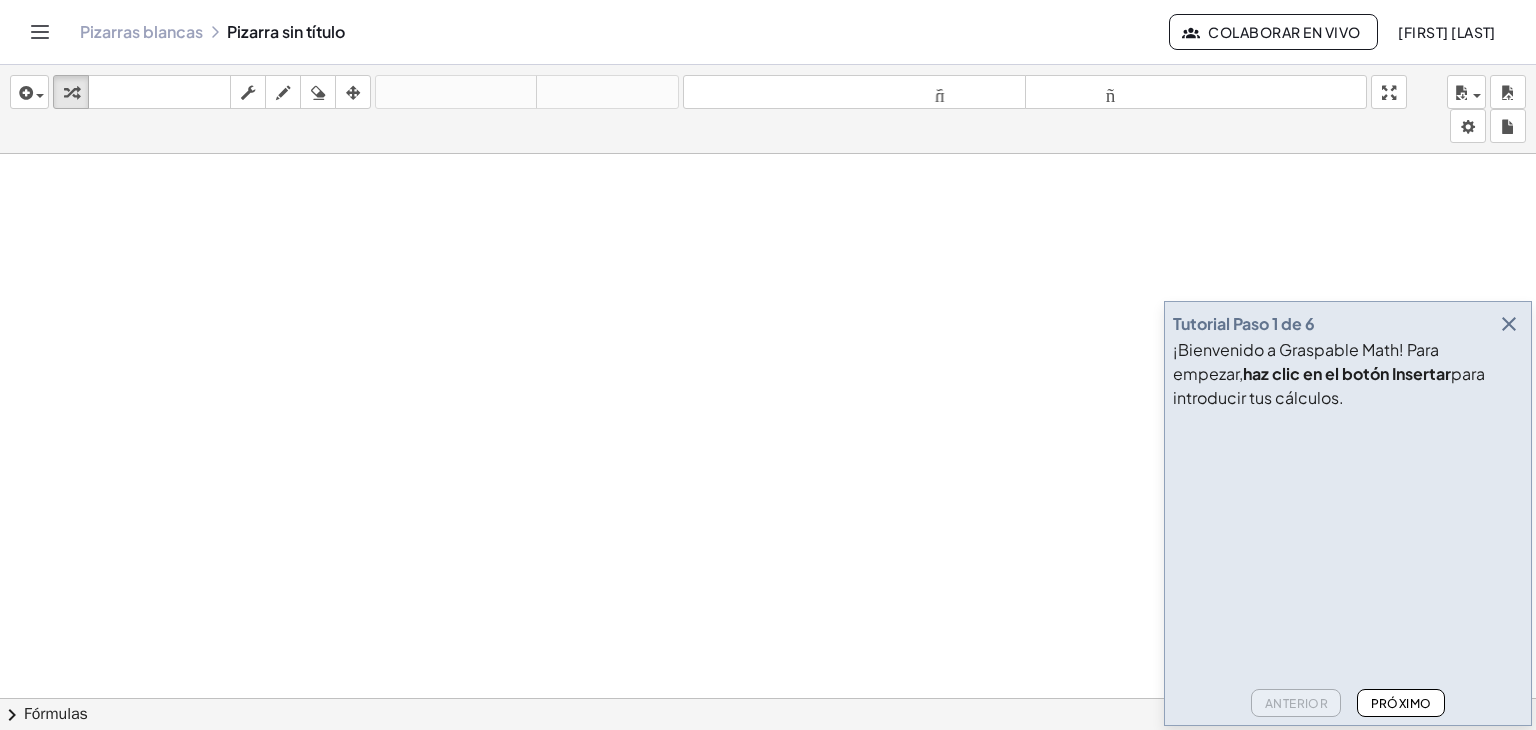 click at bounding box center [1509, 324] 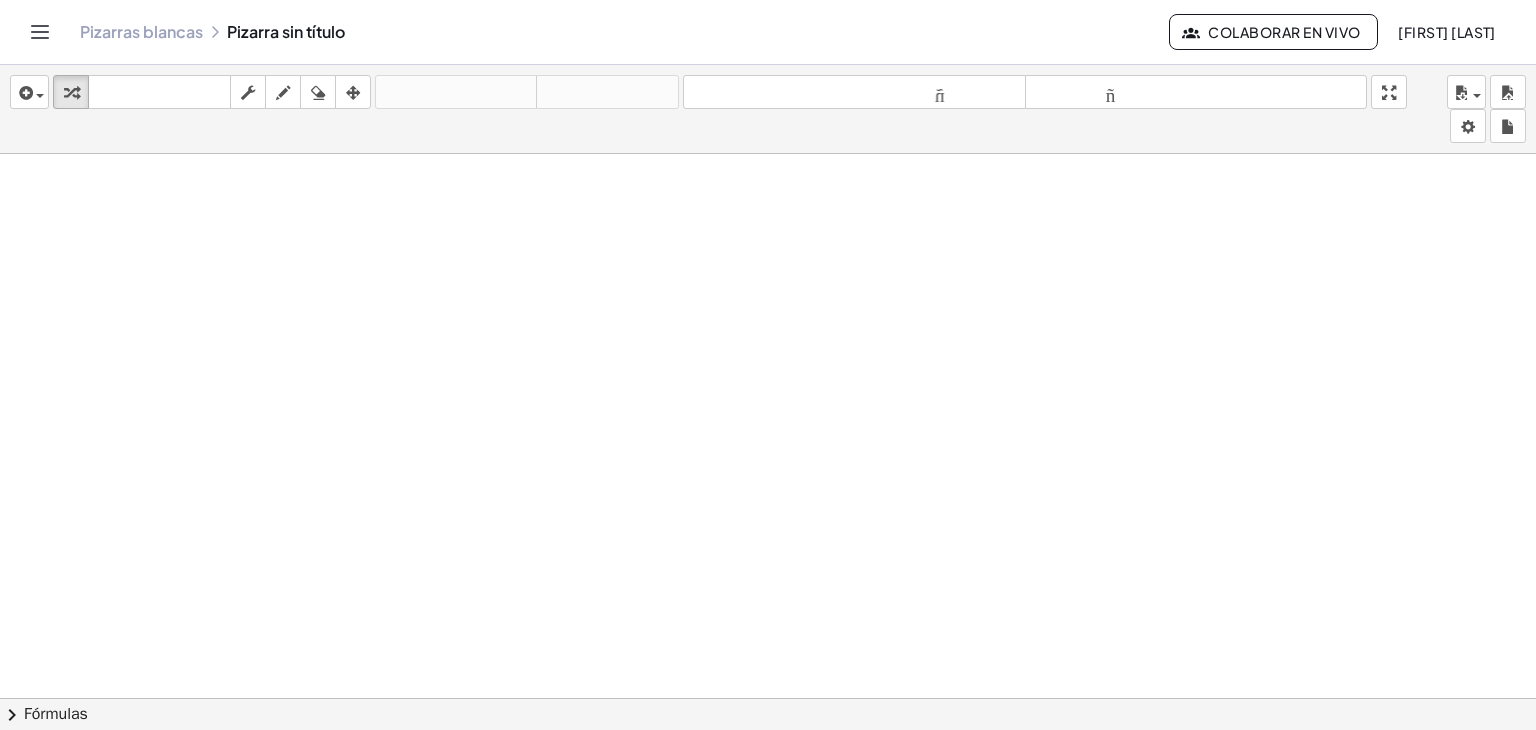 drag, startPoint x: 1394, startPoint y: 21, endPoint x: 1398, endPoint y: 54, distance: 33.24154 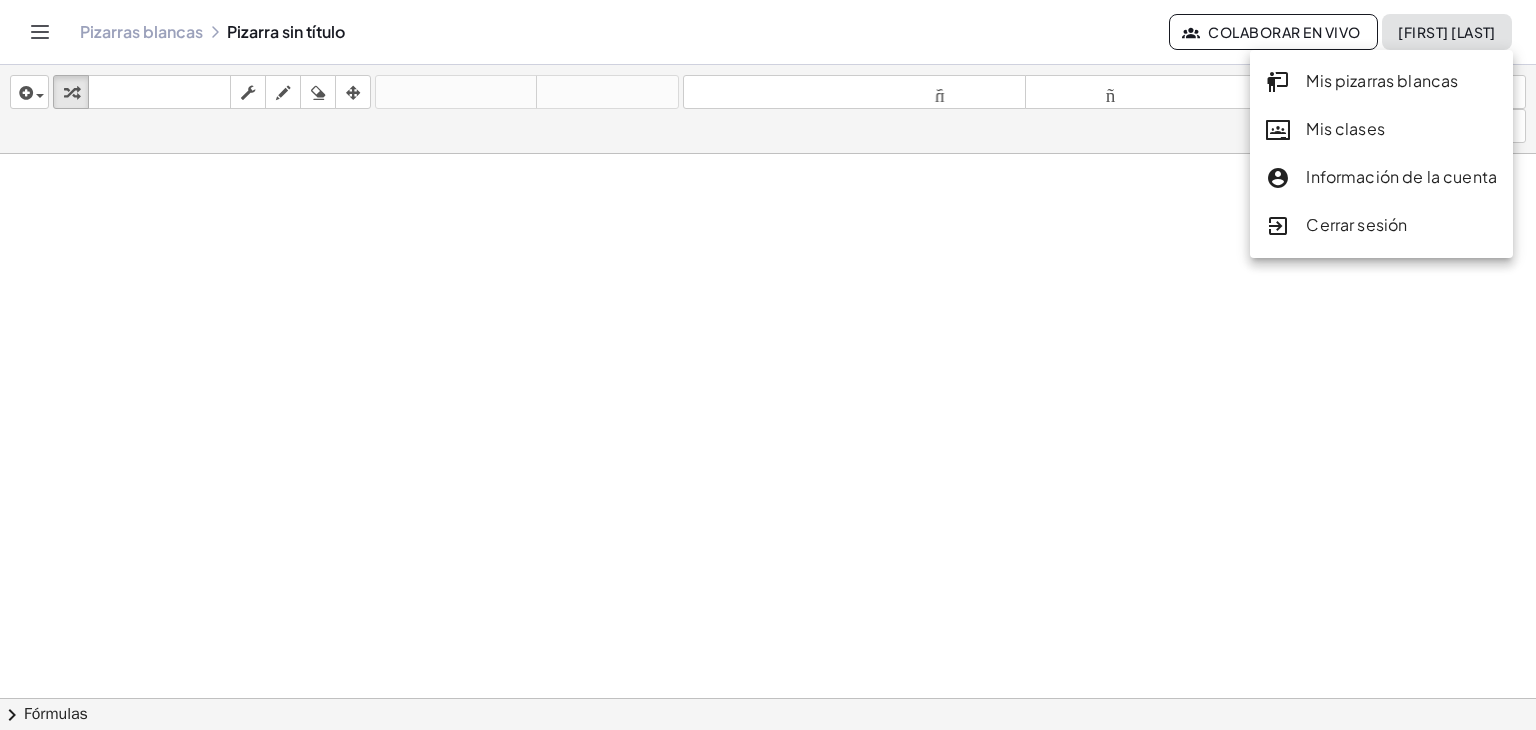 click at bounding box center (768, 712) 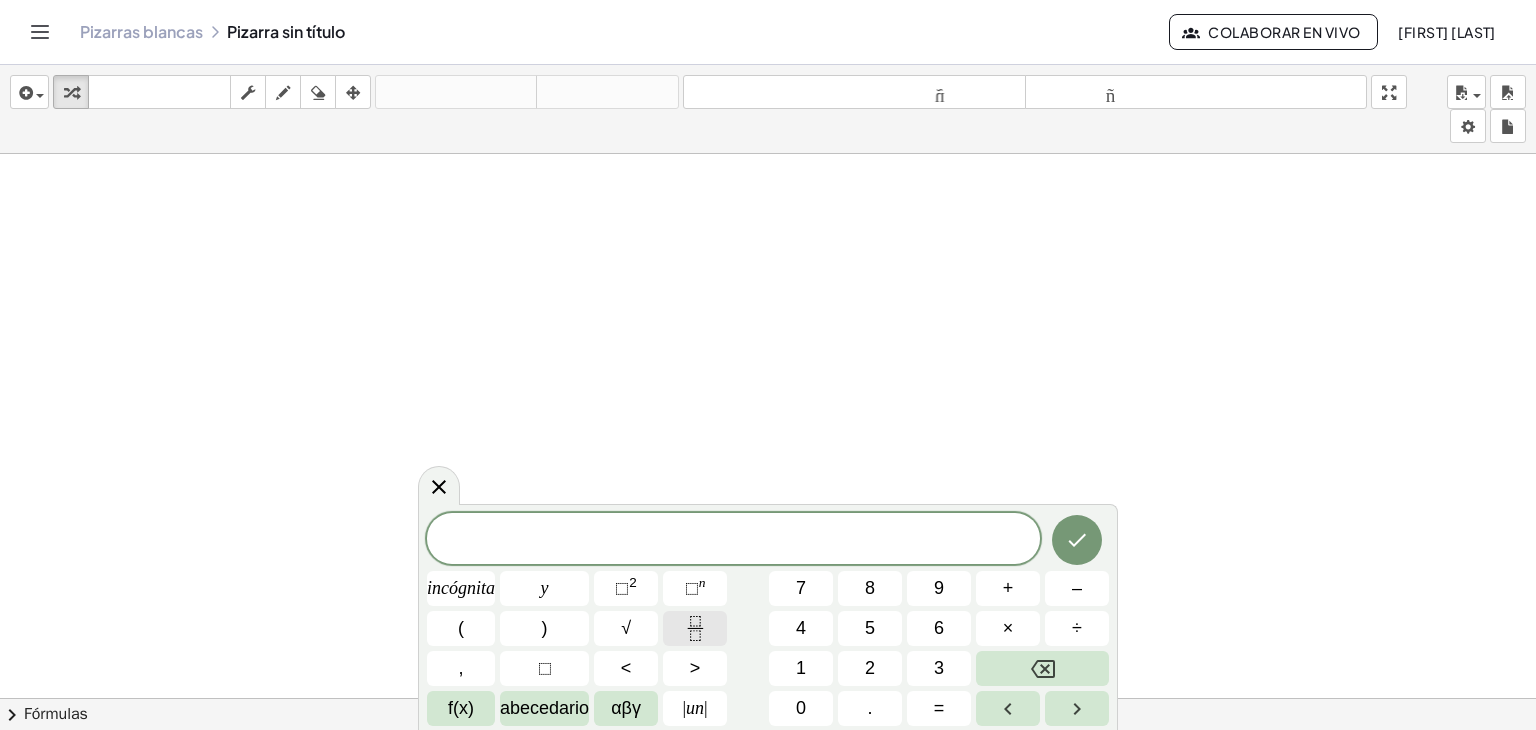 click at bounding box center (695, 628) 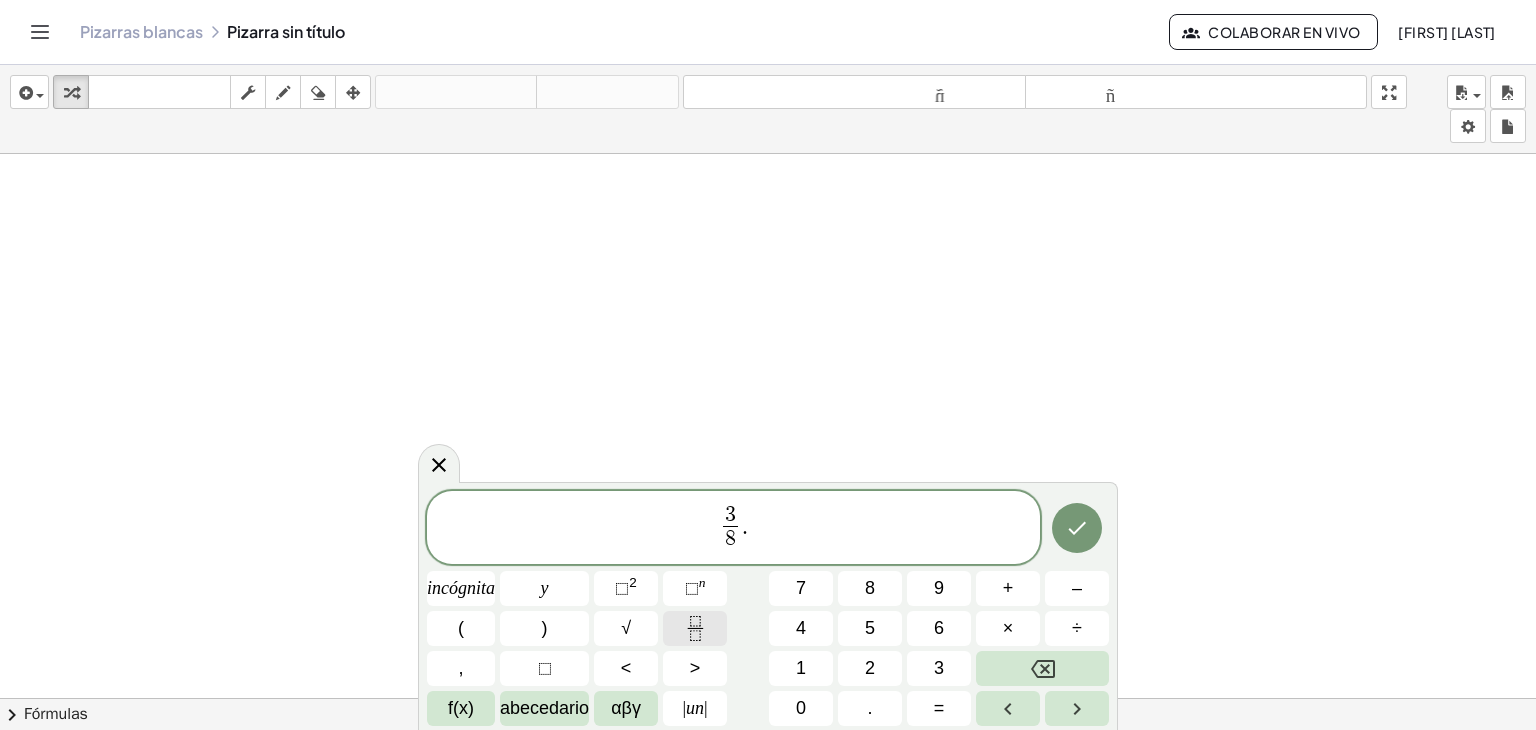 click 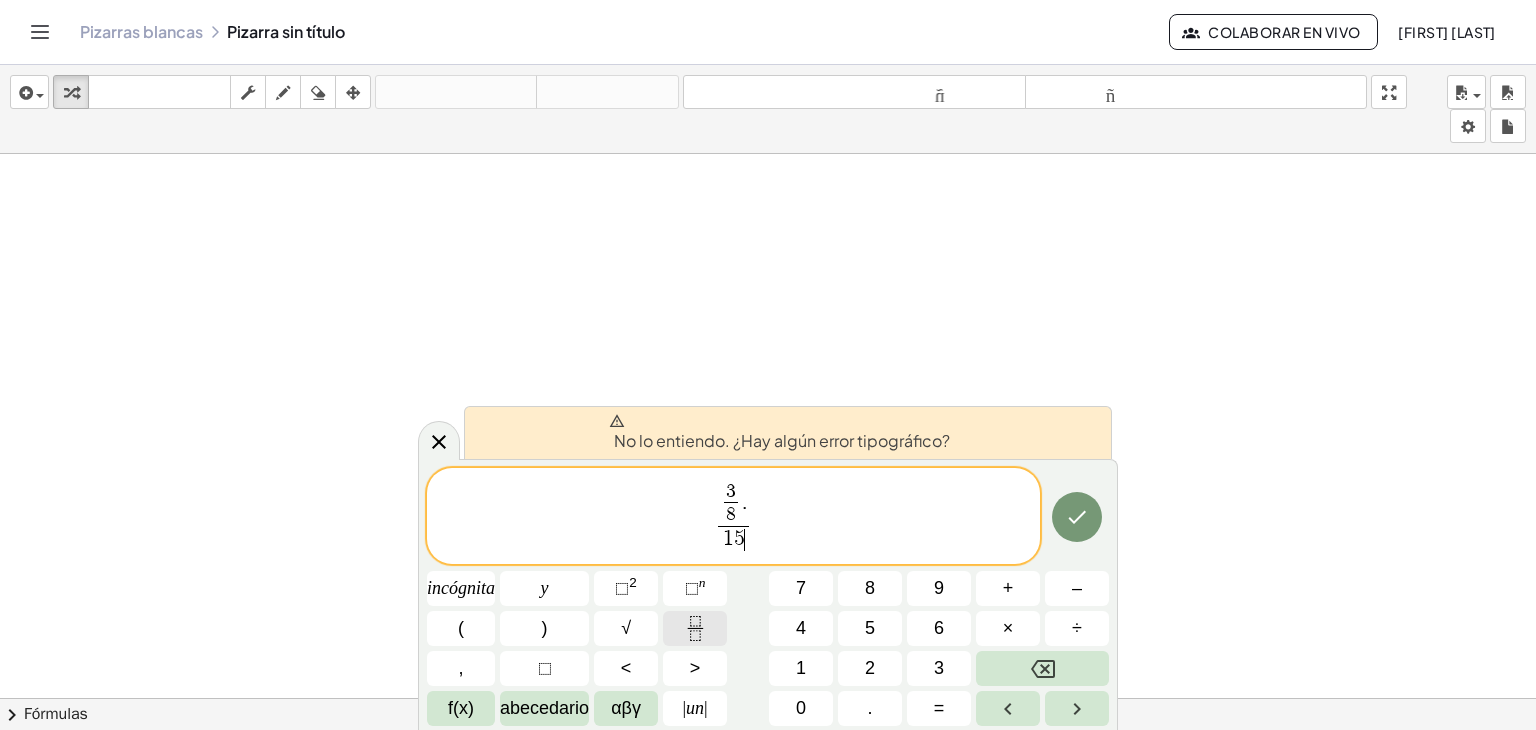 click at bounding box center [695, 628] 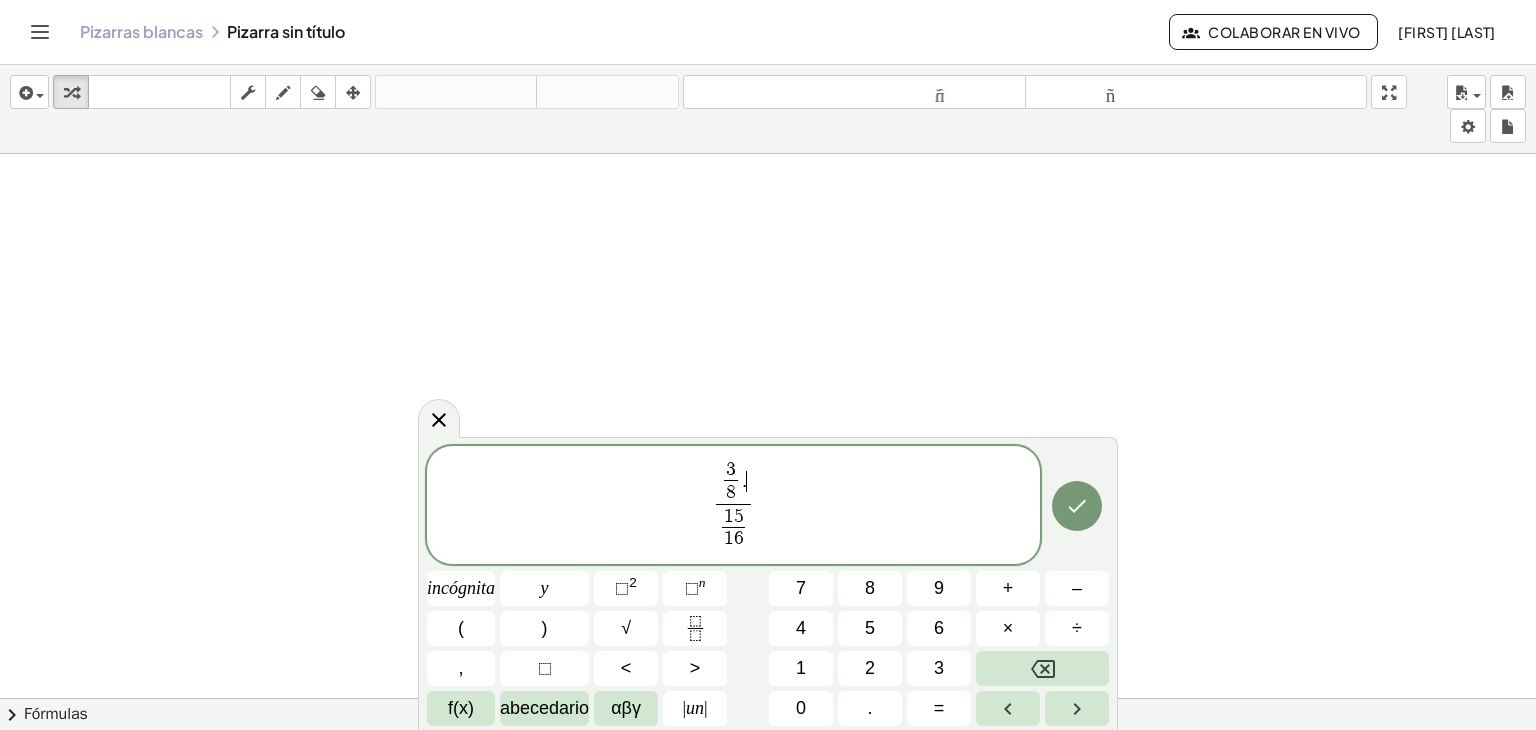 click on "3 8 ​ . ​" at bounding box center (734, 482) 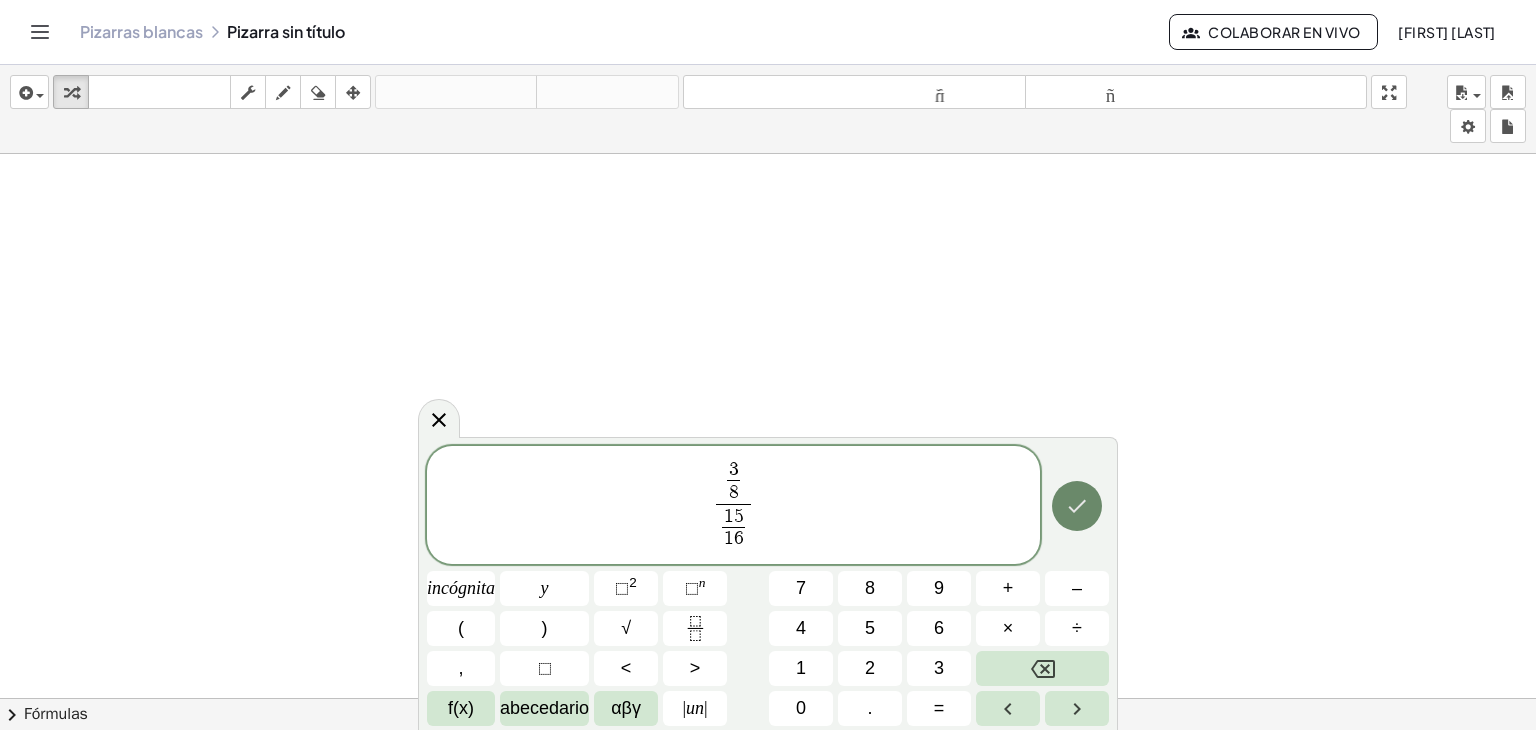 click 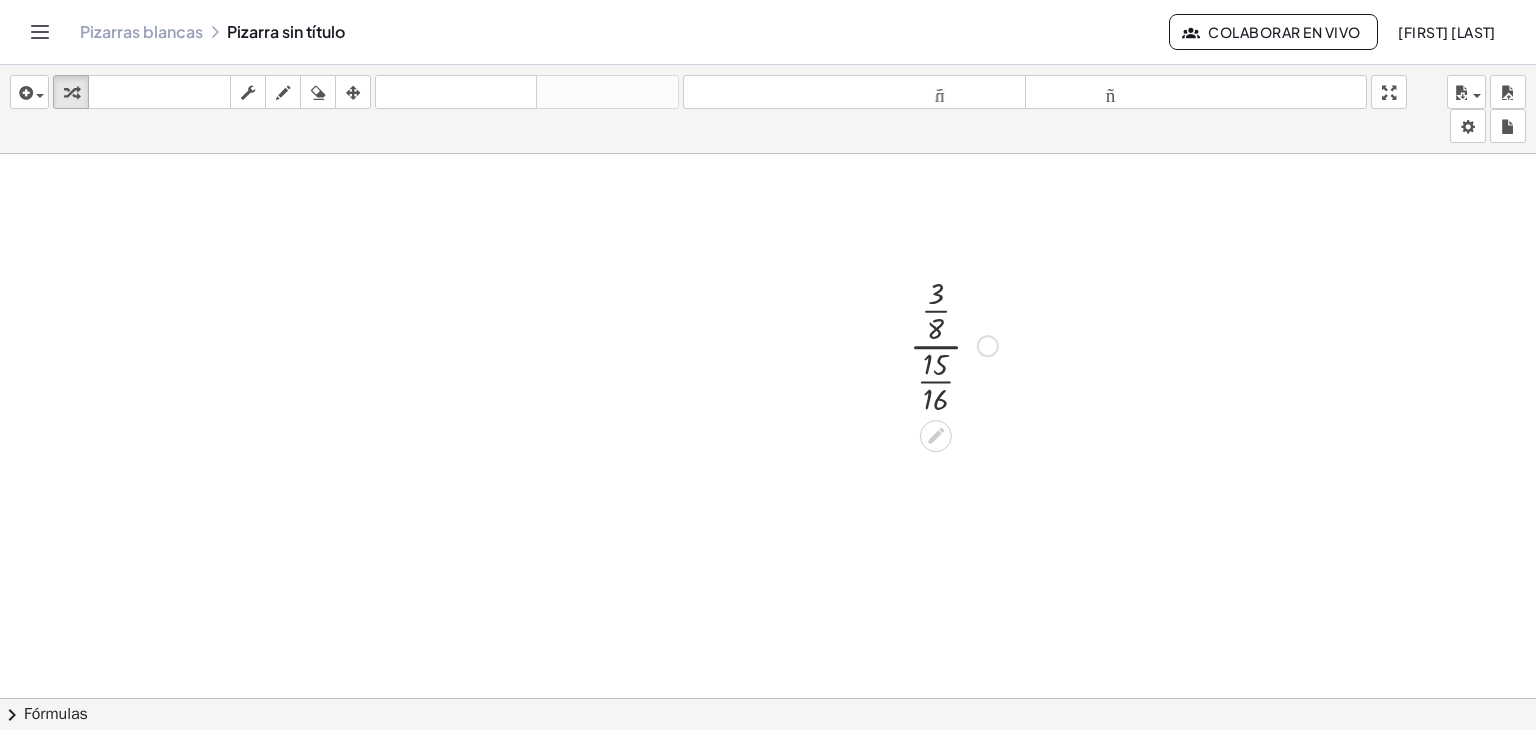 click at bounding box center [953, 344] 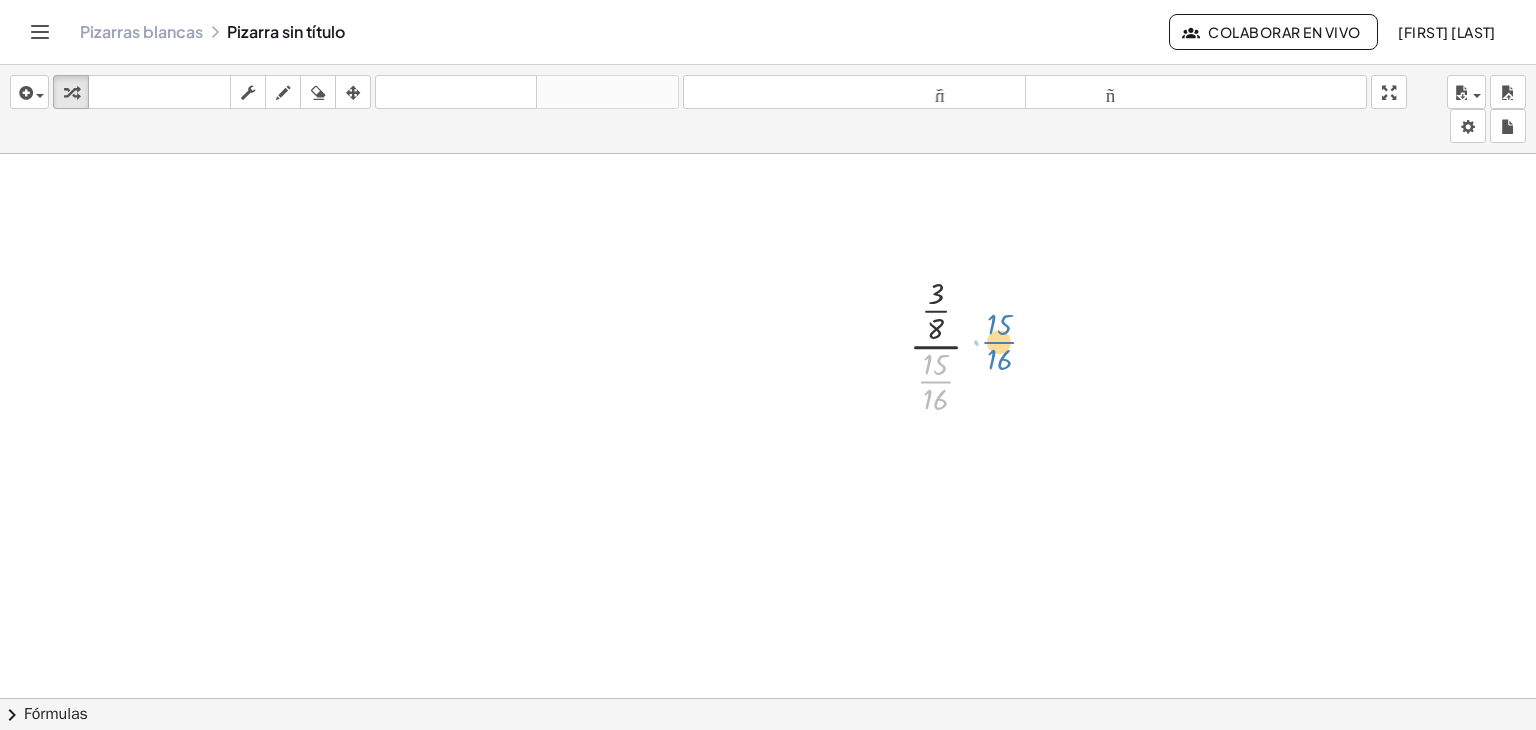 drag, startPoint x: 975, startPoint y: 377, endPoint x: 1002, endPoint y: 344, distance: 42.638012 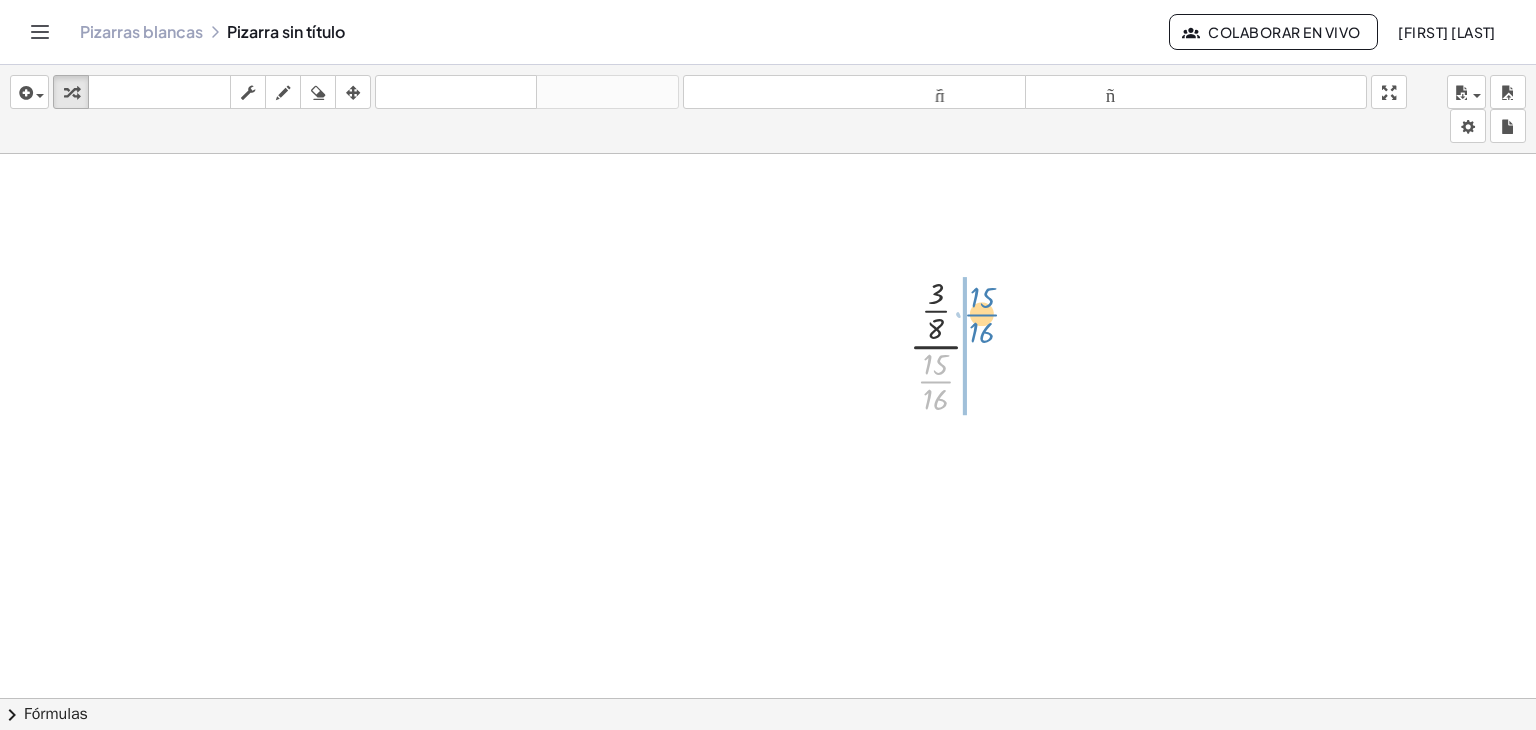 drag, startPoint x: 940, startPoint y: 379, endPoint x: 986, endPoint y: 313, distance: 80.44874 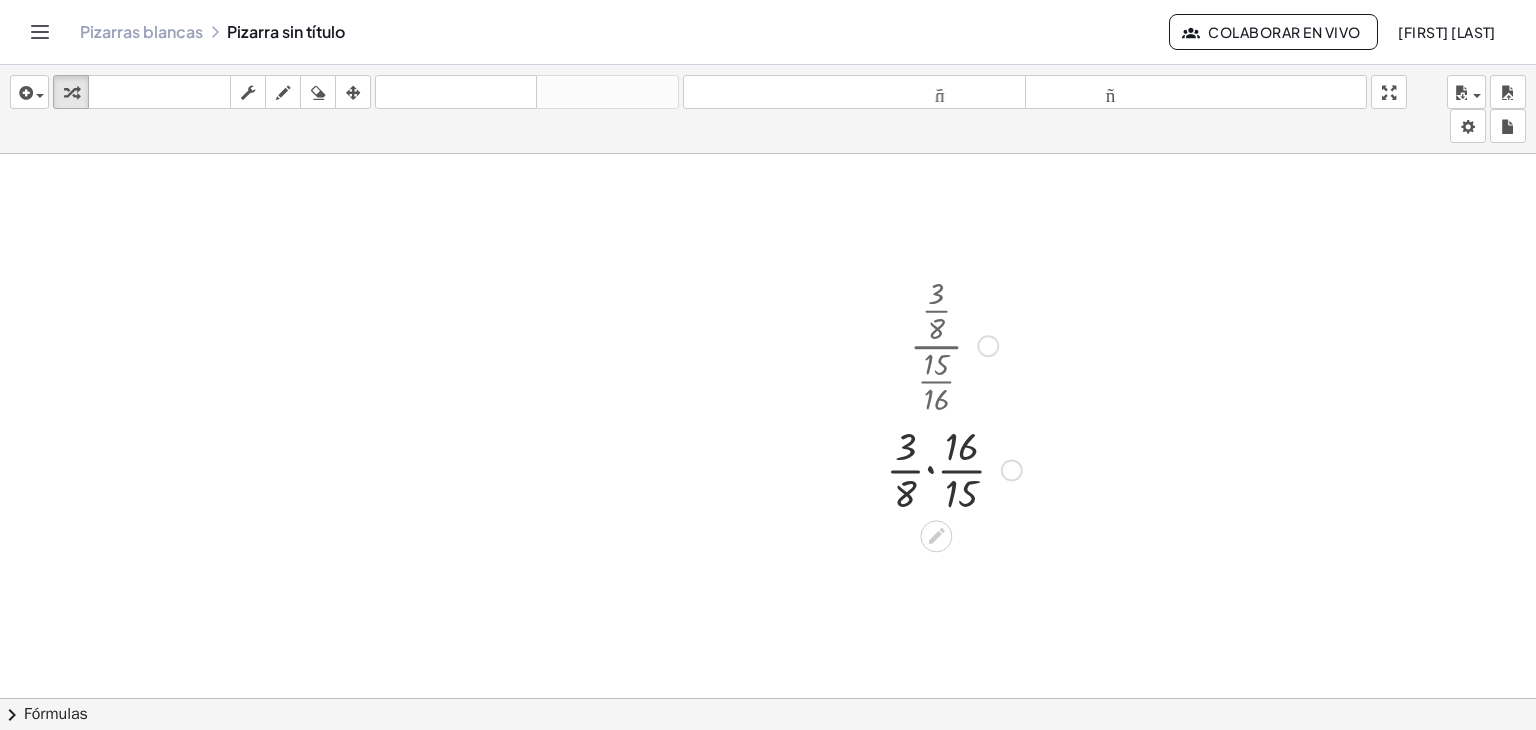 click at bounding box center (954, 468) 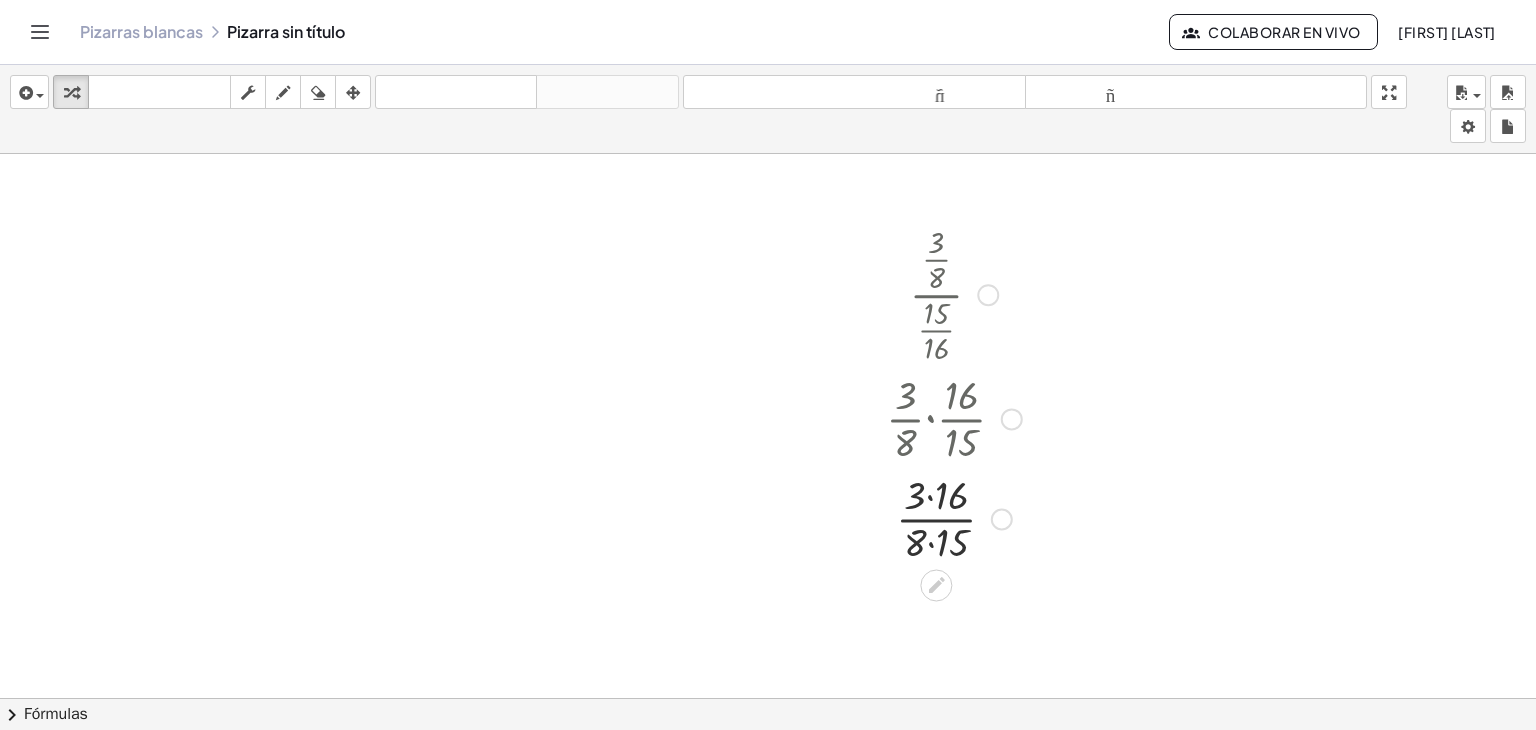 scroll, scrollTop: 100, scrollLeft: 0, axis: vertical 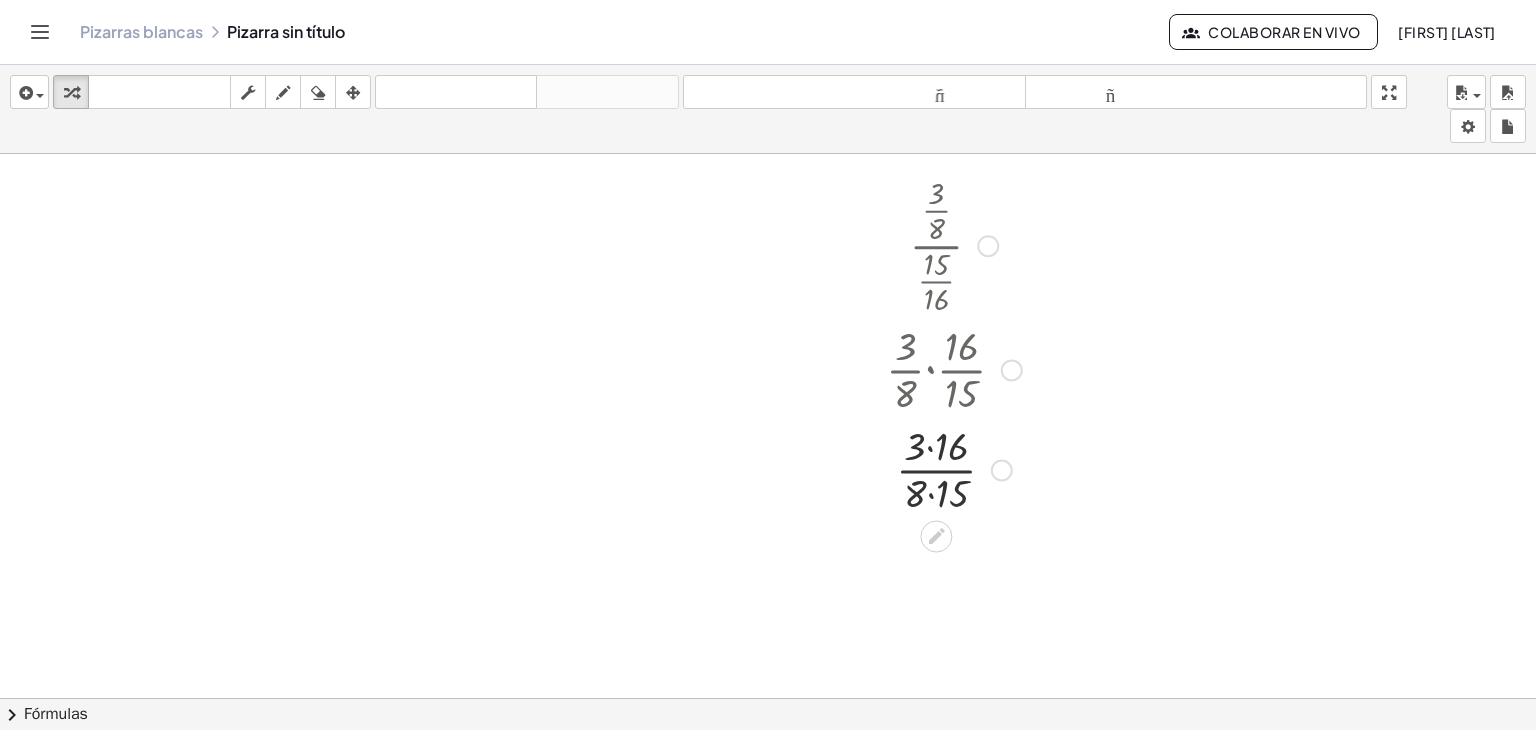 click at bounding box center [954, 468] 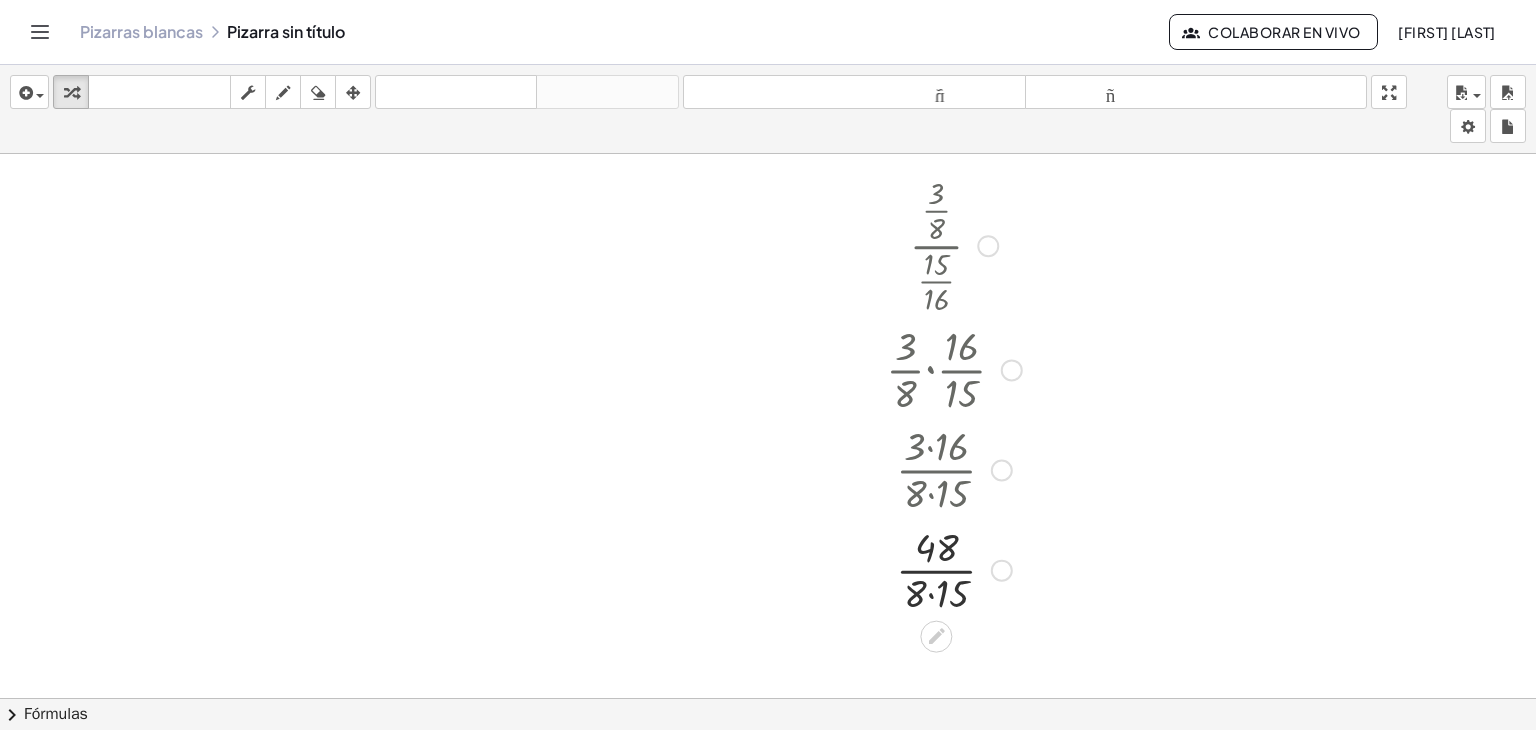 click at bounding box center [954, 568] 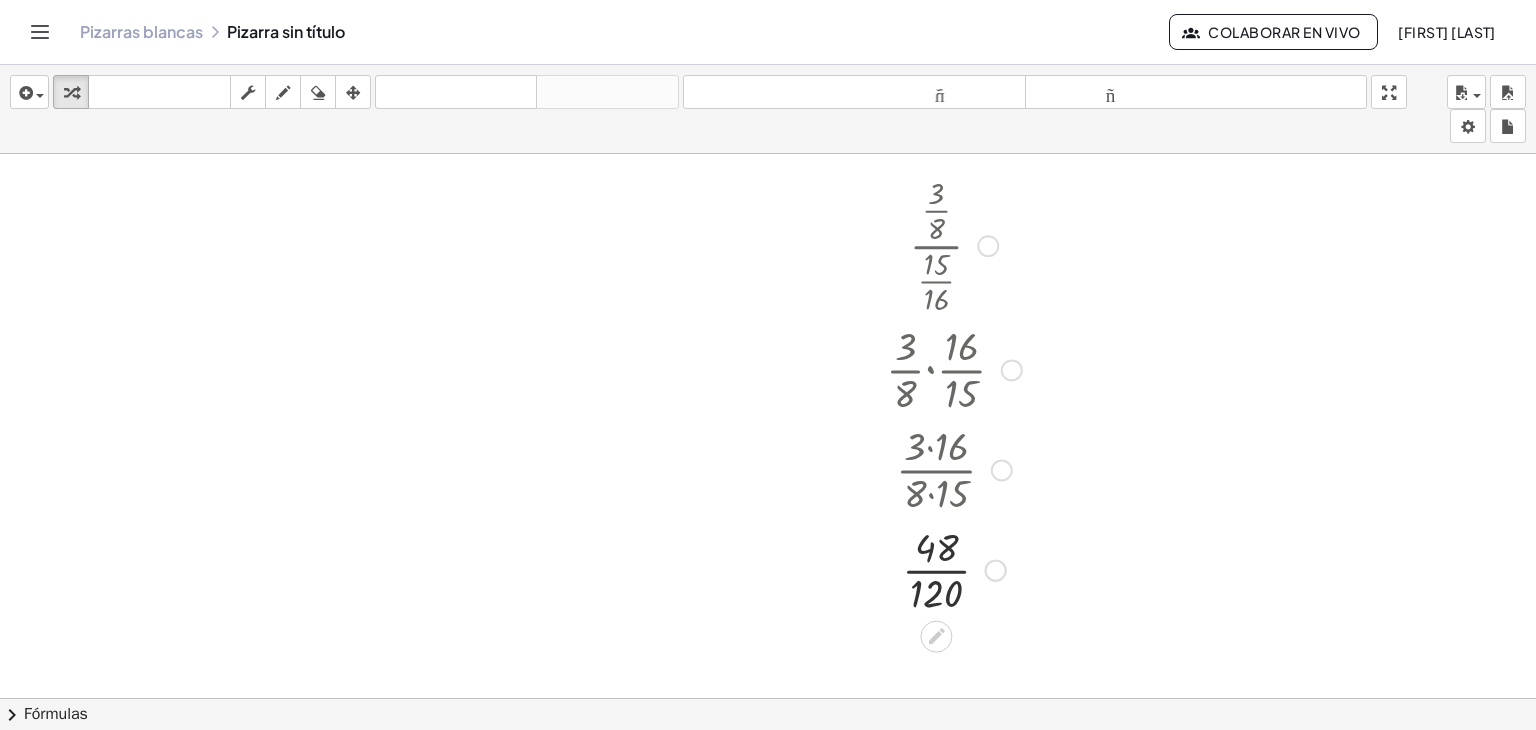 click at bounding box center (954, 568) 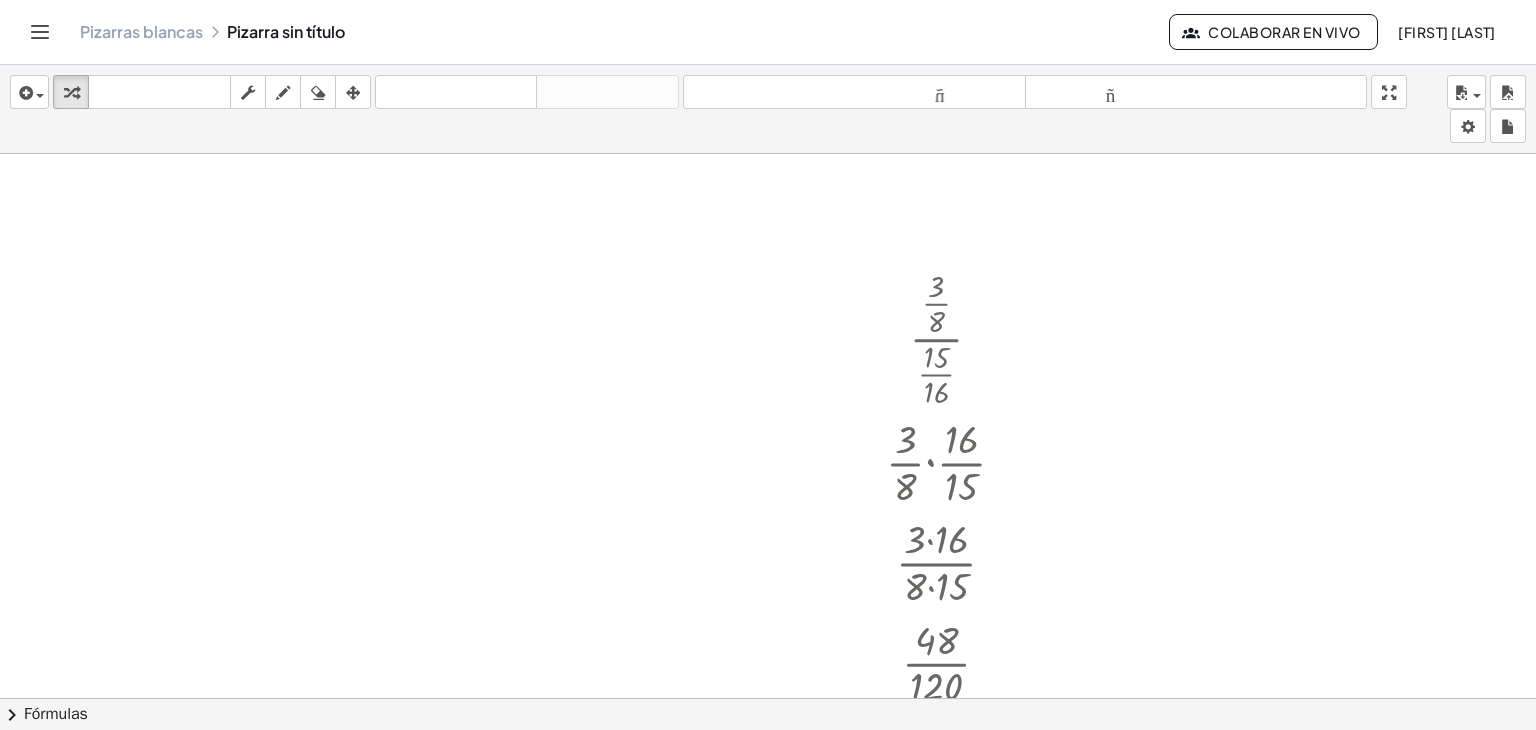 scroll, scrollTop: 0, scrollLeft: 0, axis: both 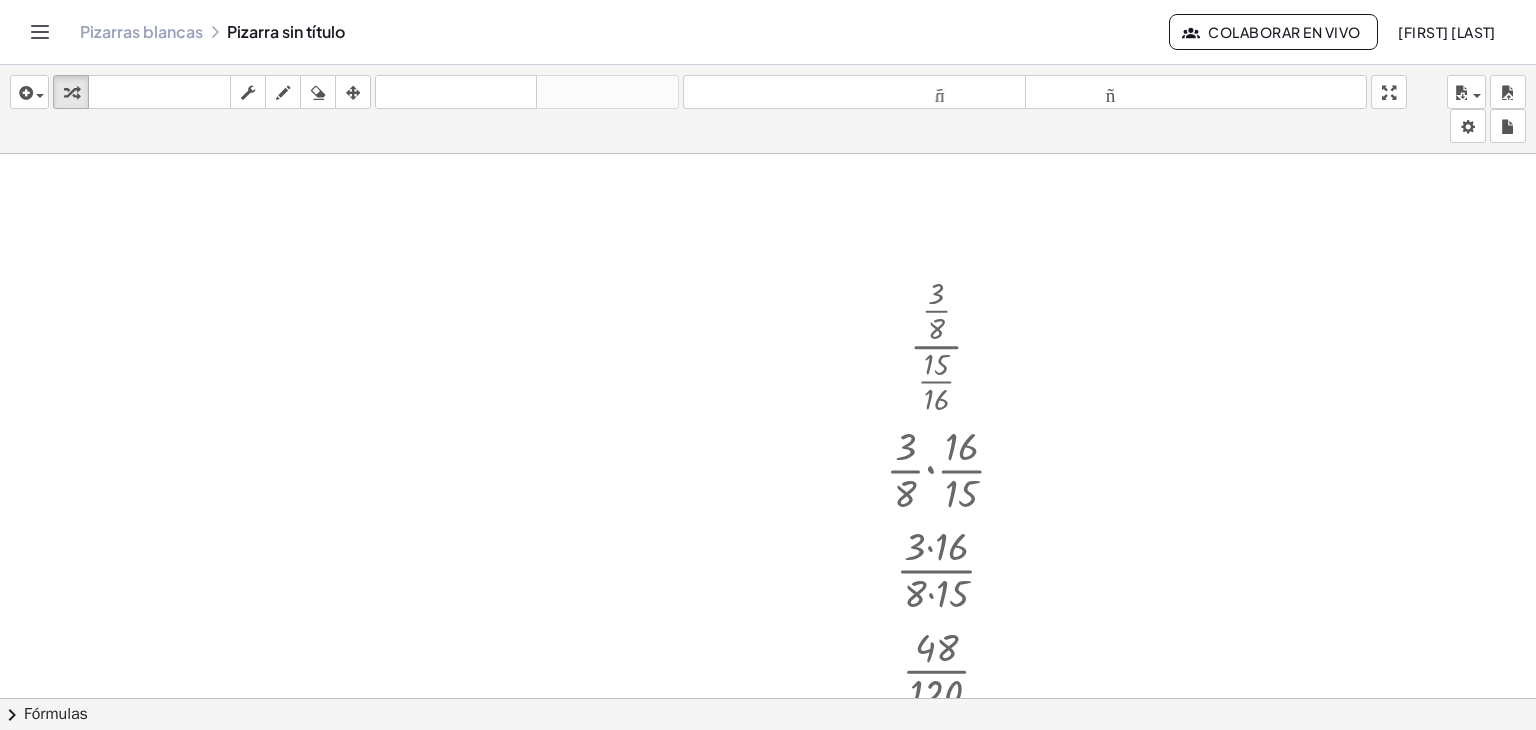 drag, startPoint x: 1399, startPoint y: 93, endPoint x: 1399, endPoint y: 180, distance: 87 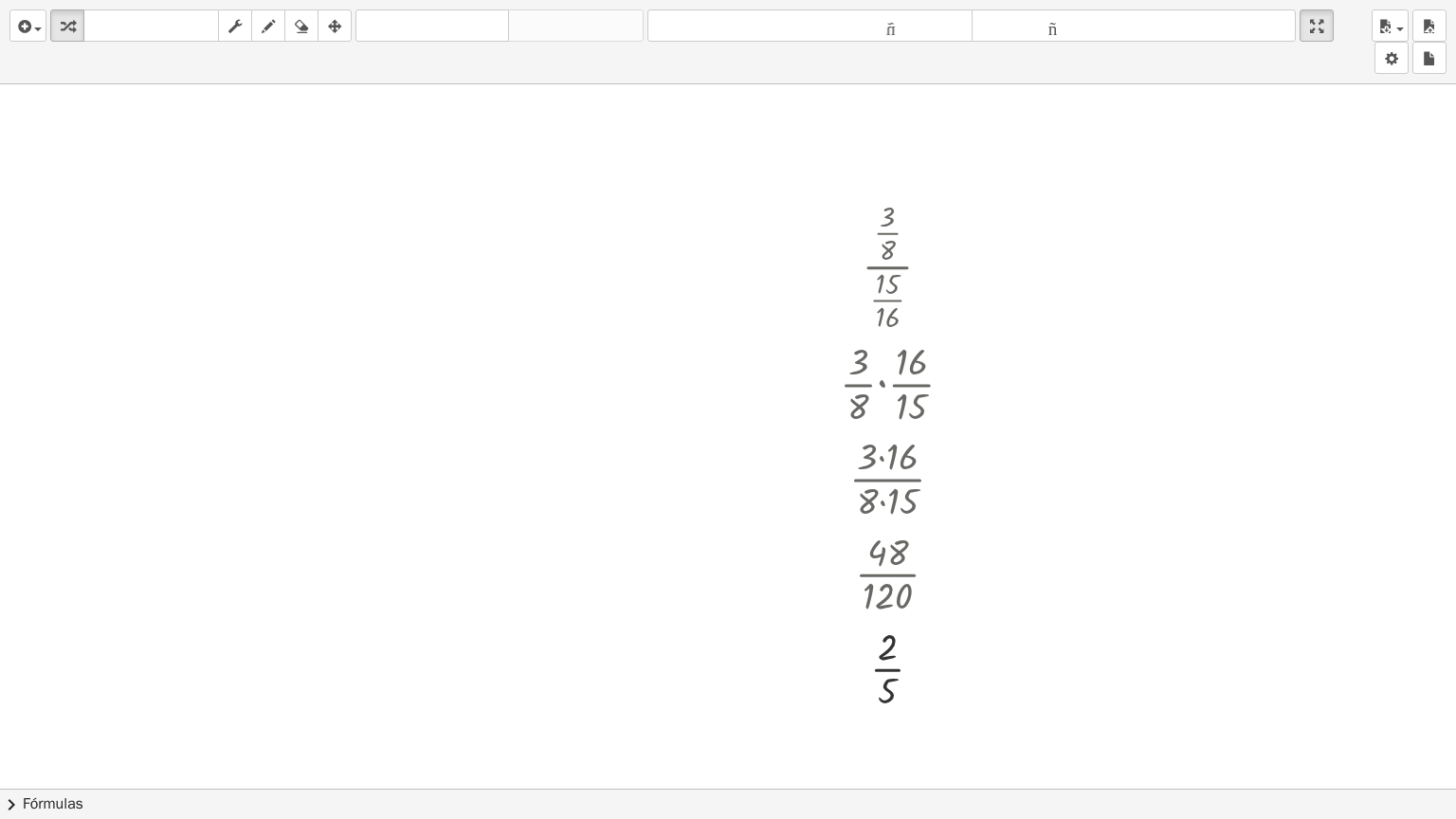 click at bounding box center [728, 789] 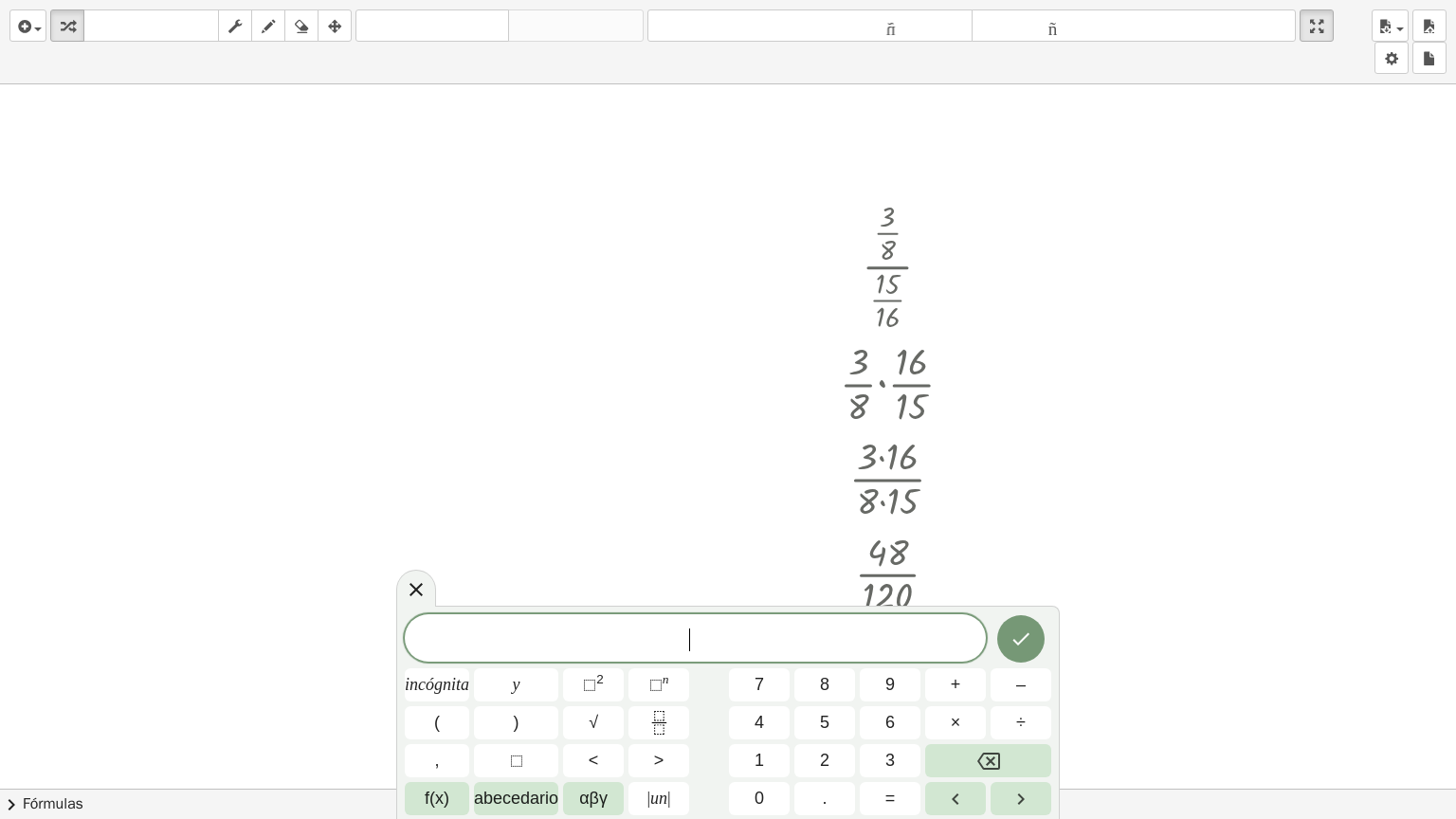 click at bounding box center [728, 789] 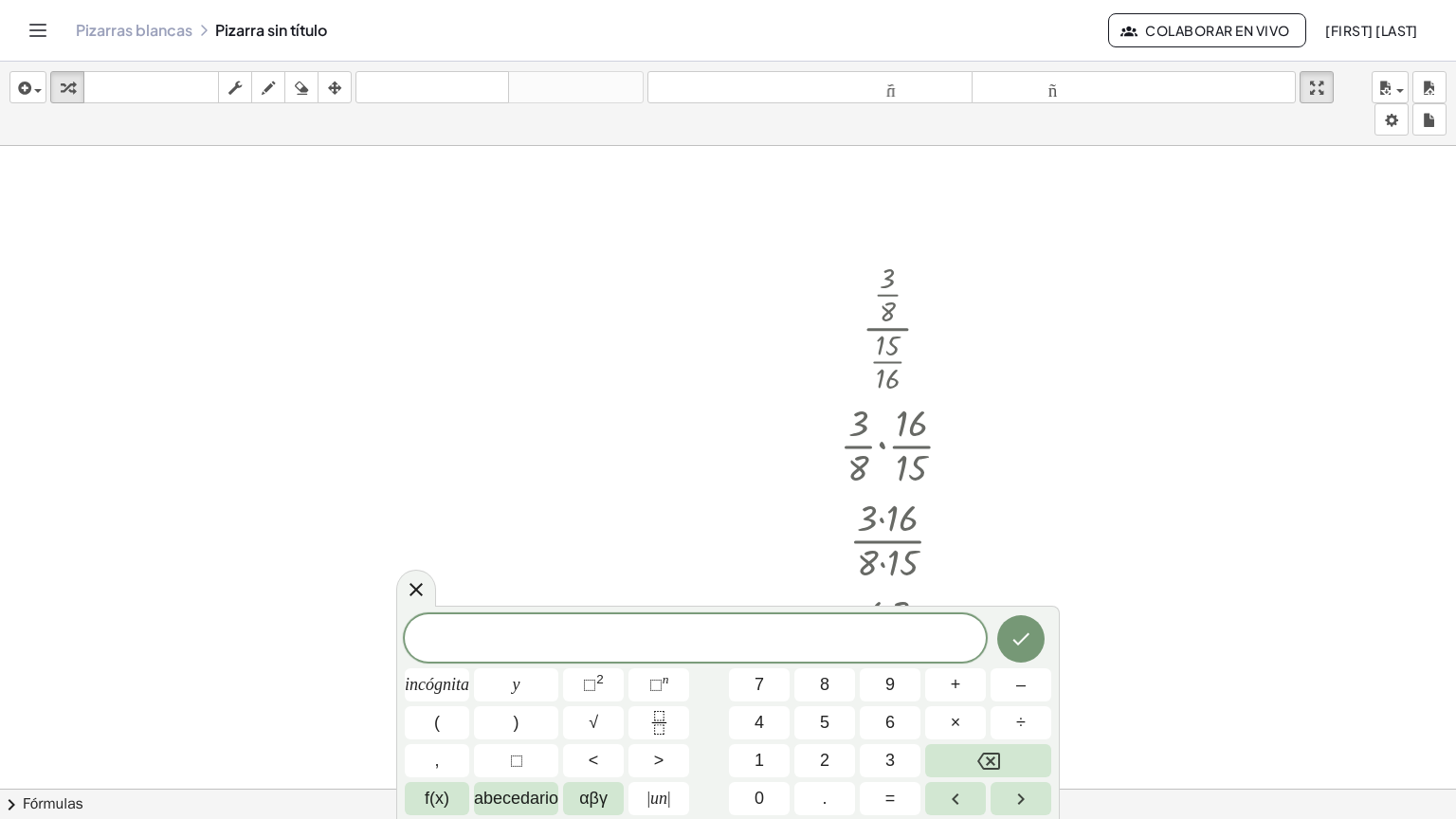 click on "Actividades  matemáticas fáciles de comprender Pizarras blancas Clases Cuenta versión 1.28.3 | Política de privacidad © 2025 | Graspable, Inc. Pizarras blancas Pizarra sin título Colaborar en vivo [FIRST] [LAST]   insertar Seleccione uno: Expresión matemática Función Texto Vídeo de YouTube Graficando Geometría Geometría 3D transformar teclado teclado fregar dibujar borrar arreglar deshacer deshacer rehacer rehacer tamaño_del_formato menor tamaño_del_formato más grande pantalla completa carga   ahorrar nuevo ajustes · · 3 · 8 · · 15 · 16 · · 3 · 8 · · 16 · 15 · 3 · 16 · 8 · 15 · 48 · 8 · 15 · 48 · 120 · 2 · 24 · 5 · 24 · 2 · 5 × chevron_right Fórmulas
Arrastre un lado de una fórmula sobre una expresión resaltada en el lienzo para aplicarla.
Fórmula cuadrática
+ · a · x 2 + · b · x + c = 0
⇔
x = · ( − b" at bounding box center [728, 410] 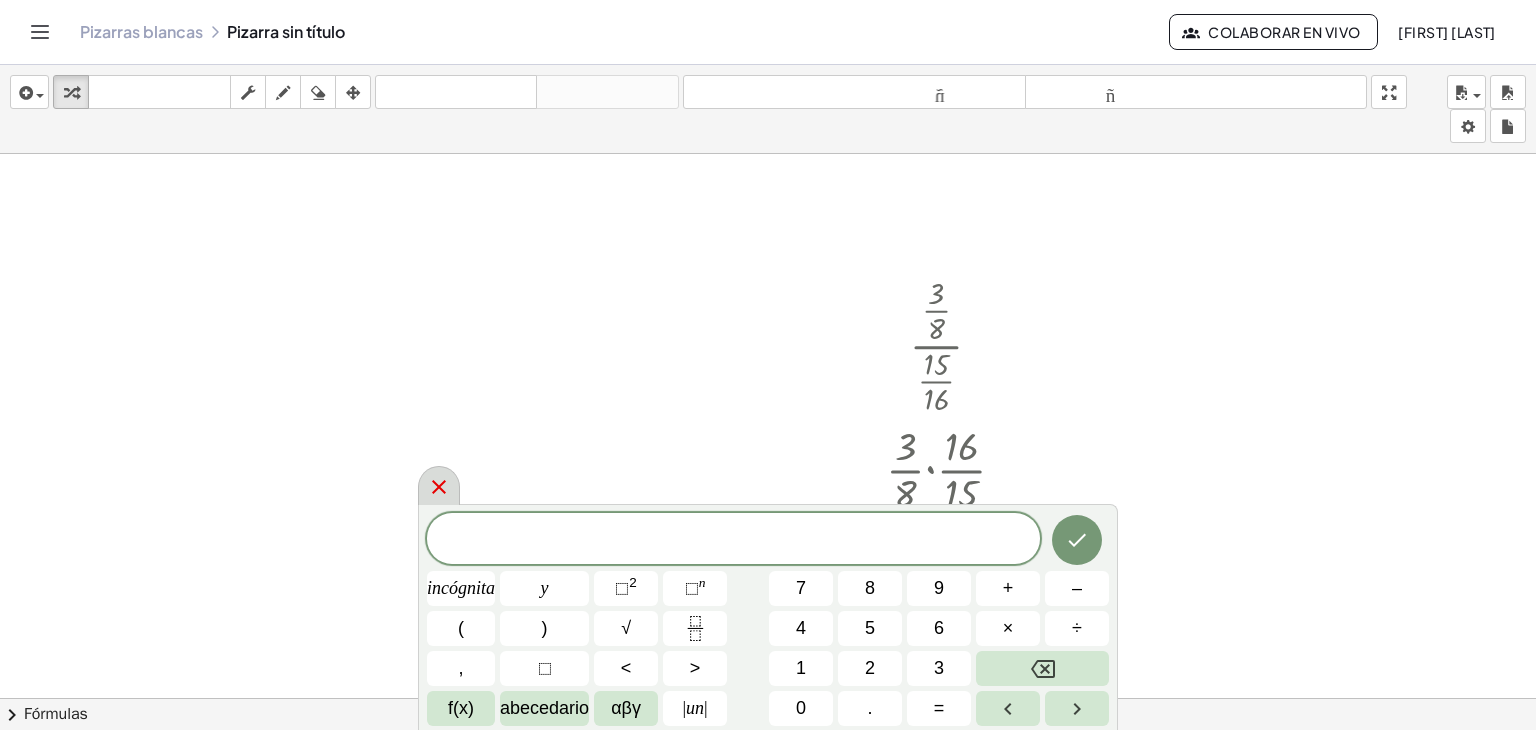click at bounding box center [439, 485] 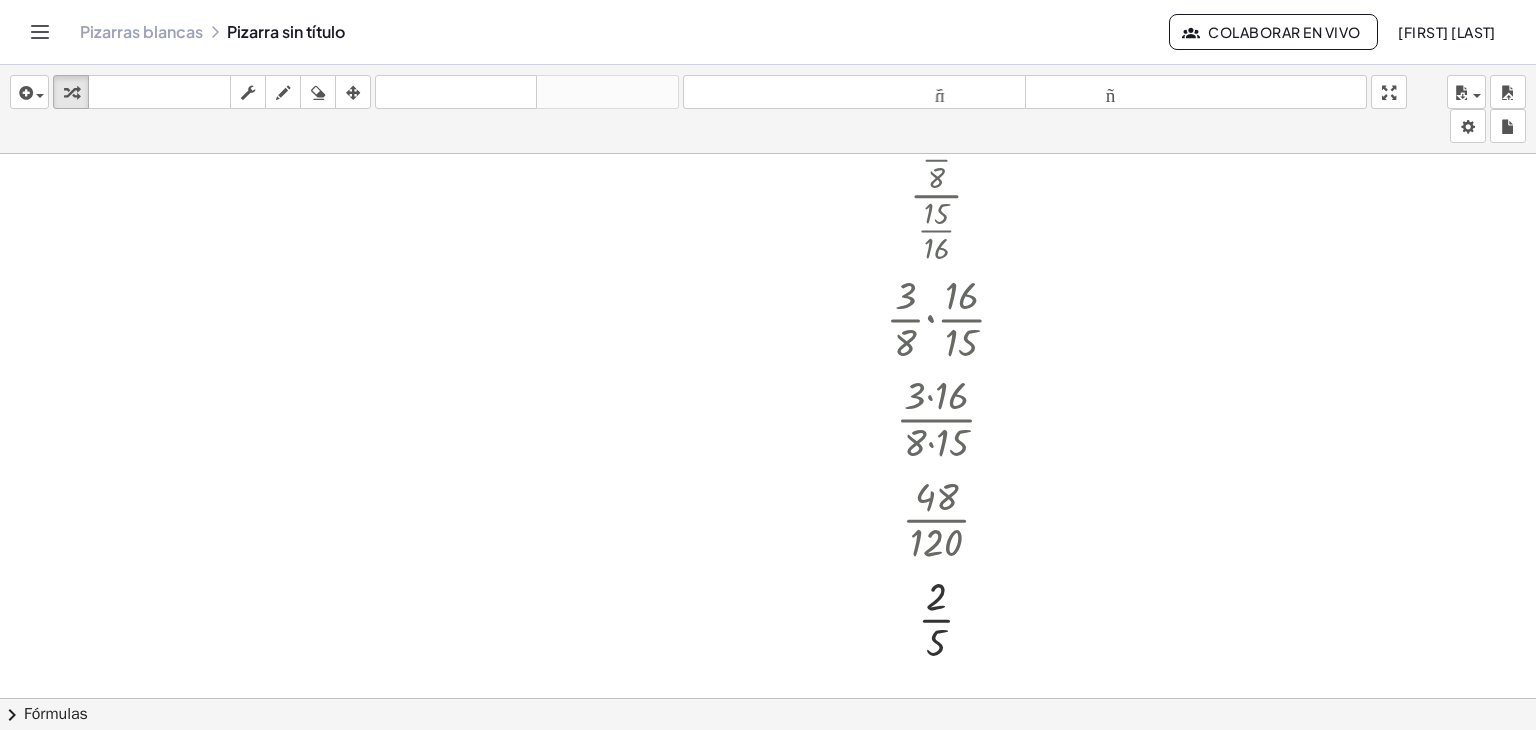scroll, scrollTop: 300, scrollLeft: 0, axis: vertical 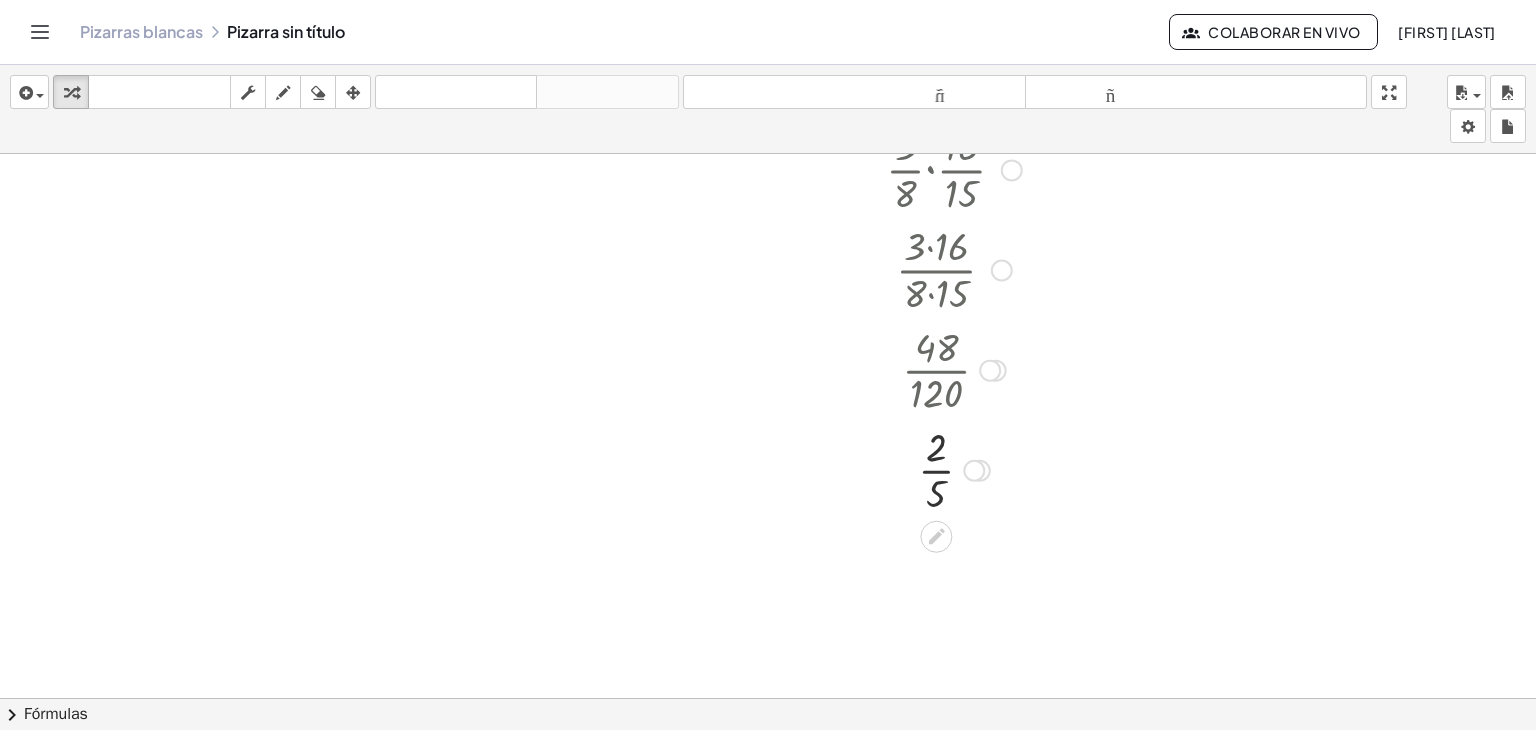 click at bounding box center [954, 468] 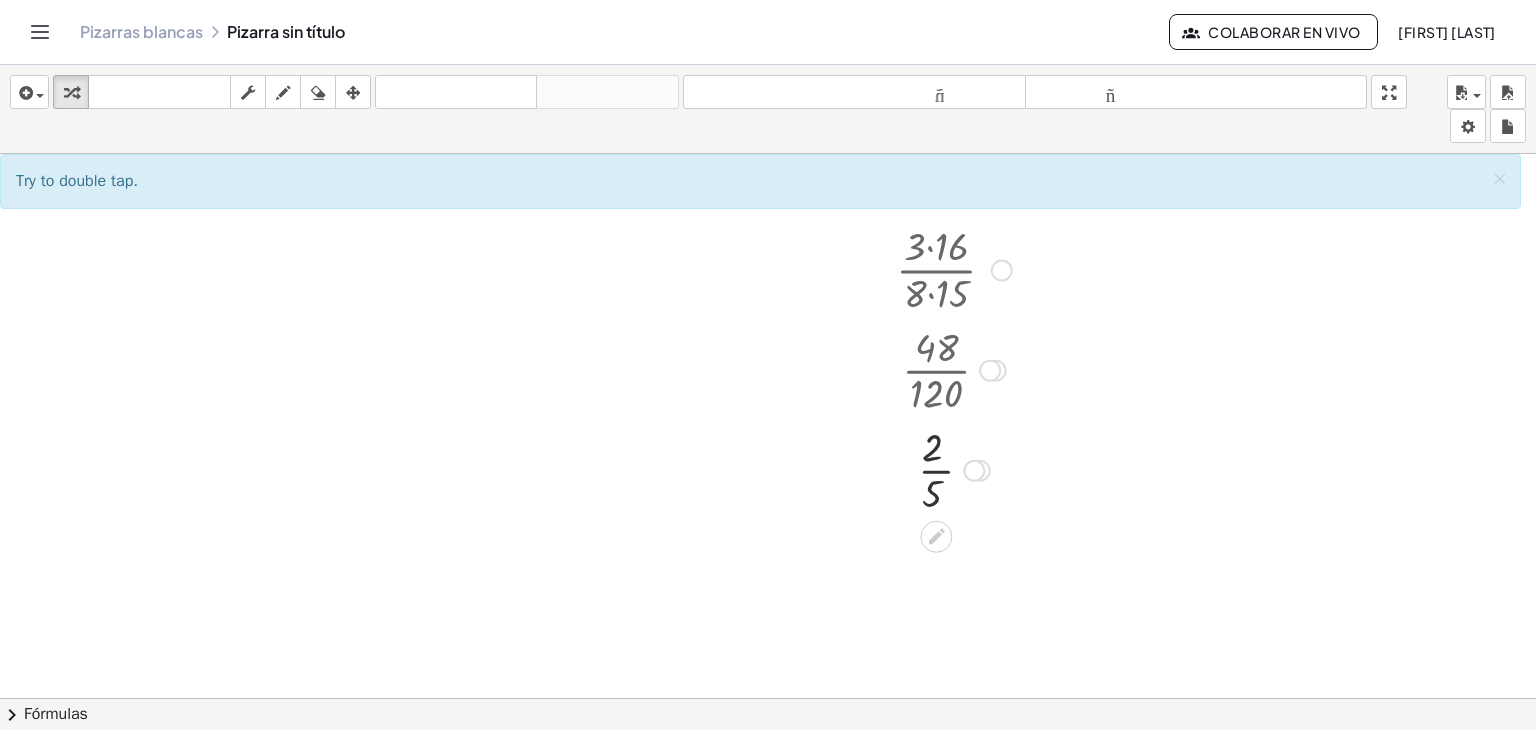 click at bounding box center [954, 468] 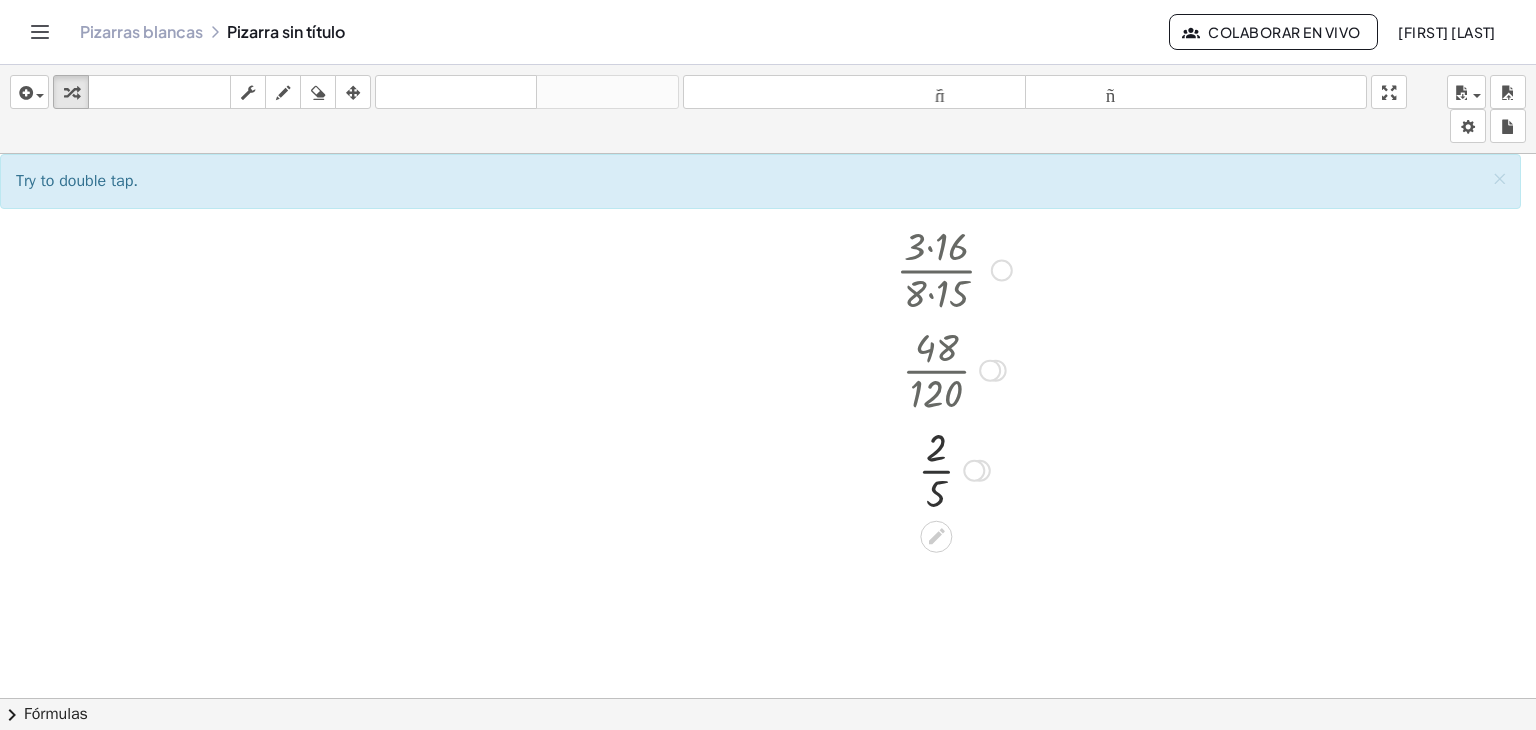 click at bounding box center [954, 468] 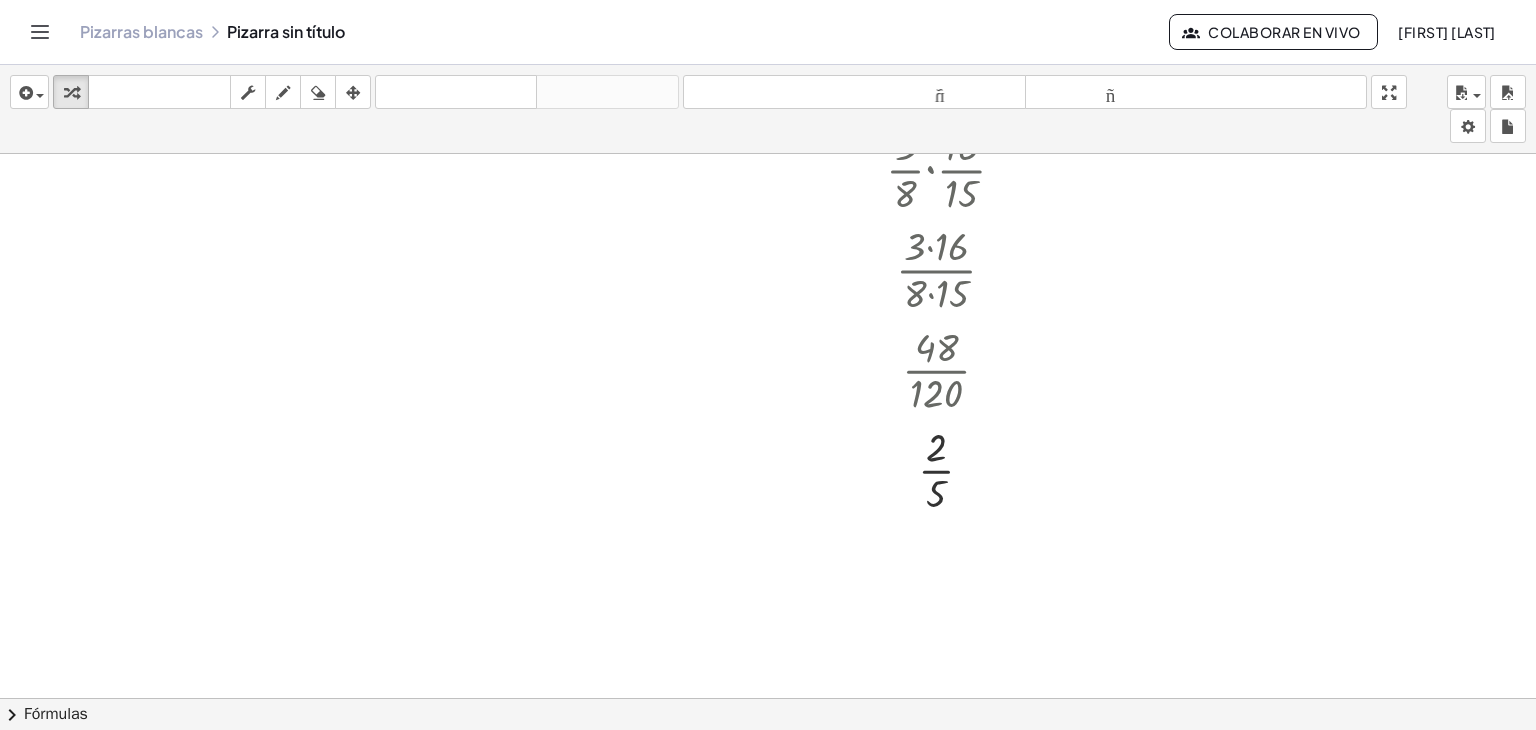 click at bounding box center (768, 412) 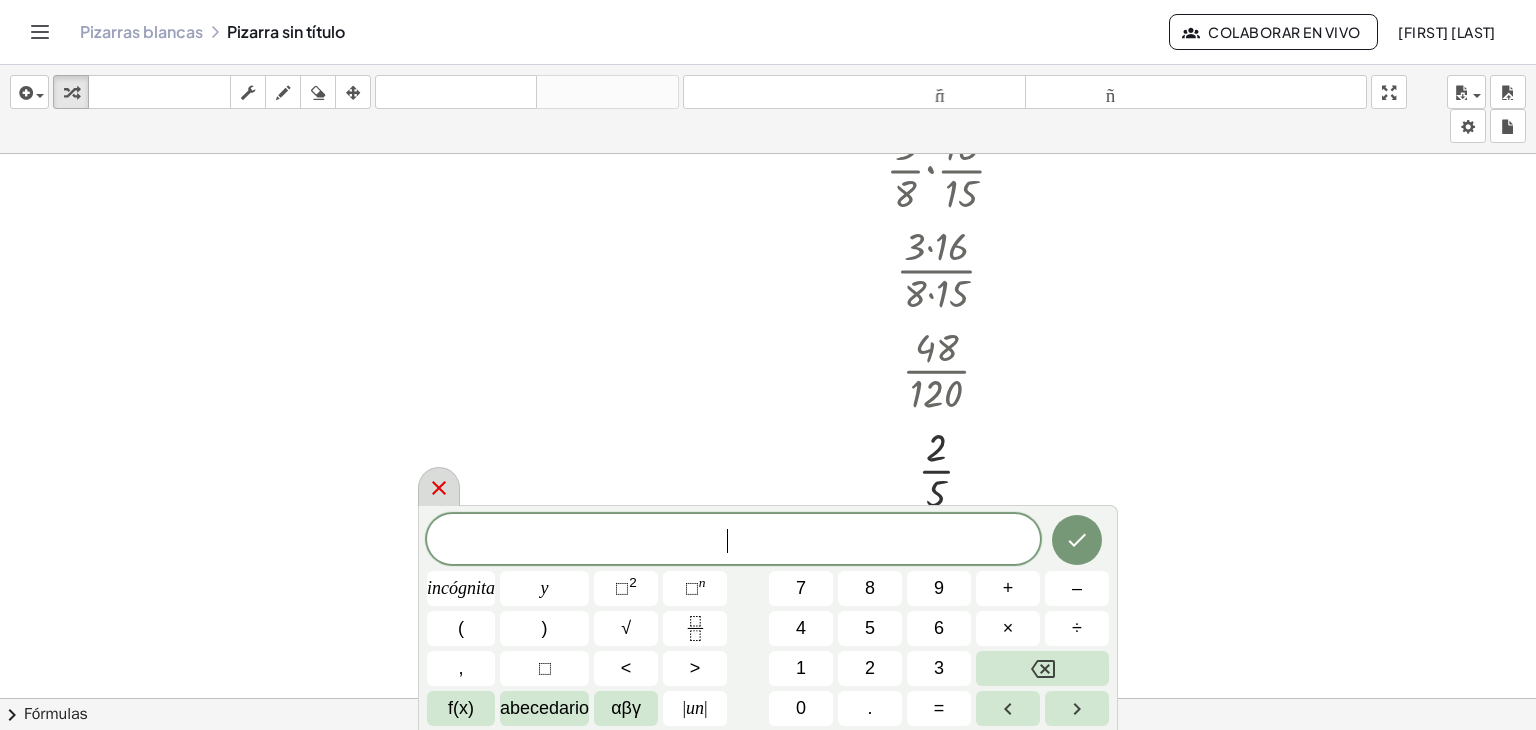 click 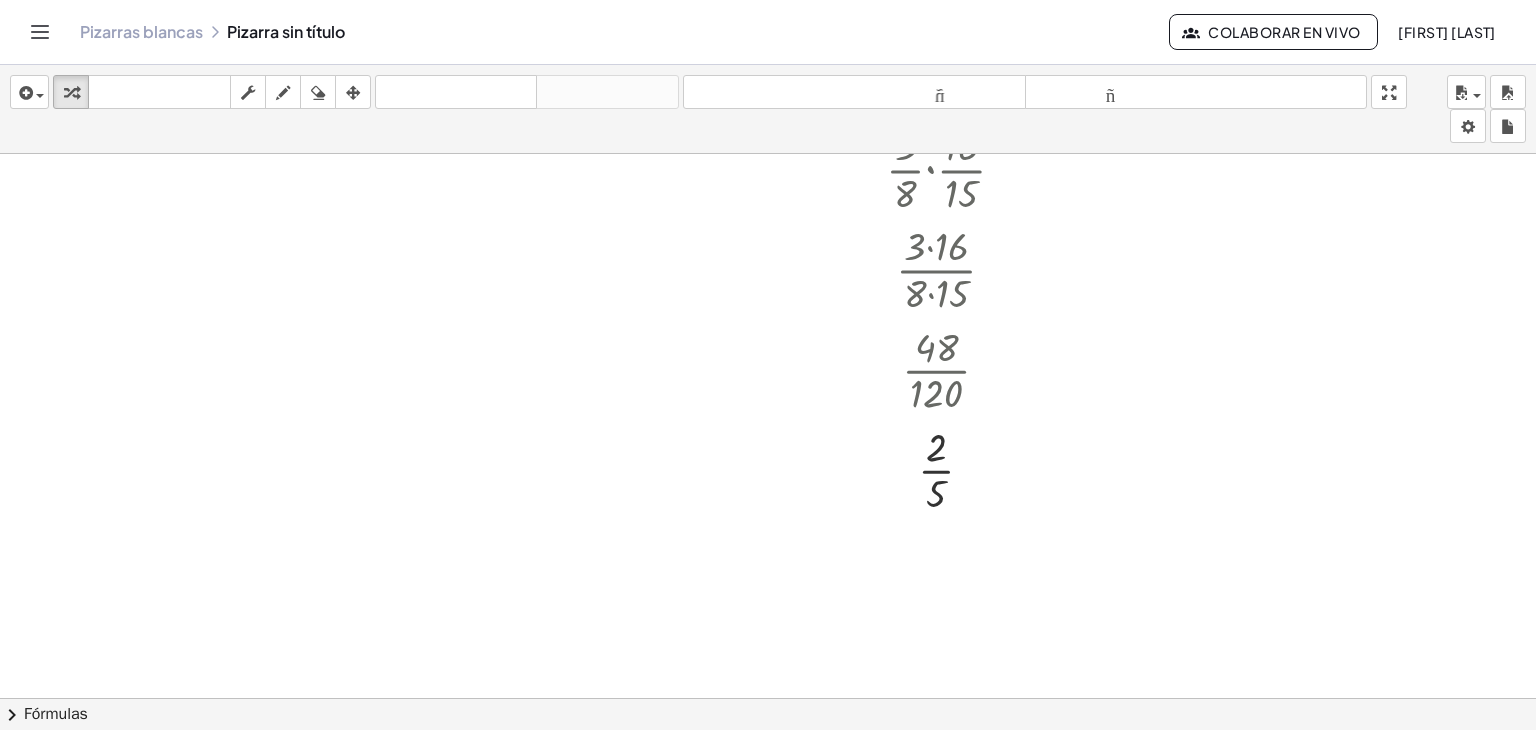 click at bounding box center (768, 412) 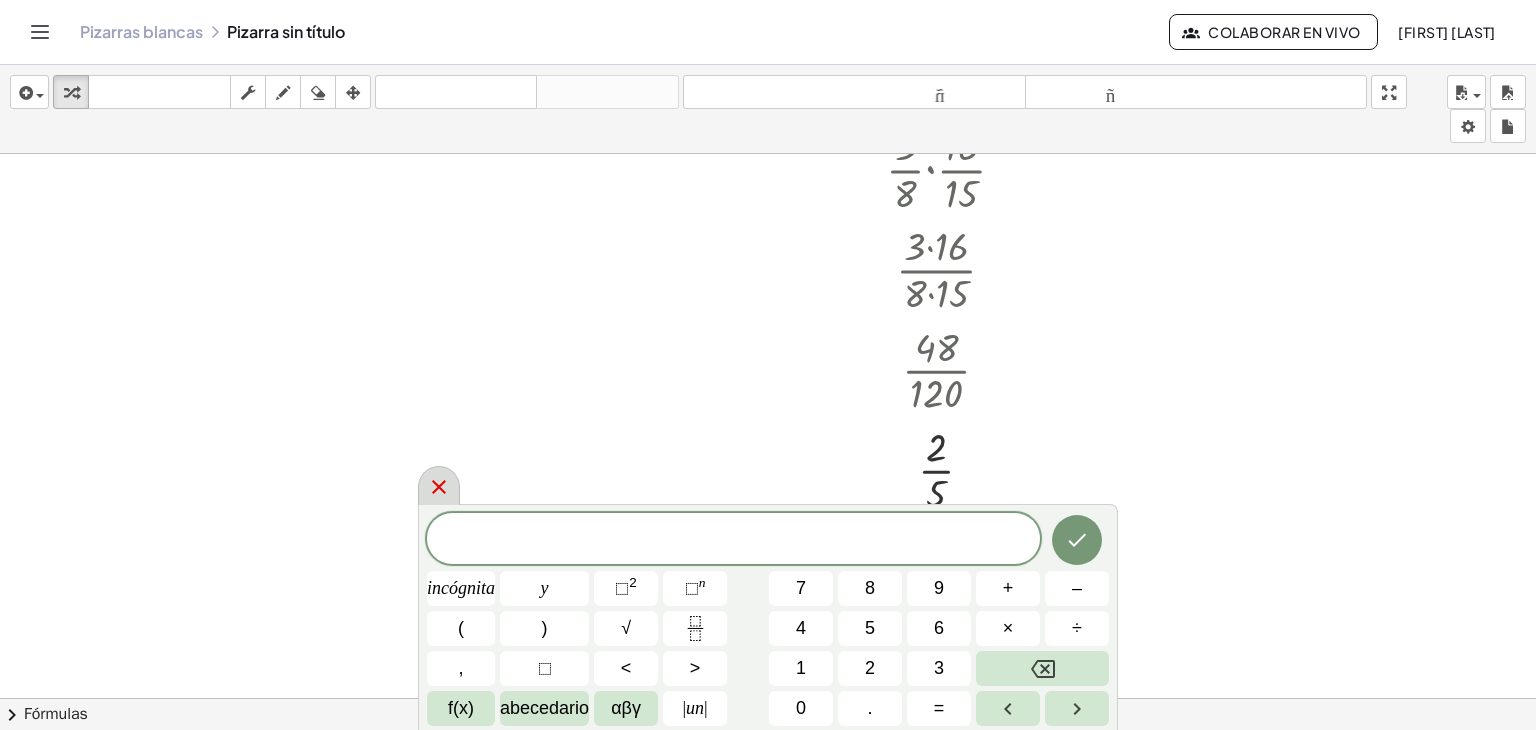 click 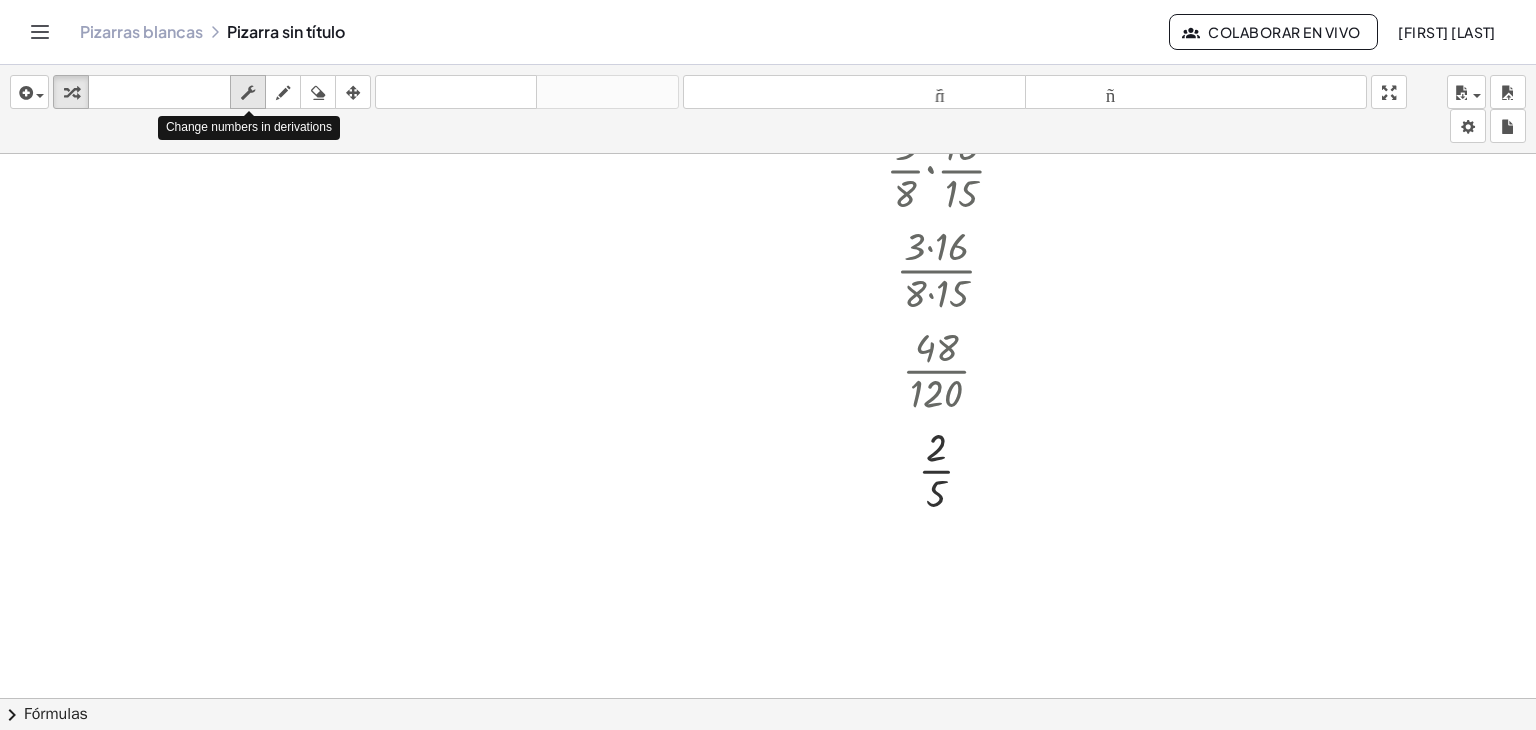 click at bounding box center [248, 93] 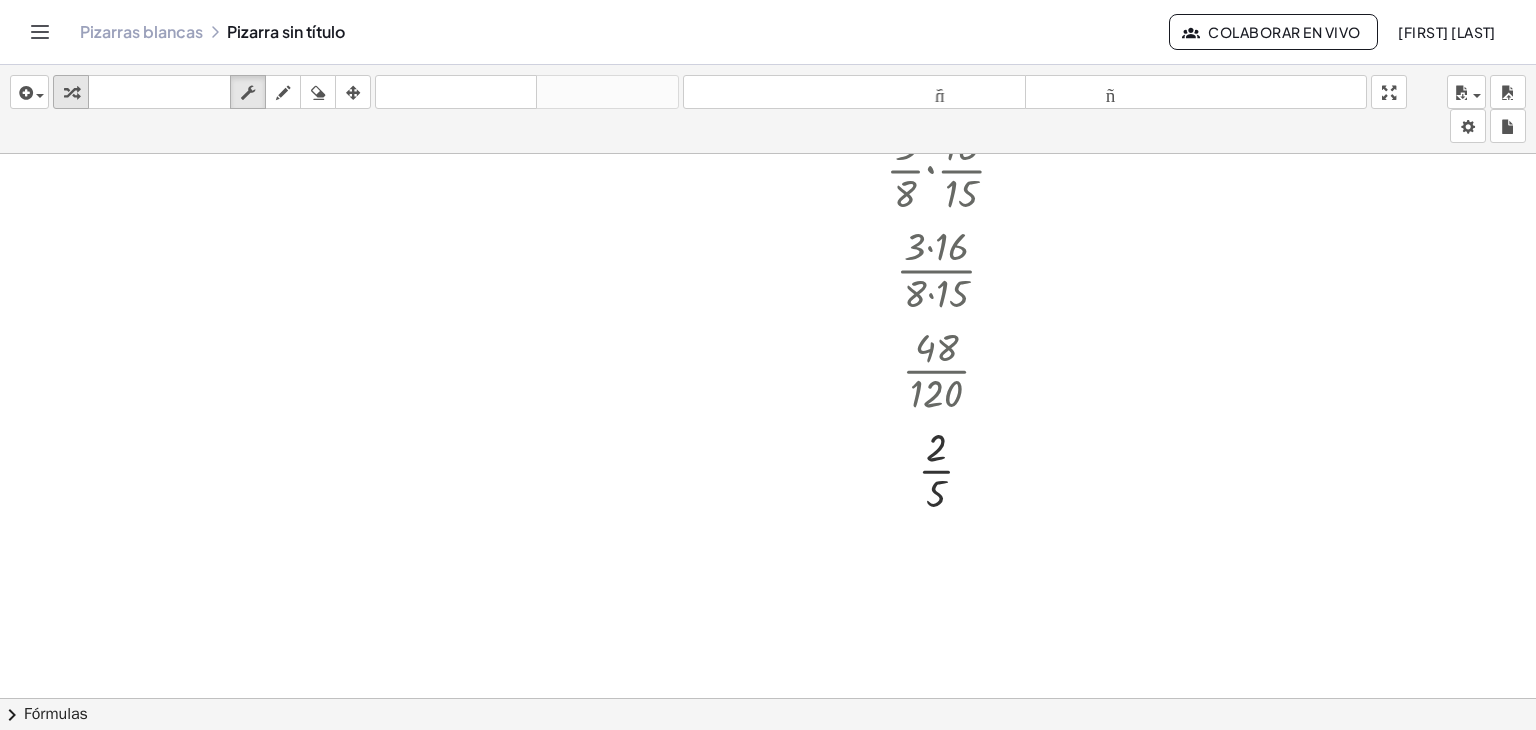 click at bounding box center (71, 93) 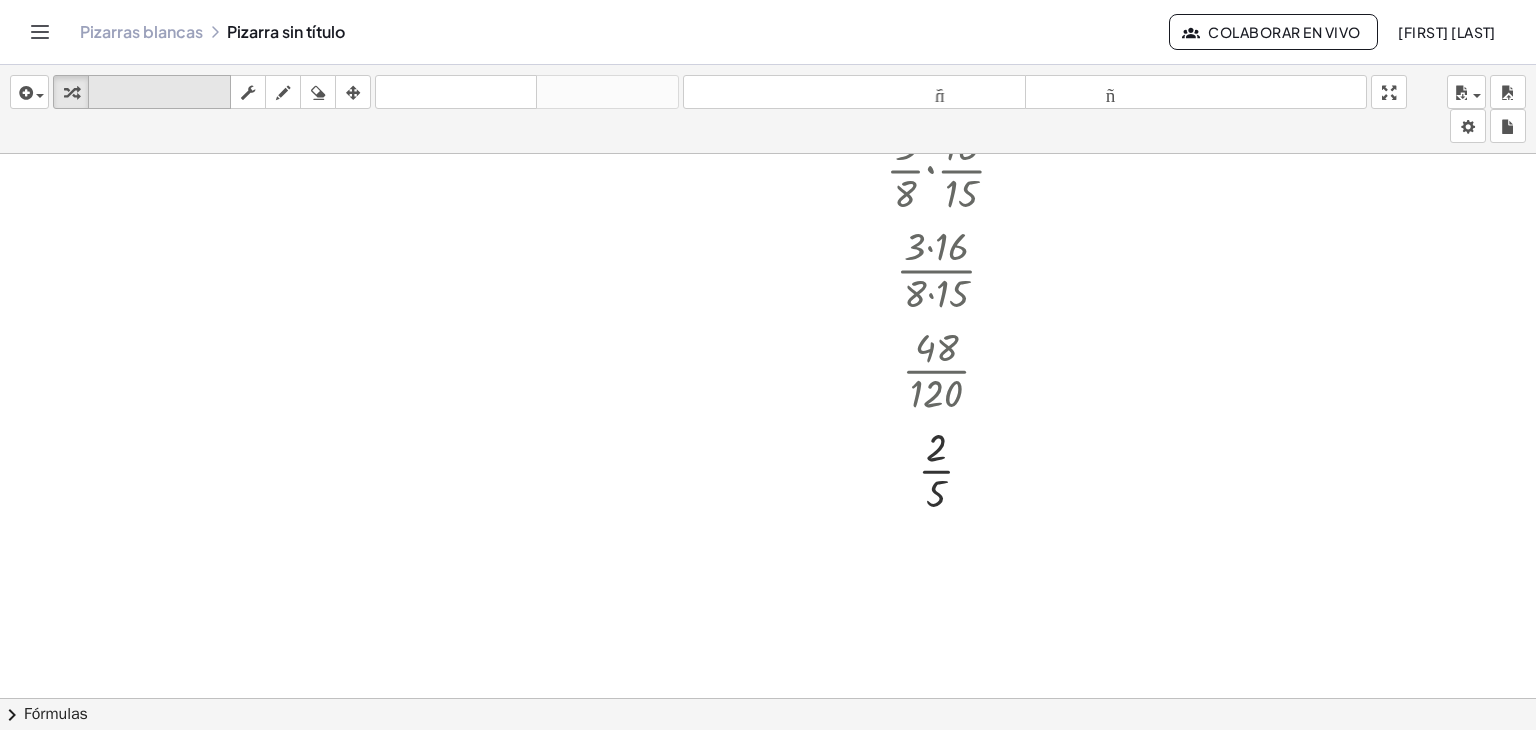 click on "teclado" at bounding box center [159, 92] 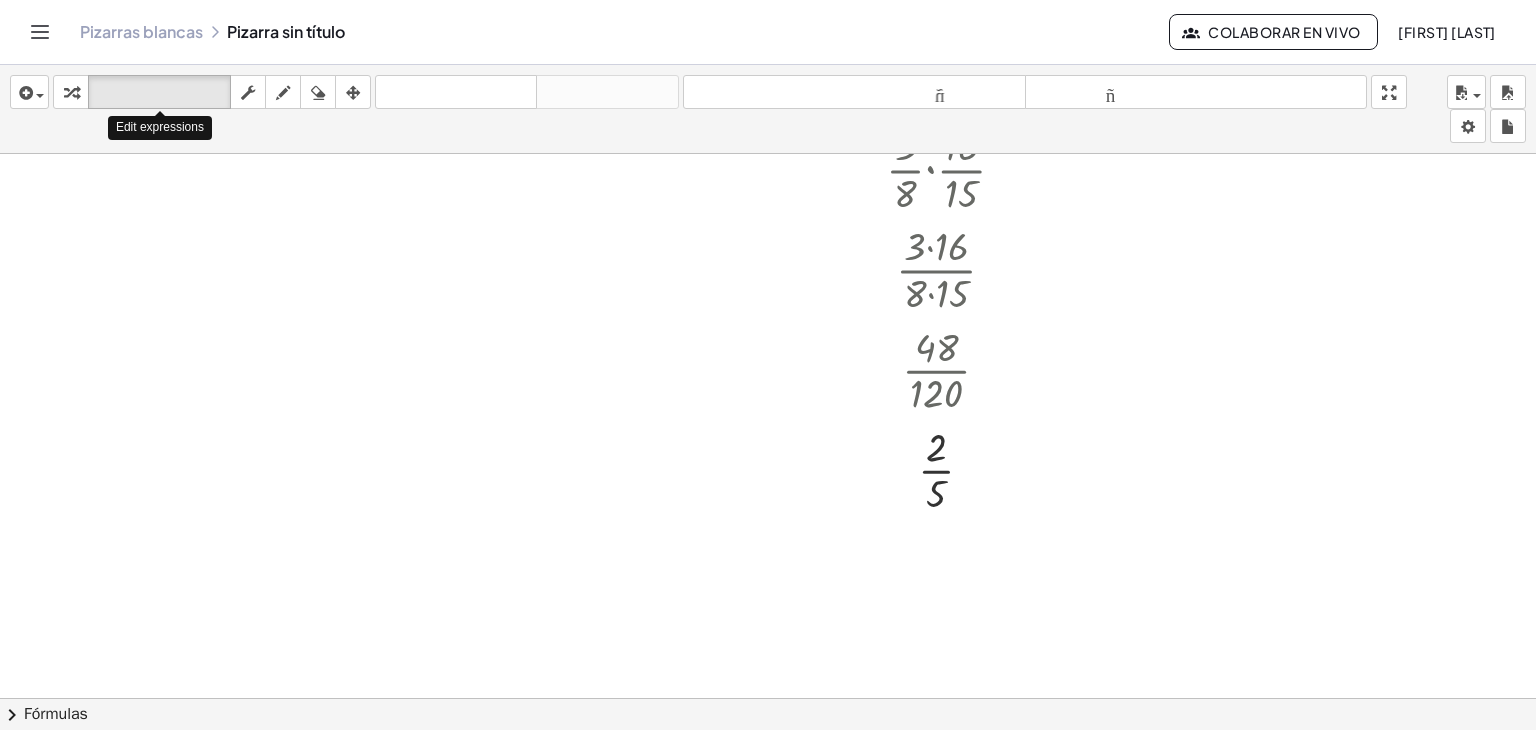 click at bounding box center (768, 412) 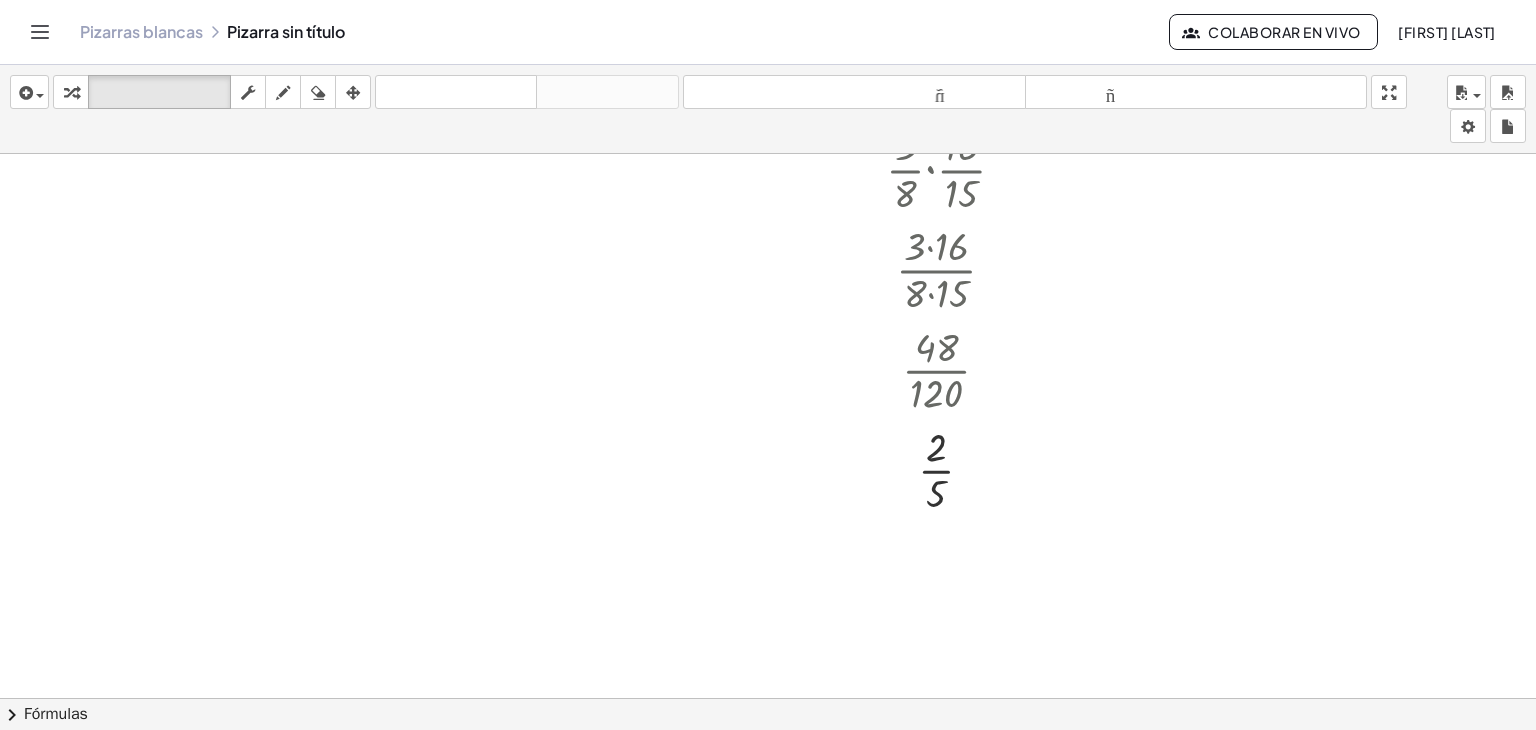 click at bounding box center [768, 412] 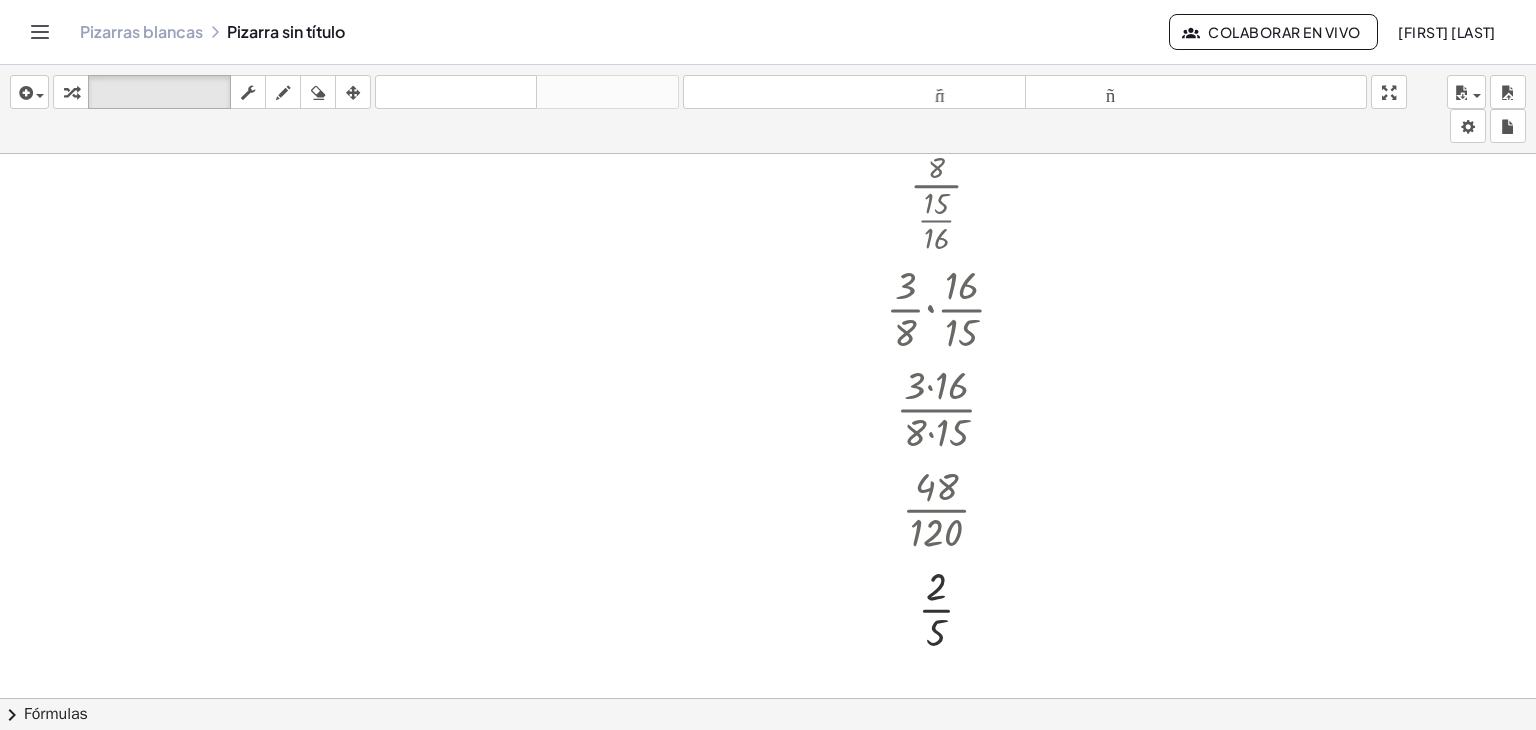 scroll, scrollTop: 0, scrollLeft: 0, axis: both 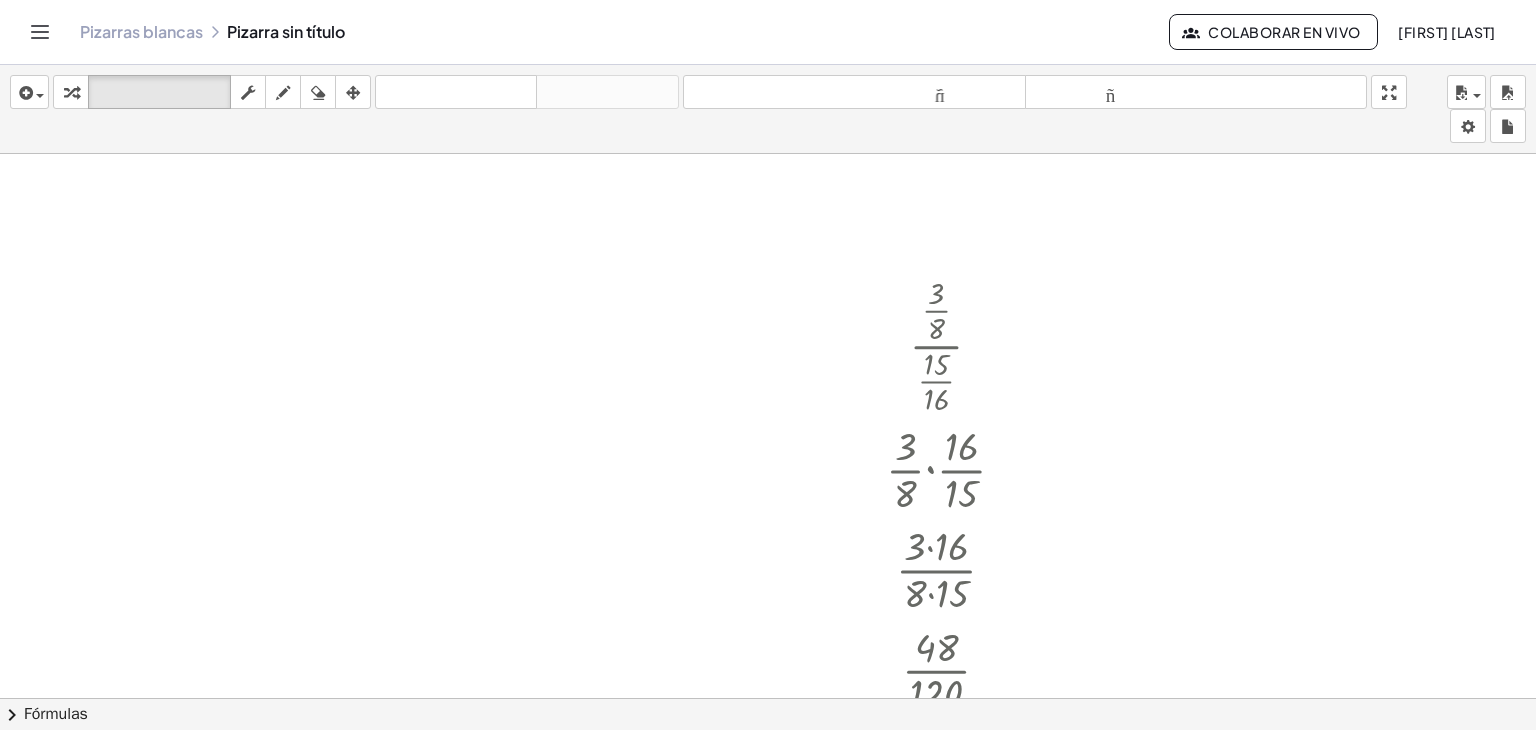 click at bounding box center (768, 712) 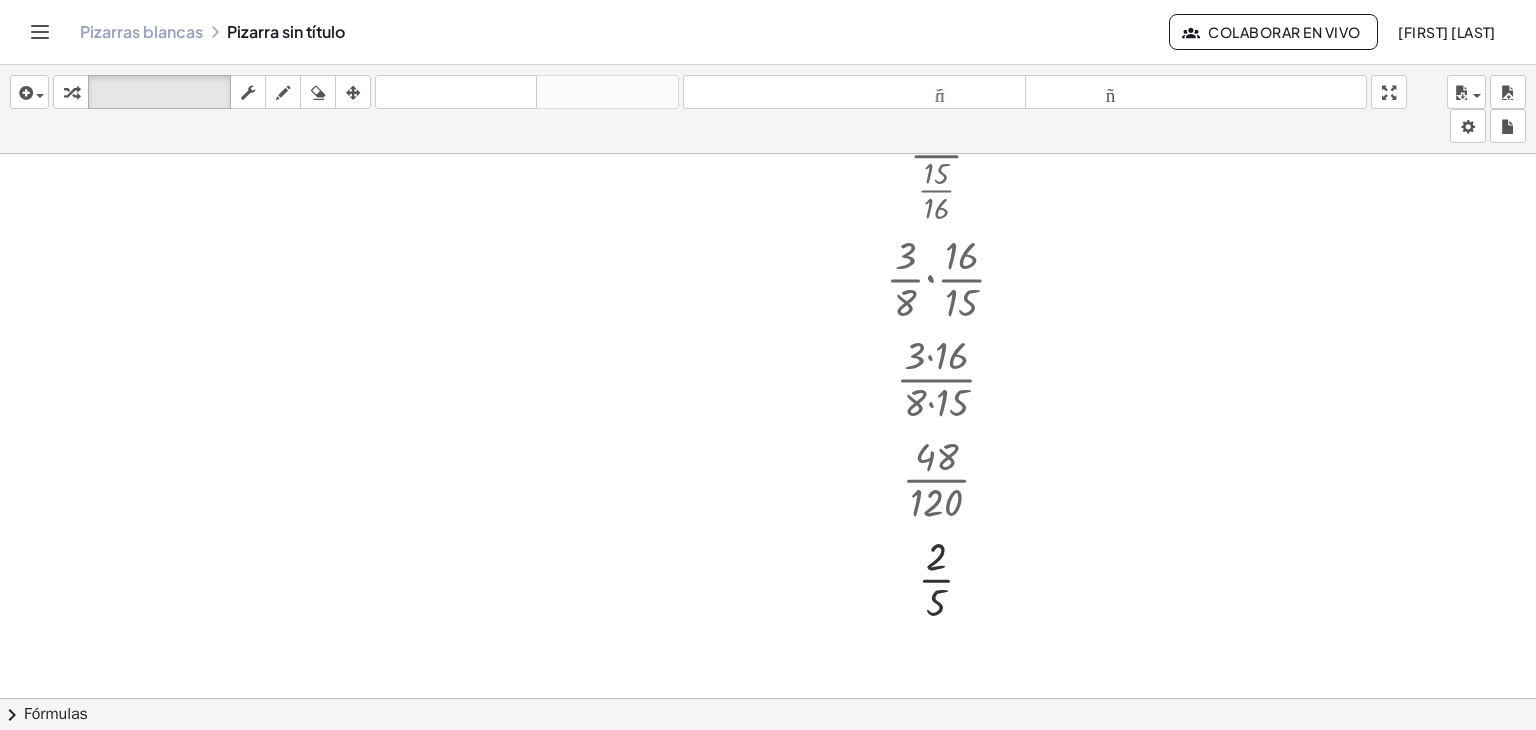 scroll, scrollTop: 400, scrollLeft: 0, axis: vertical 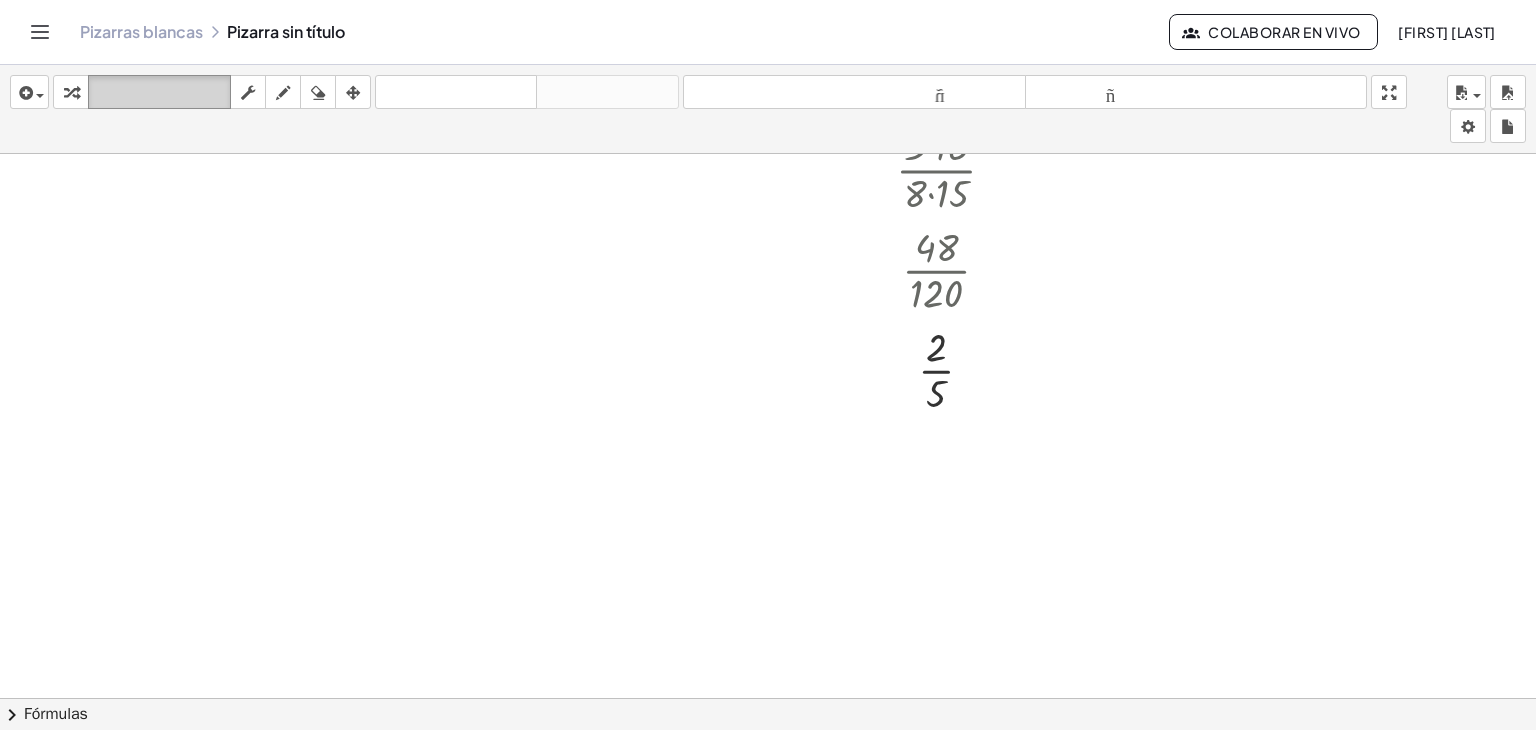 click on "teclado teclado" at bounding box center (159, 92) 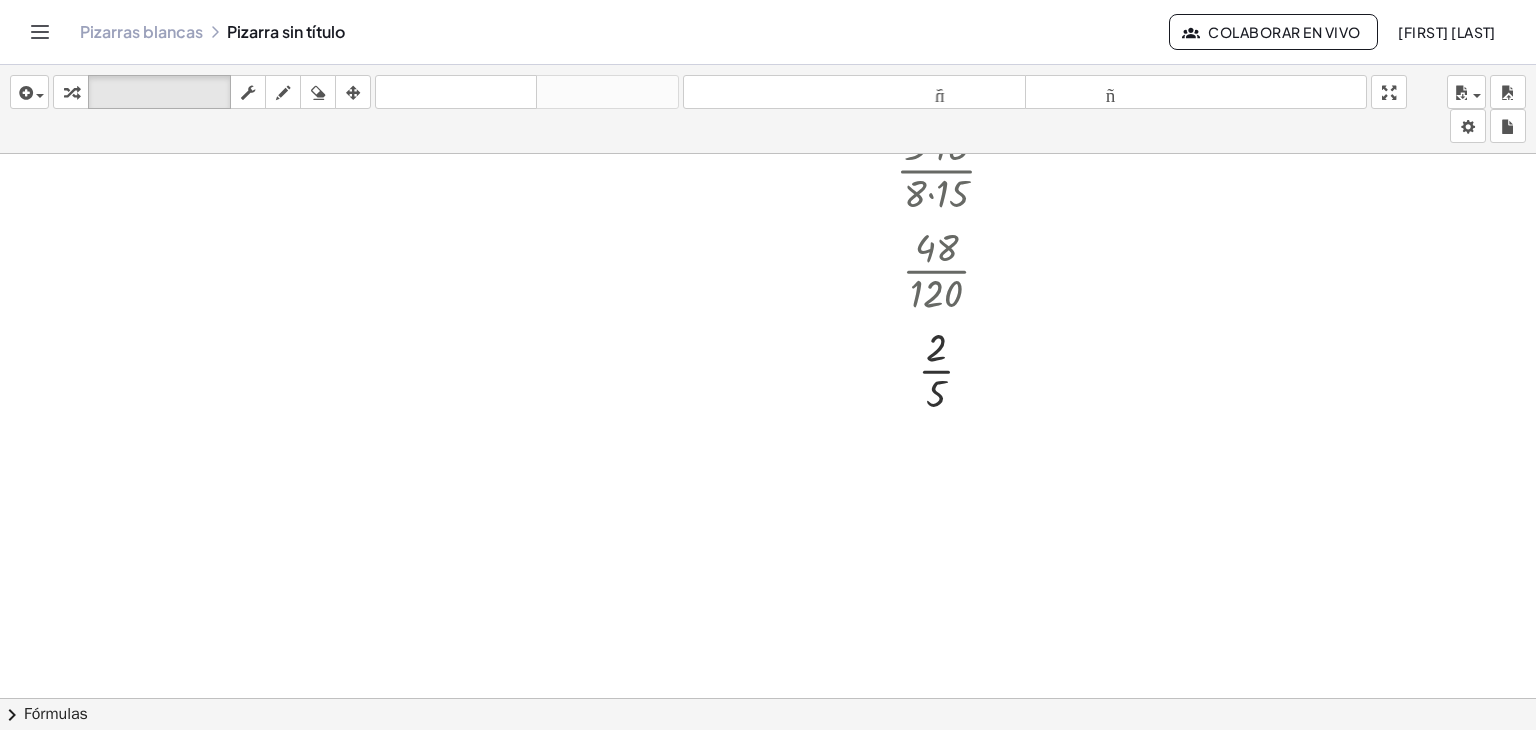 click at bounding box center [768, 312] 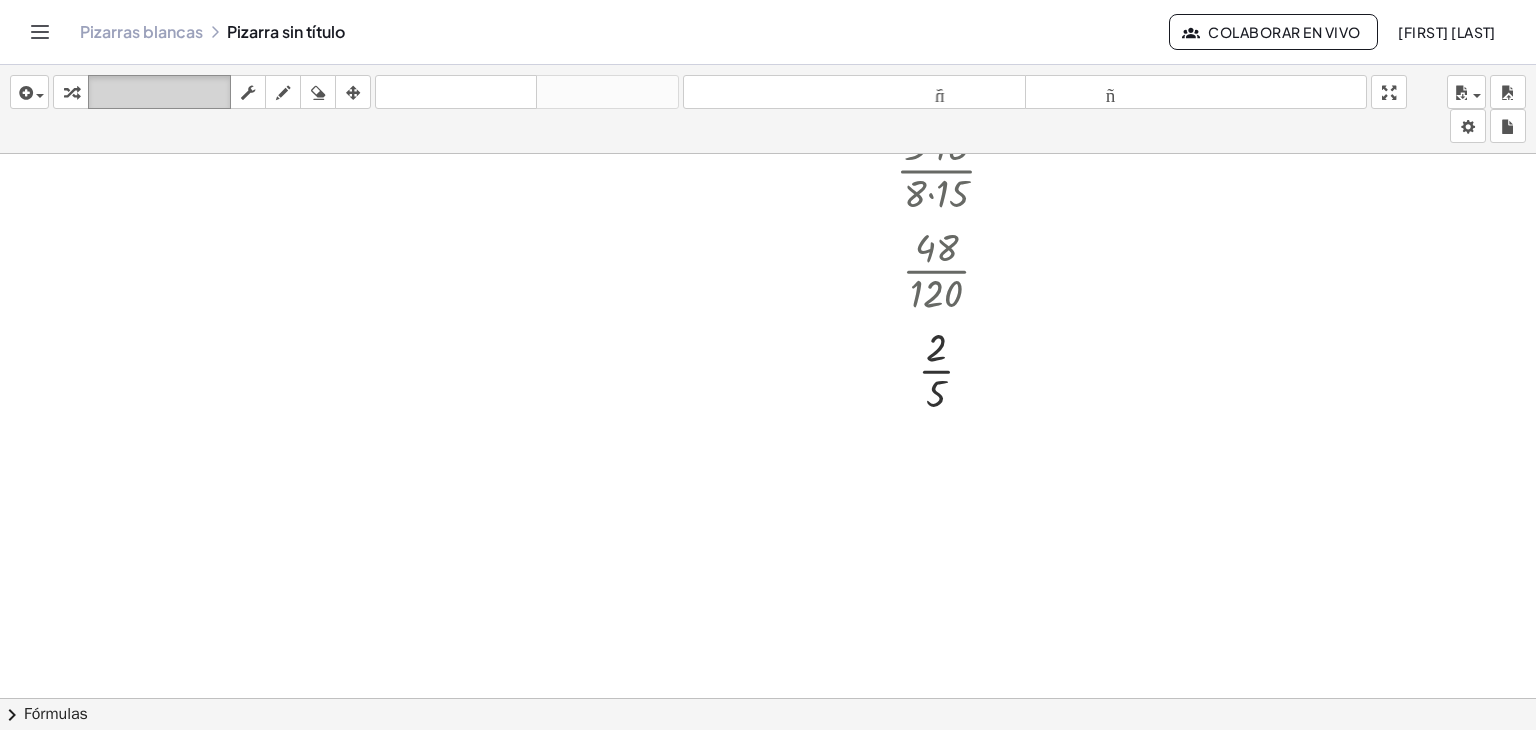 click on "teclado" at bounding box center (159, 92) 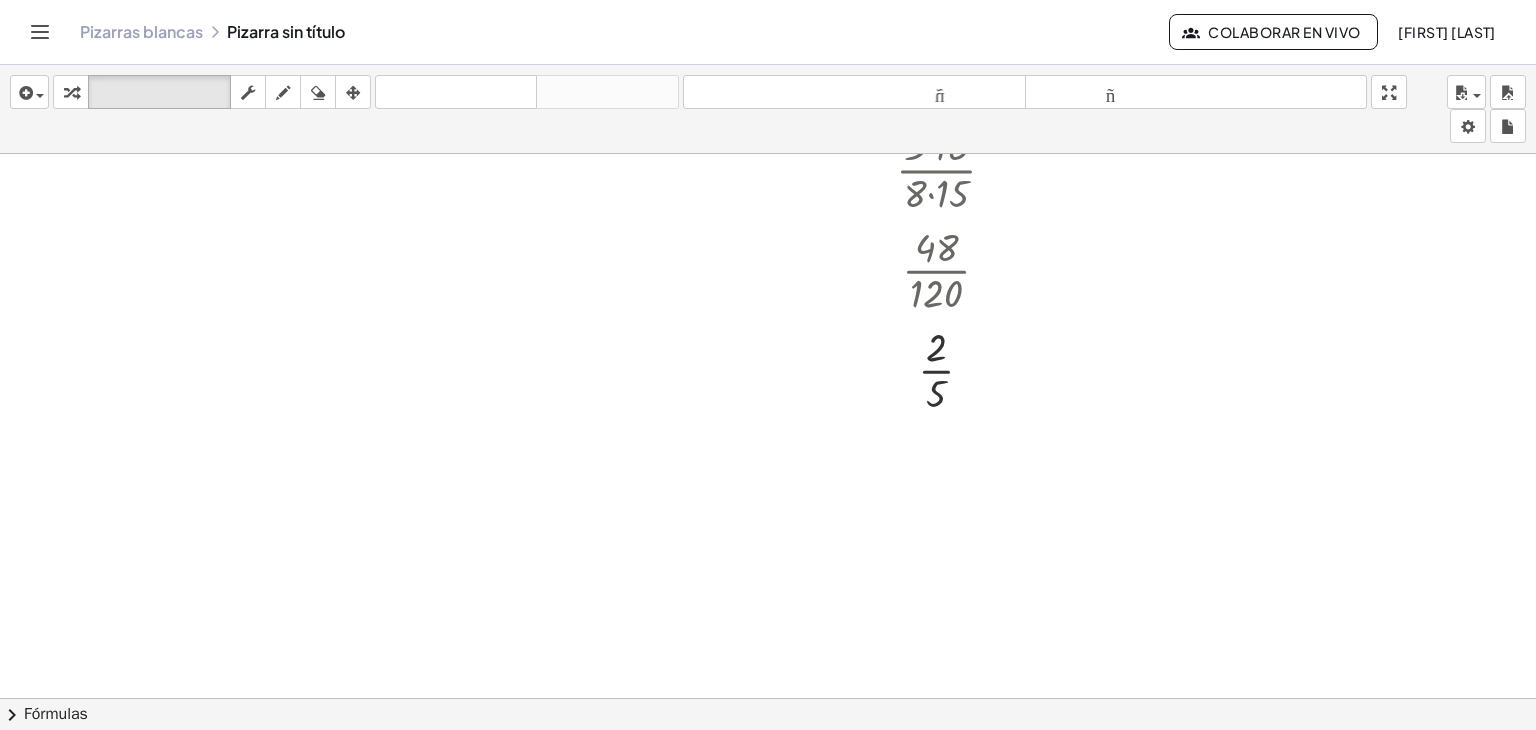 click at bounding box center (768, 312) 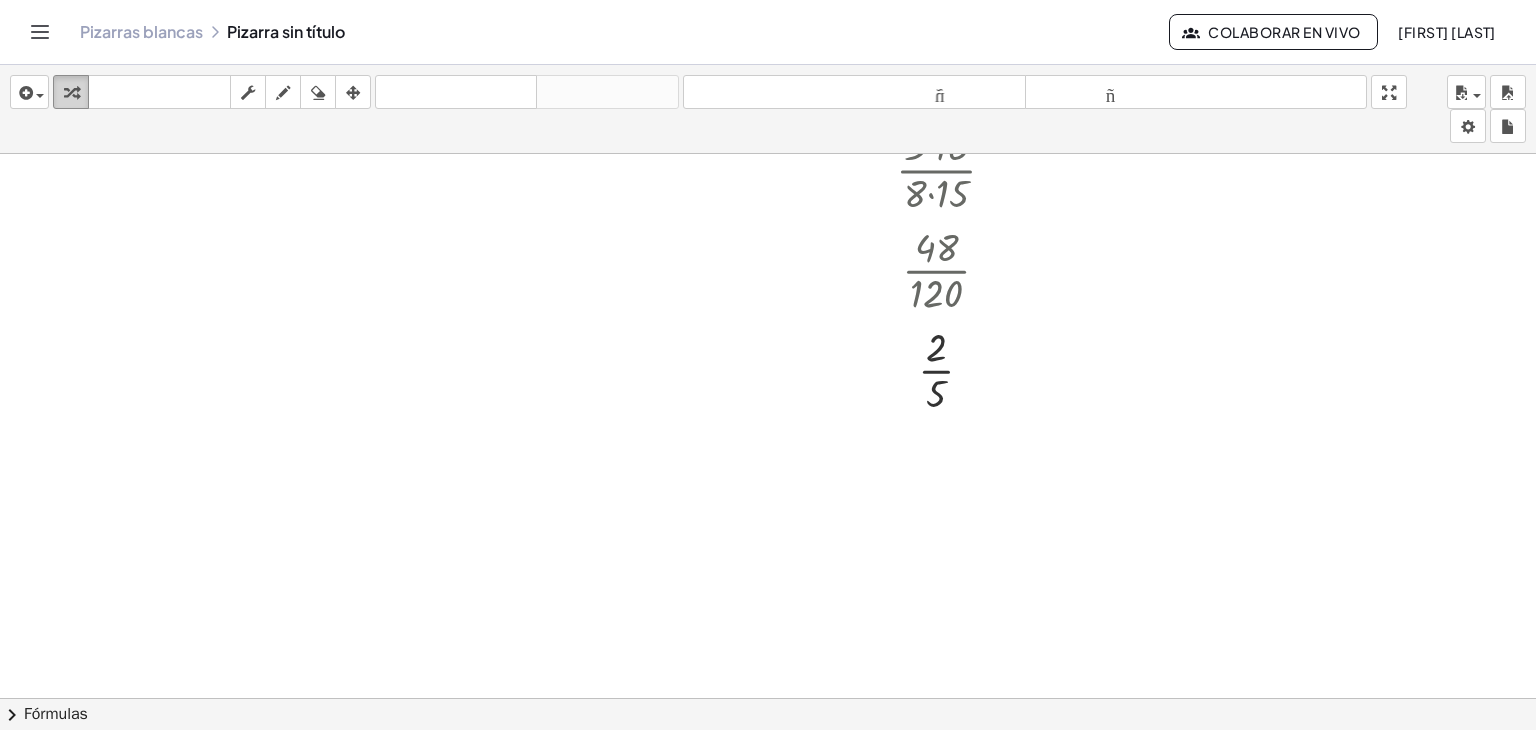 click at bounding box center [71, 93] 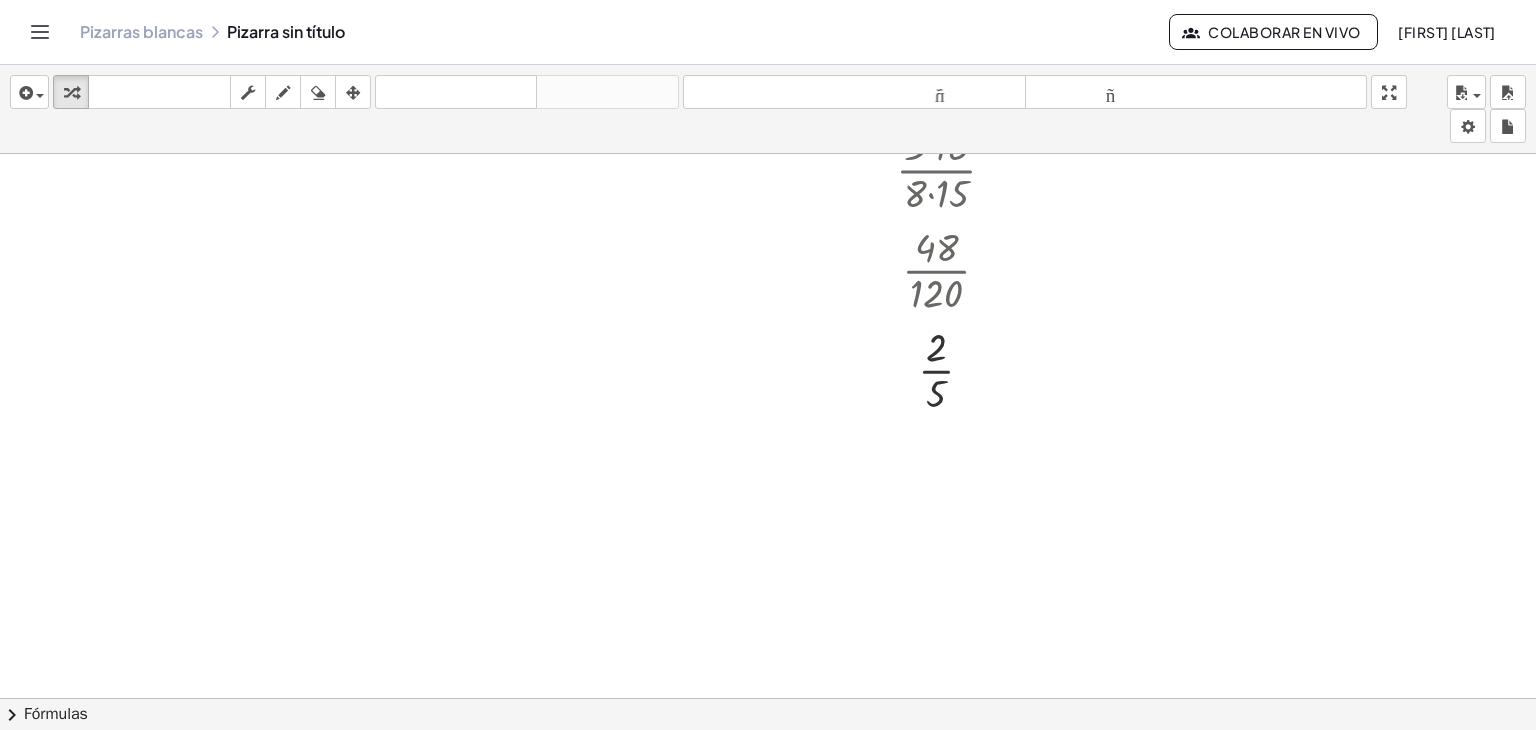 click at bounding box center [768, 312] 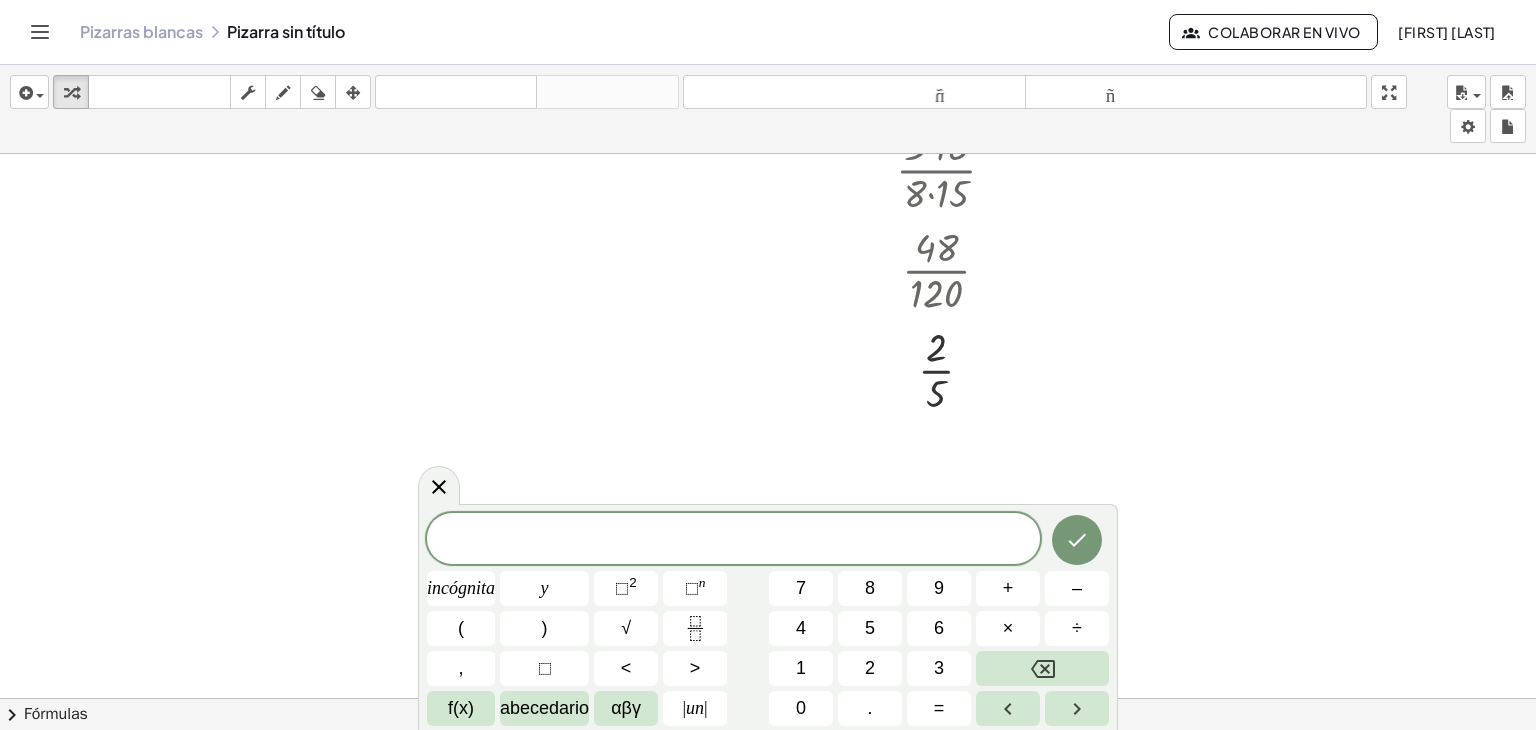 click at bounding box center (768, 312) 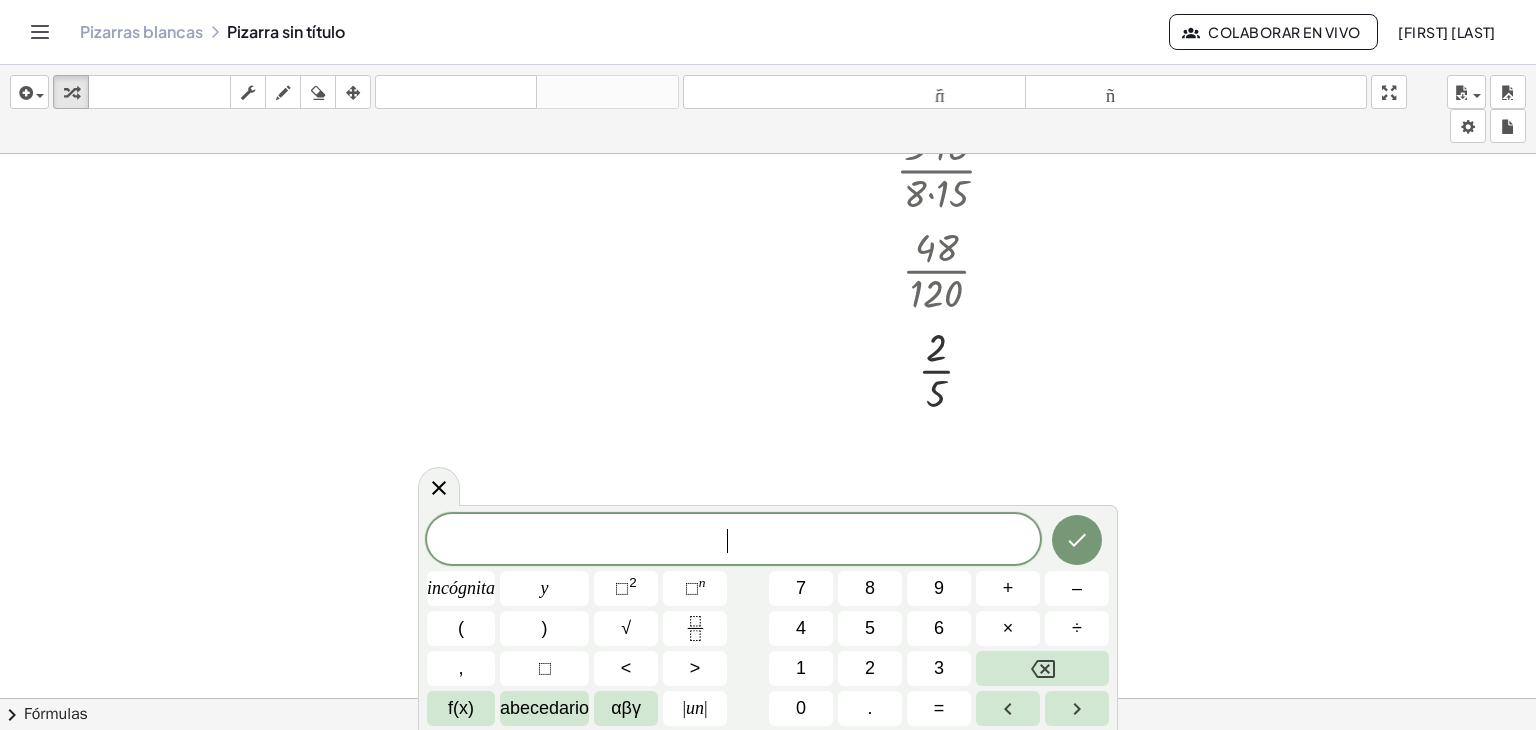 click 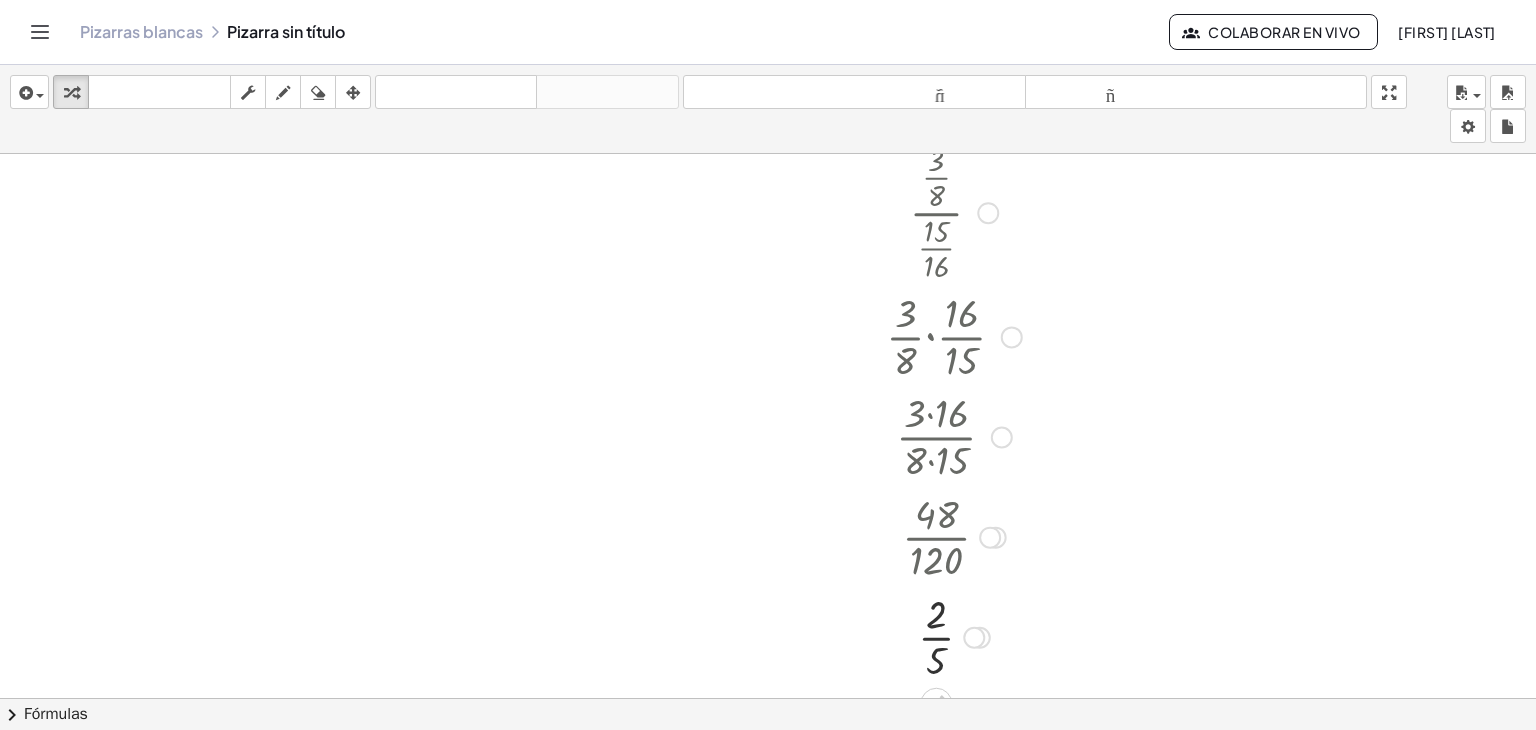 scroll, scrollTop: 100, scrollLeft: 0, axis: vertical 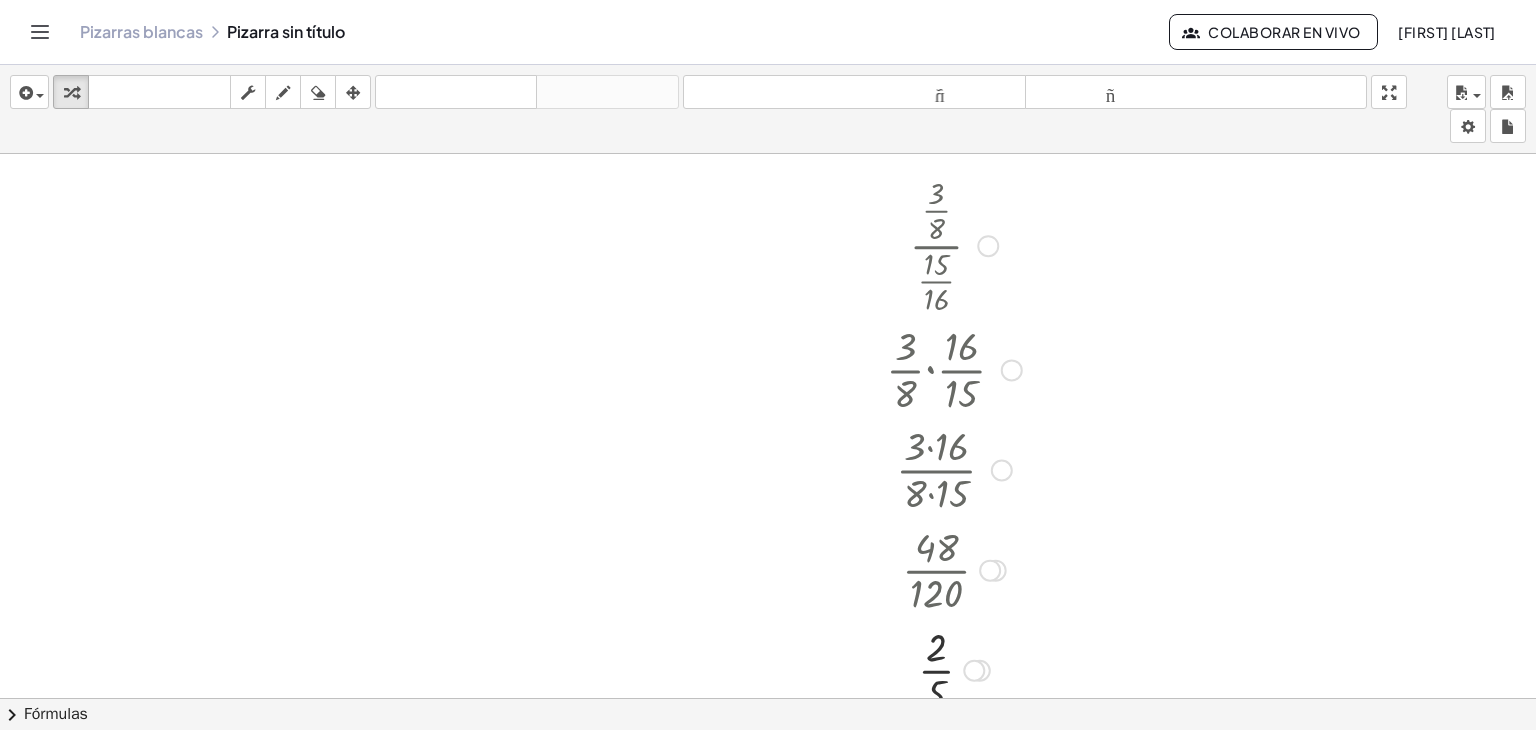drag, startPoint x: 926, startPoint y: 175, endPoint x: 966, endPoint y: 250, distance: 85 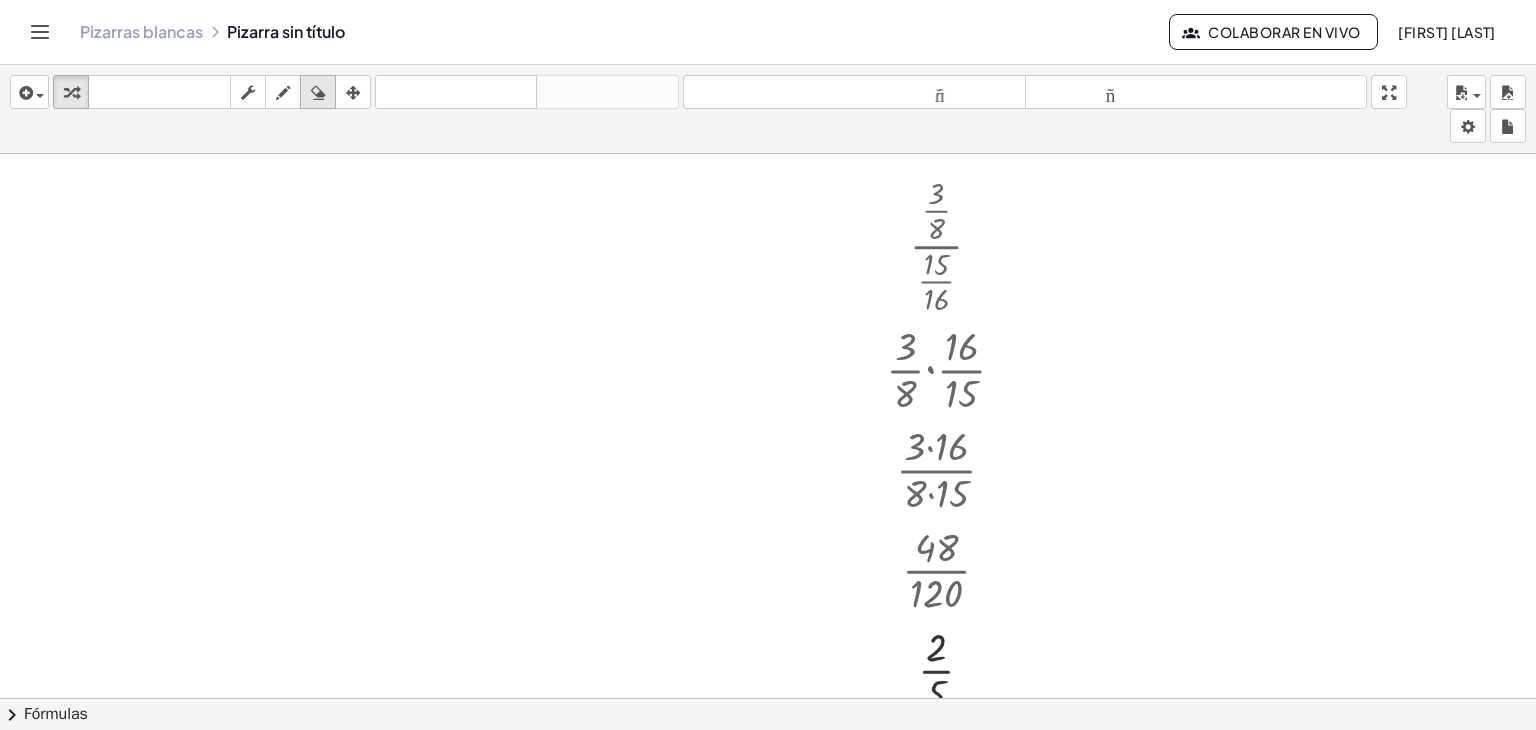 click at bounding box center (318, 93) 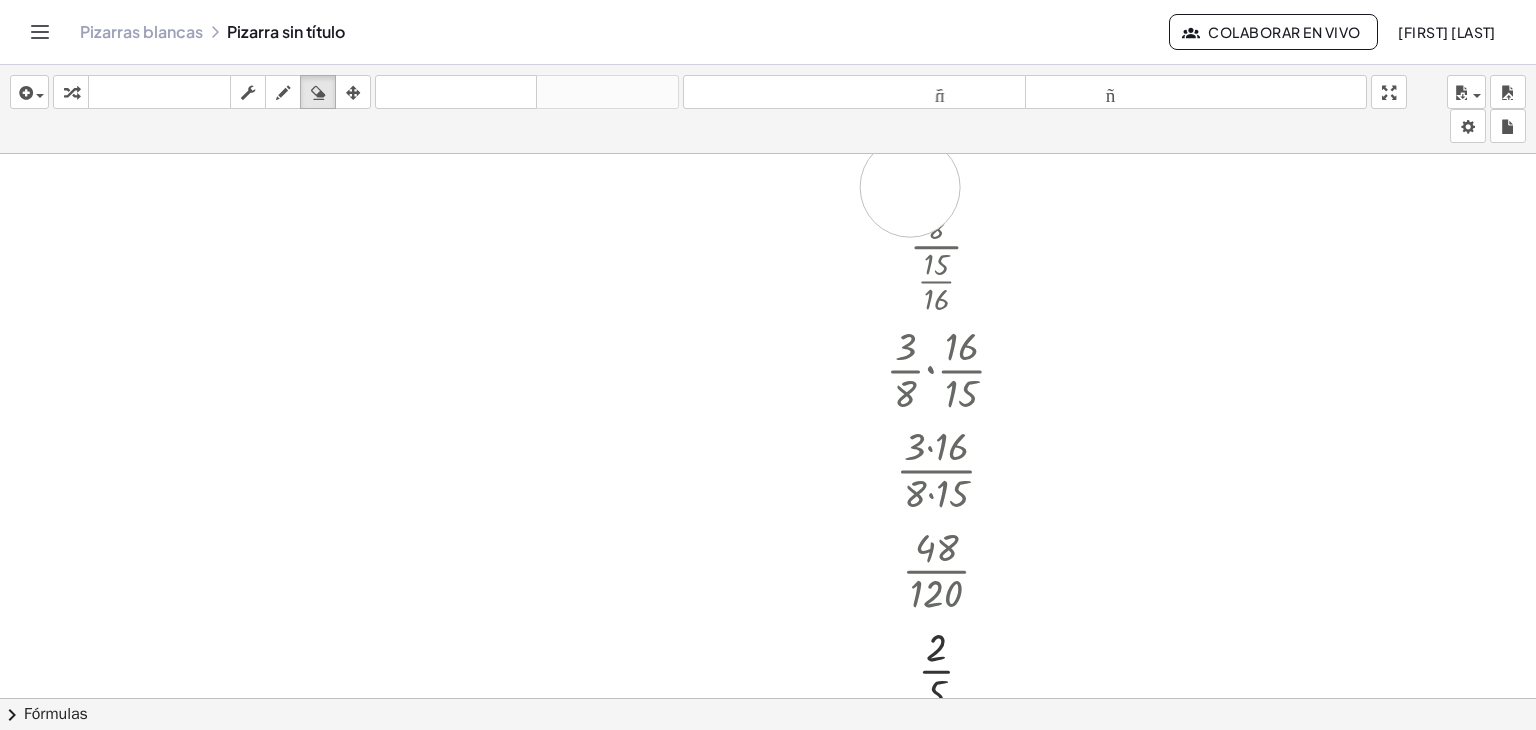 drag, startPoint x: 910, startPoint y: 186, endPoint x: 934, endPoint y: 216, distance: 38.418747 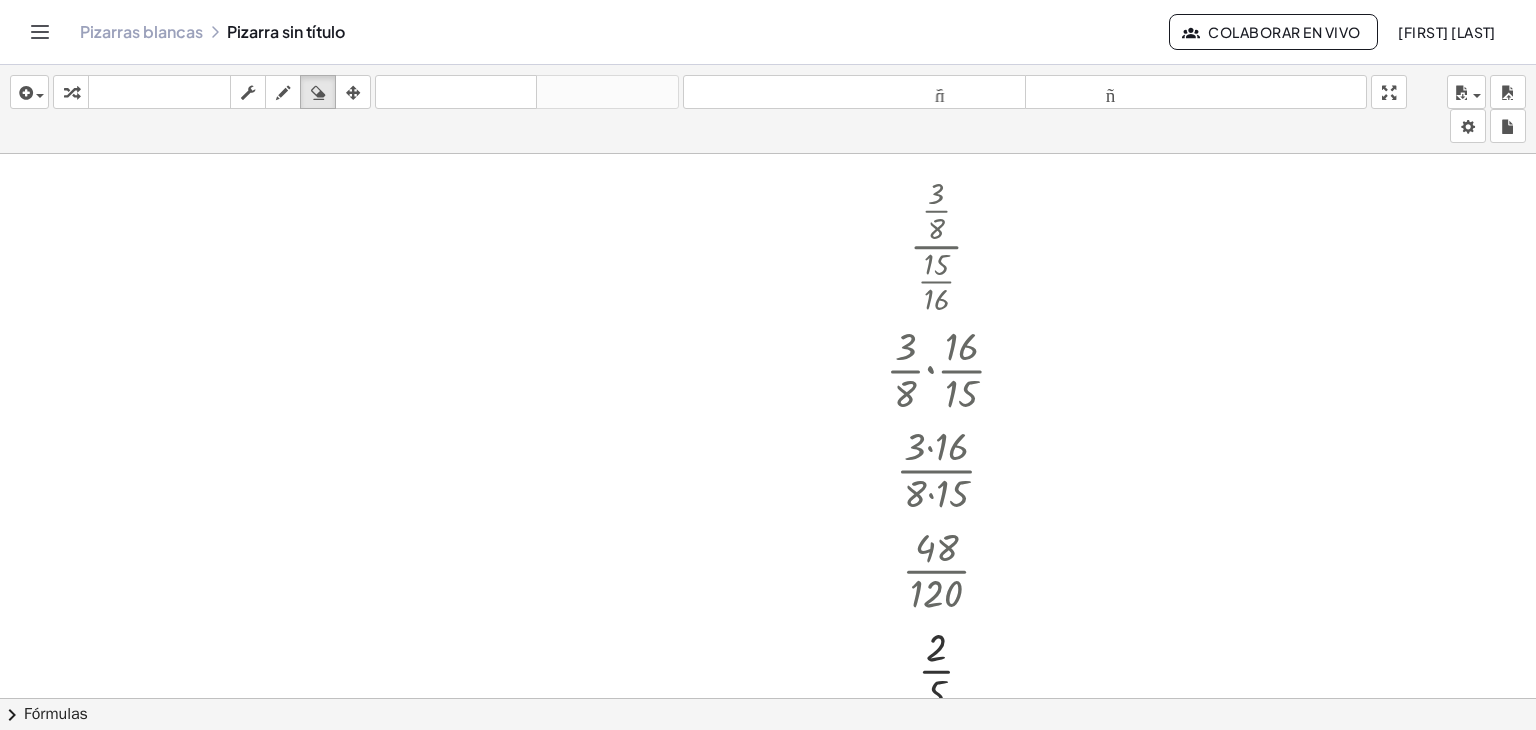 click at bounding box center [768, 612] 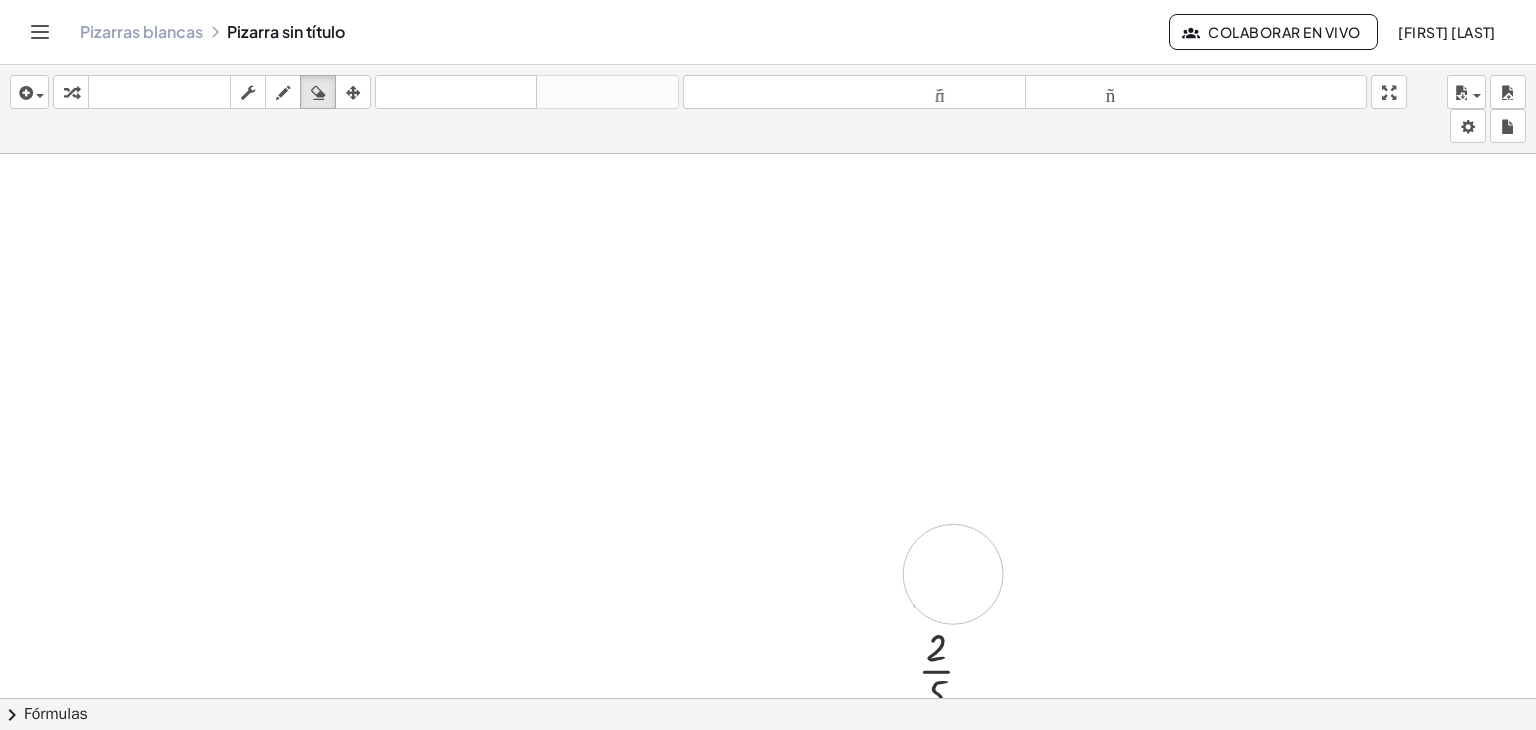 drag, startPoint x: 950, startPoint y: 288, endPoint x: 953, endPoint y: 574, distance: 286.01575 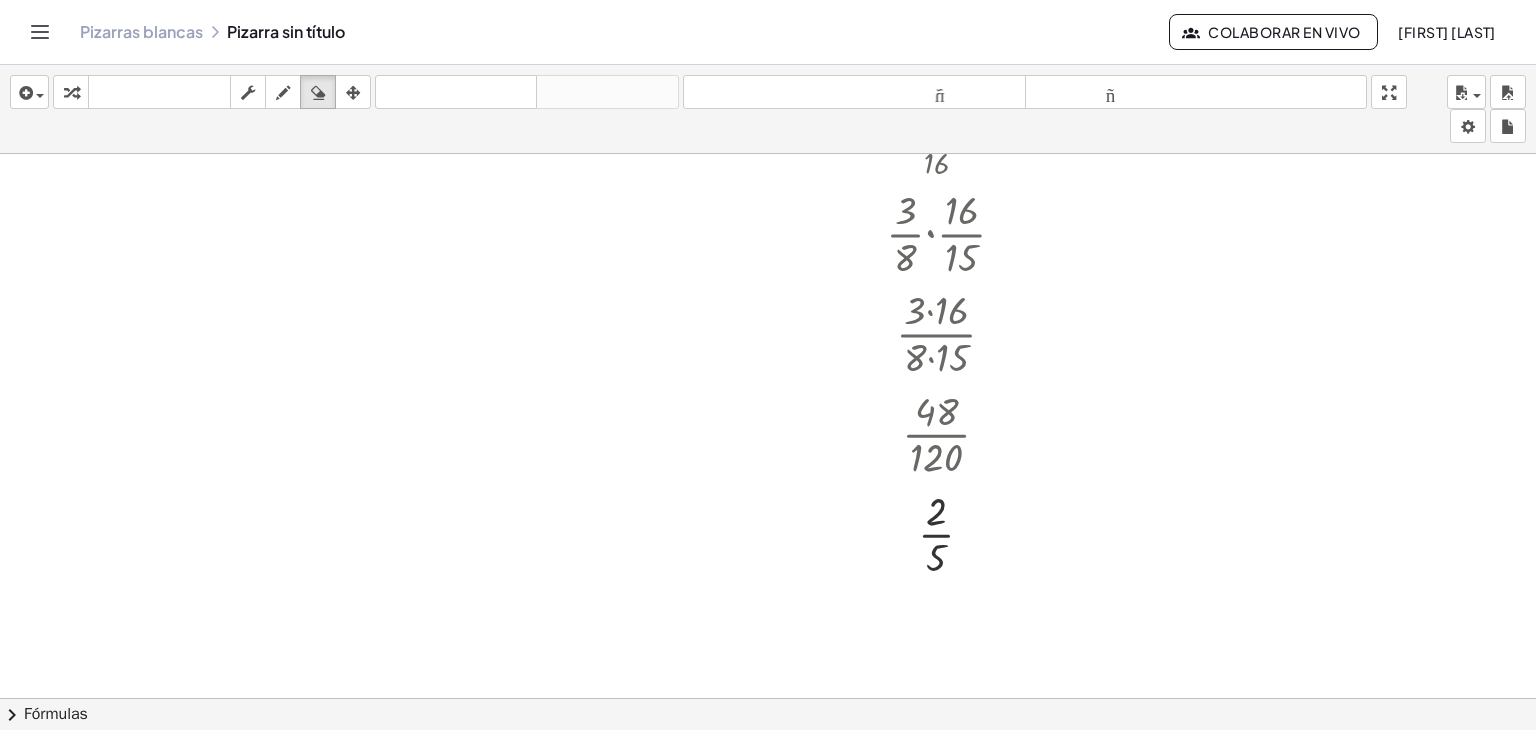 scroll, scrollTop: 300, scrollLeft: 0, axis: vertical 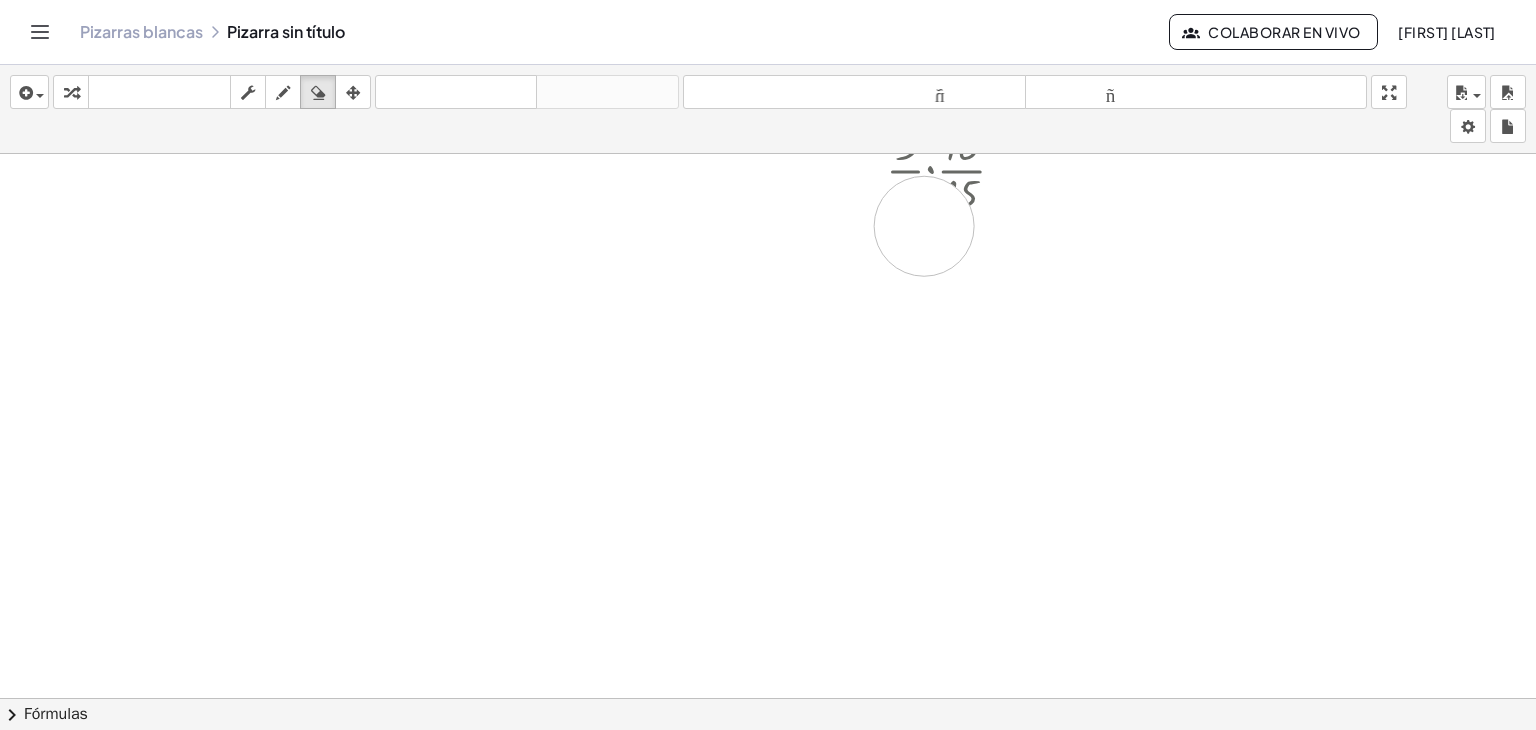 drag, startPoint x: 936, startPoint y: 485, endPoint x: 925, endPoint y: 197, distance: 288.21 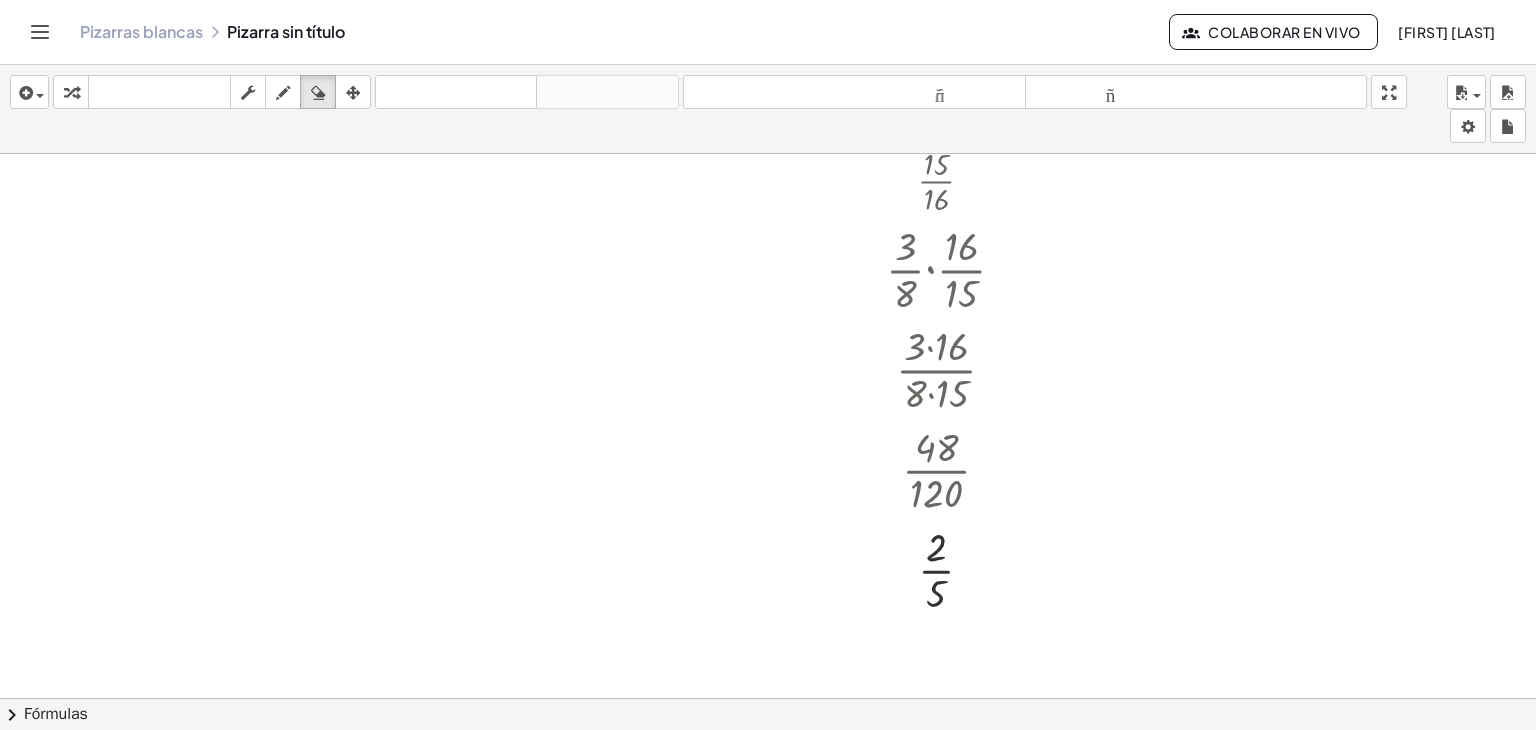 scroll, scrollTop: 100, scrollLeft: 0, axis: vertical 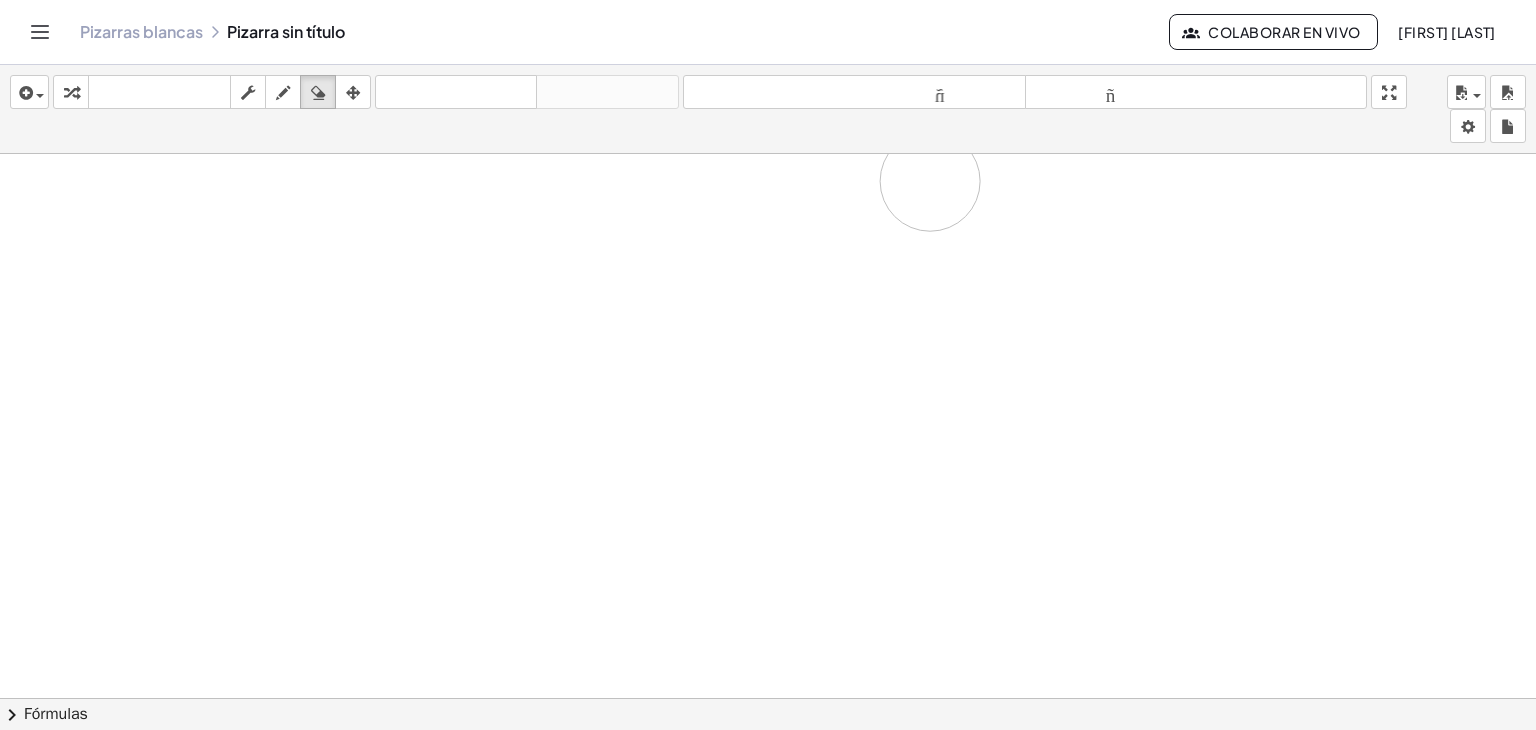 drag, startPoint x: 940, startPoint y: 689, endPoint x: 930, endPoint y: 180, distance: 509.09824 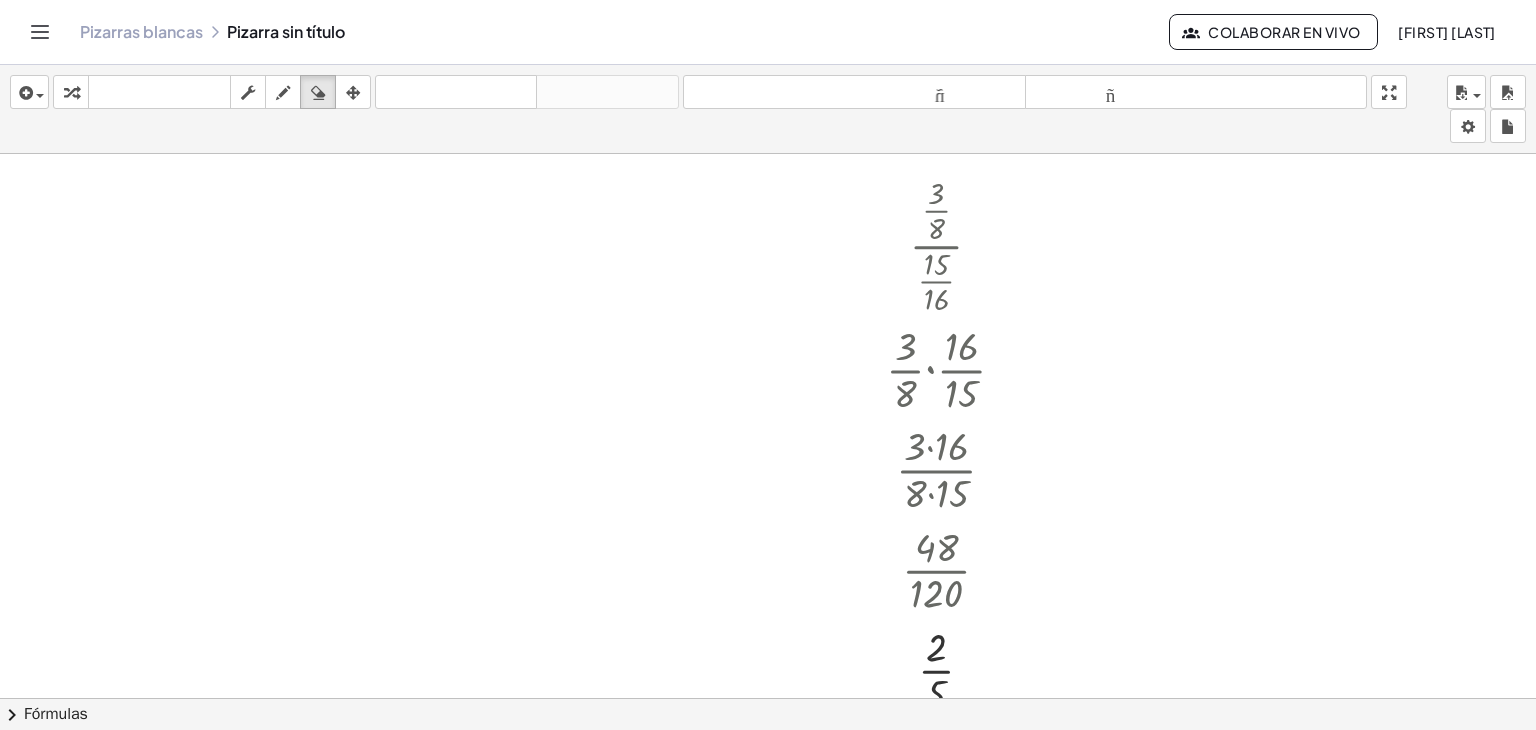 click at bounding box center (768, 612) 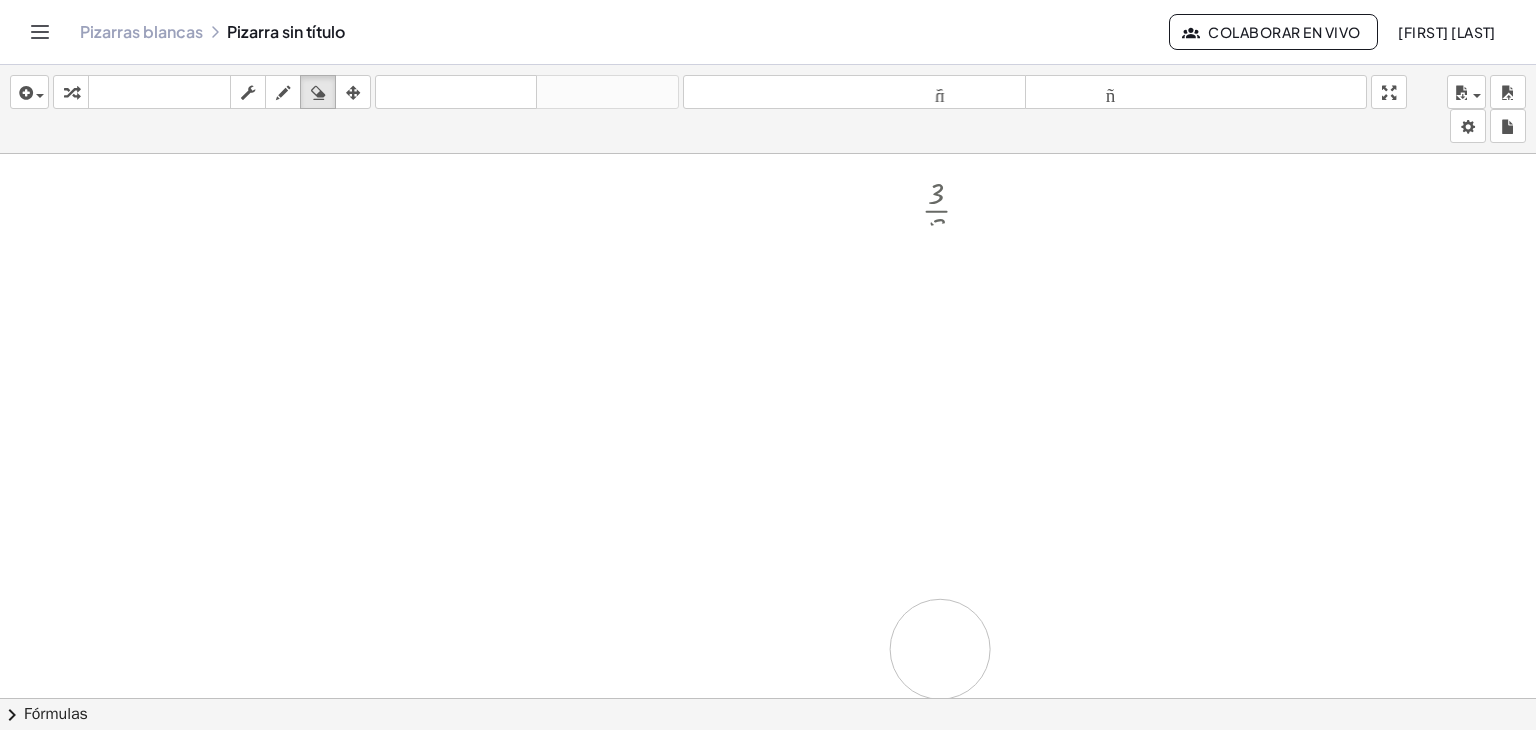 drag, startPoint x: 914, startPoint y: 347, endPoint x: 948, endPoint y: 194, distance: 156.73225 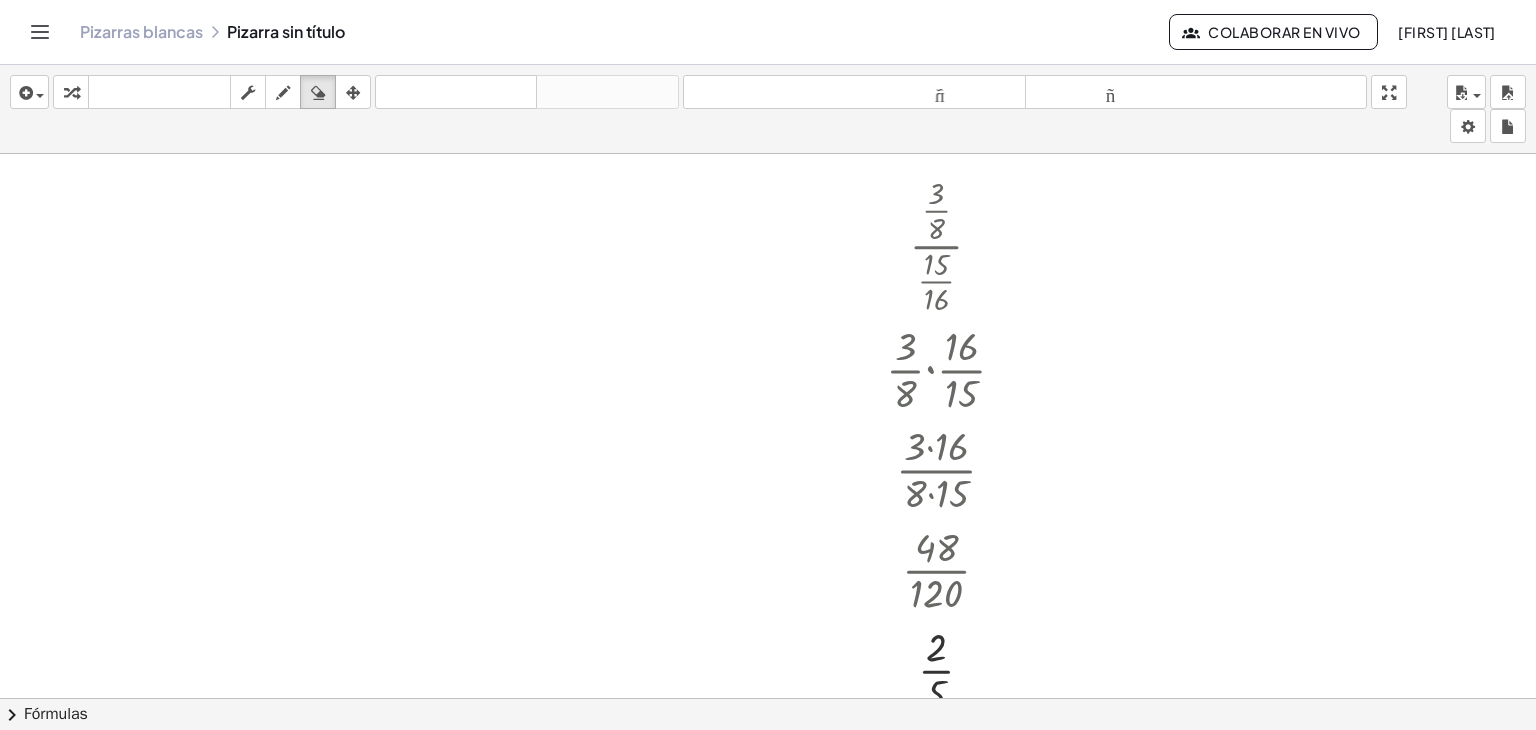 click at bounding box center [768, 612] 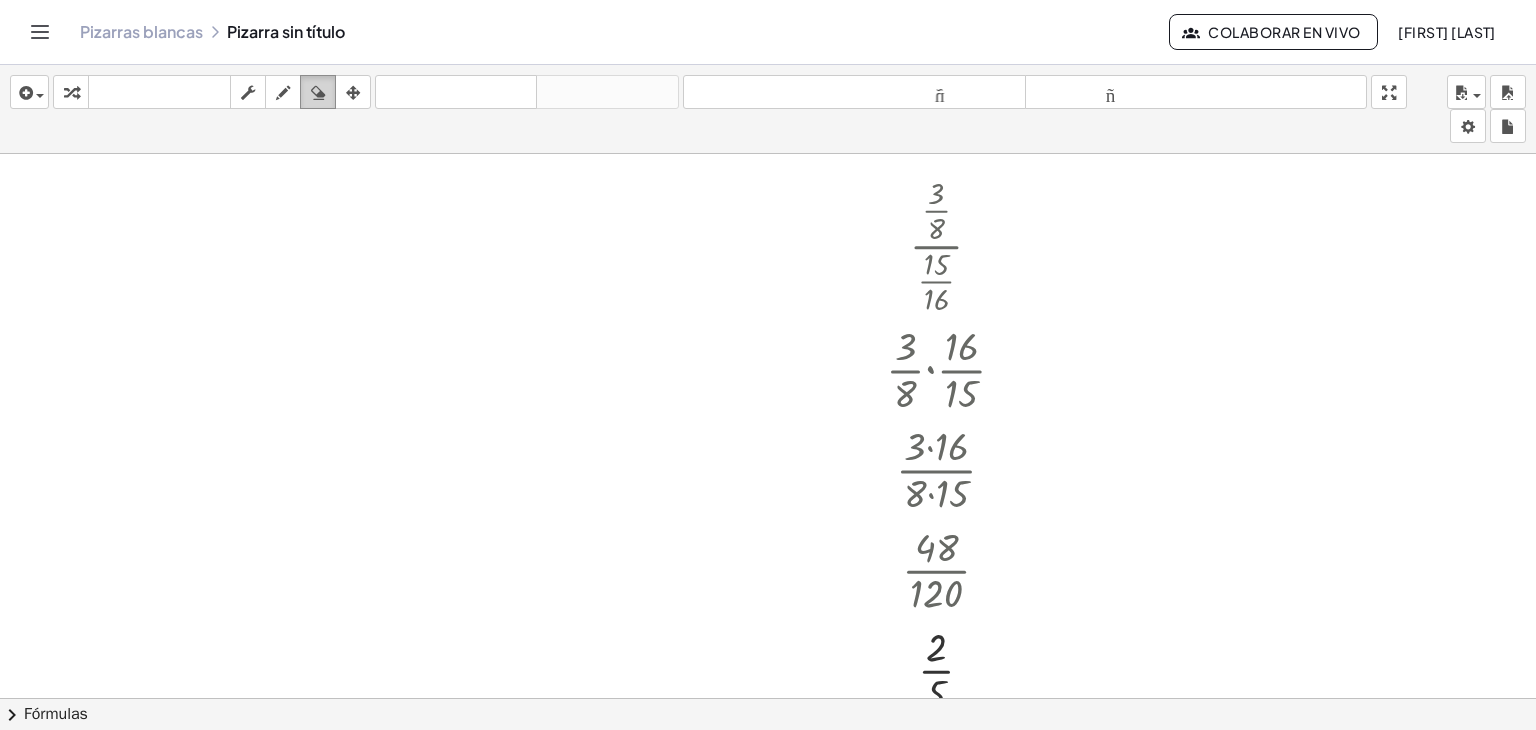 click at bounding box center [318, 92] 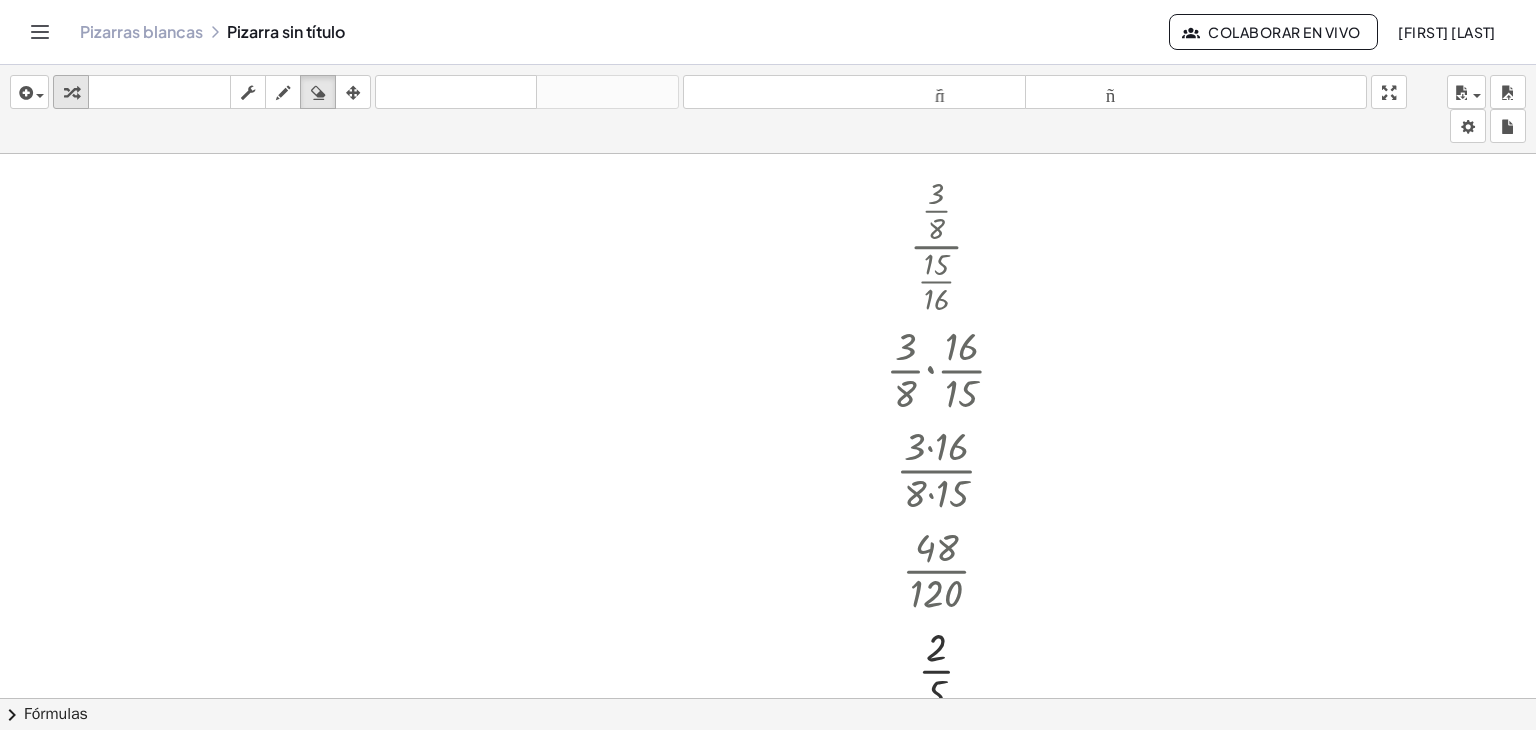 click on "transformar" at bounding box center [71, 92] 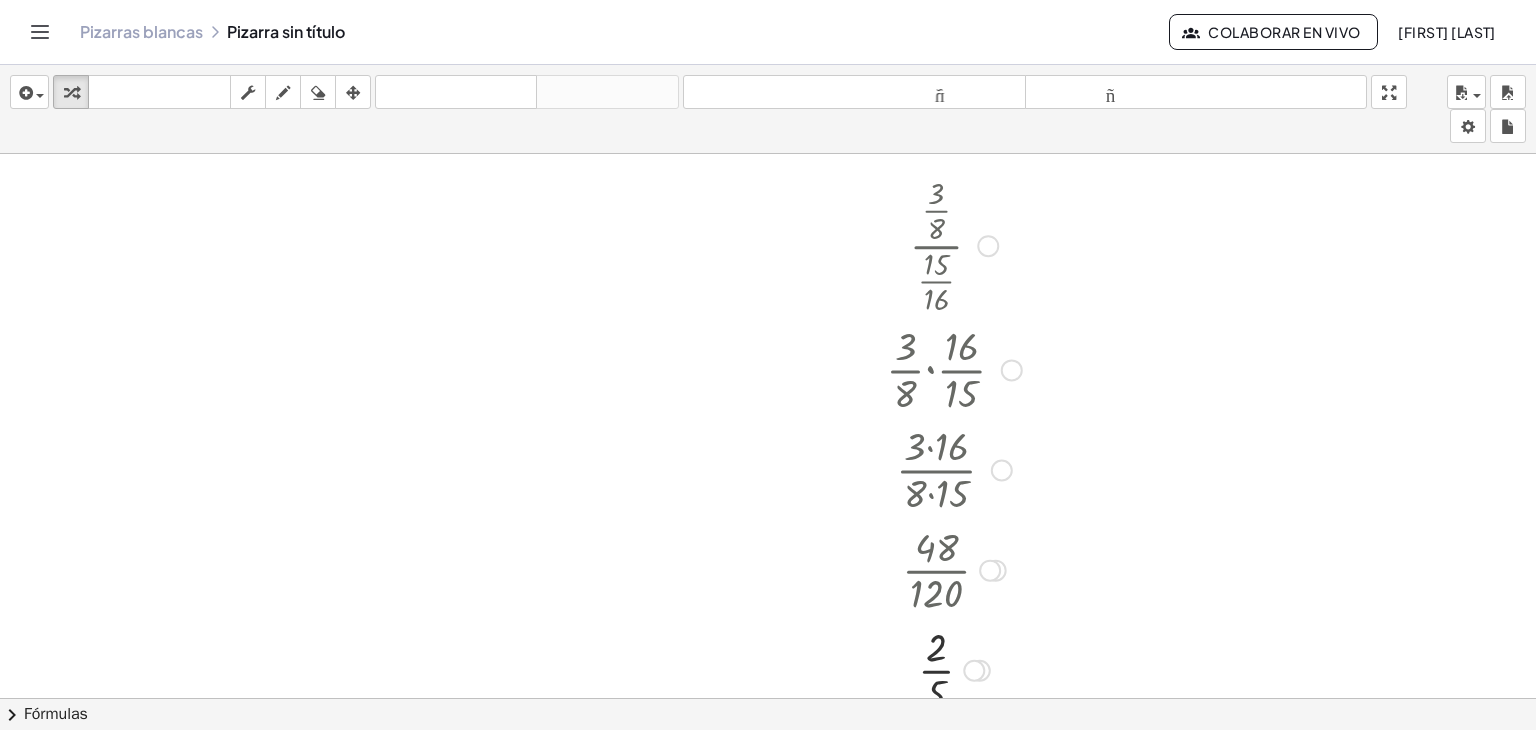 drag, startPoint x: 922, startPoint y: 204, endPoint x: 954, endPoint y: 268, distance: 71.55418 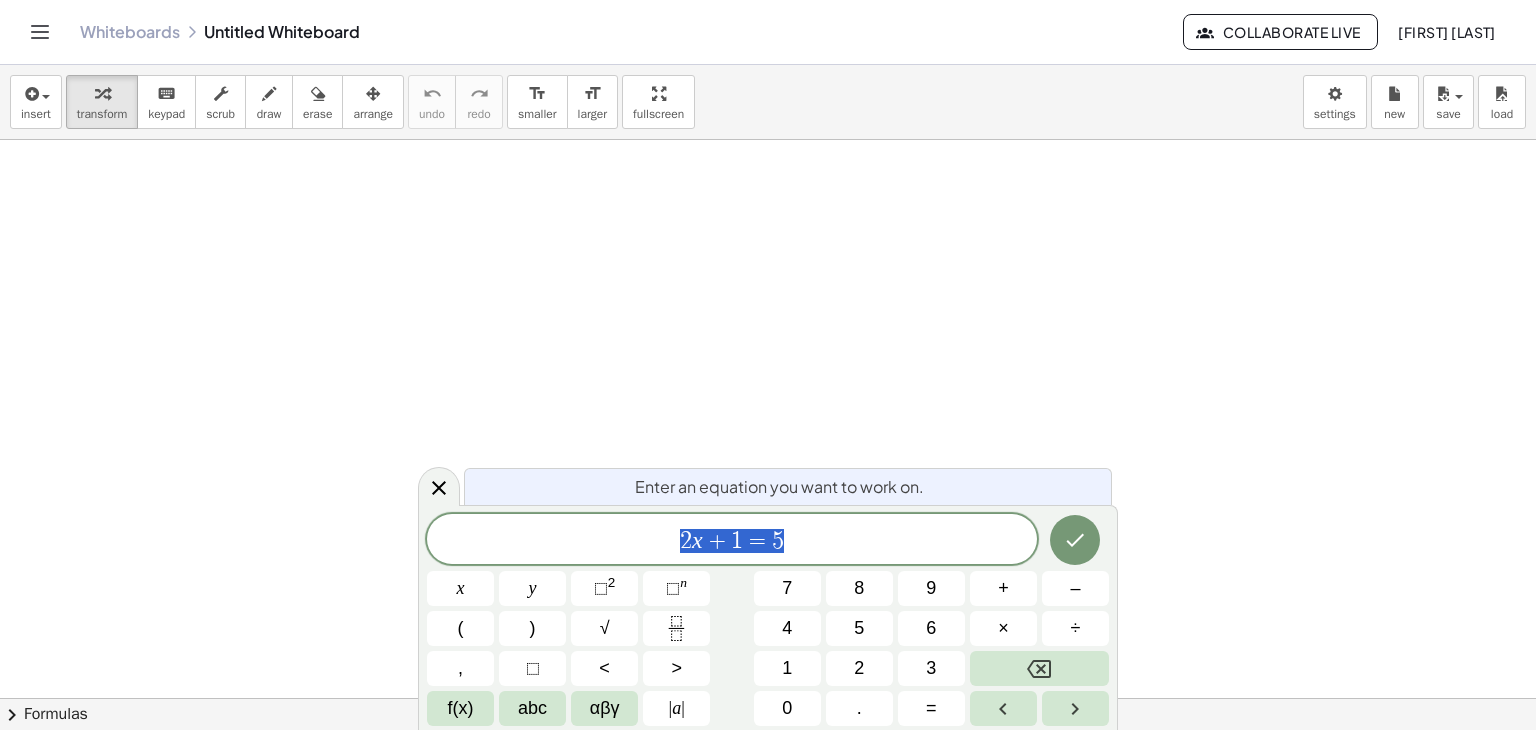 scroll, scrollTop: 0, scrollLeft: 0, axis: both 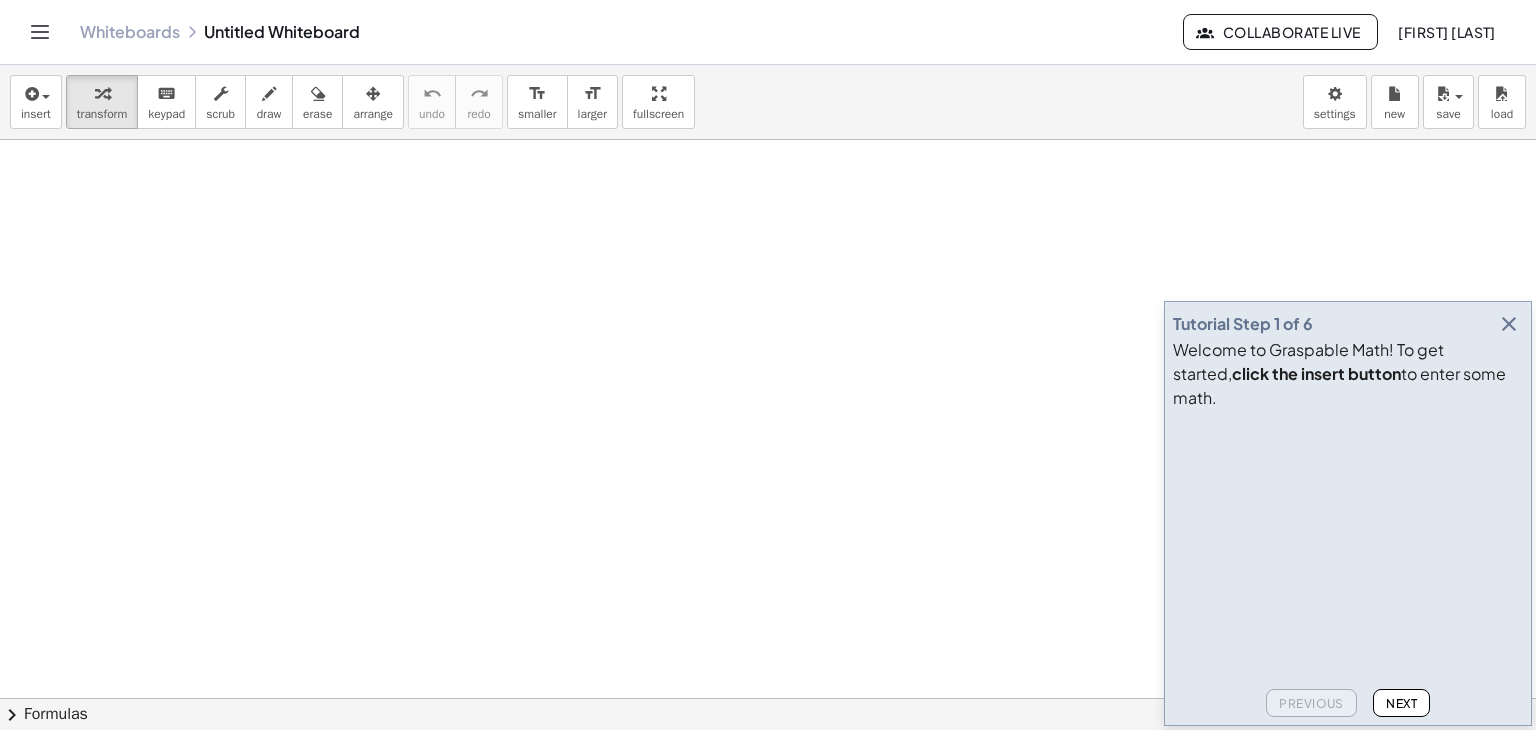 click at bounding box center (768, 763) 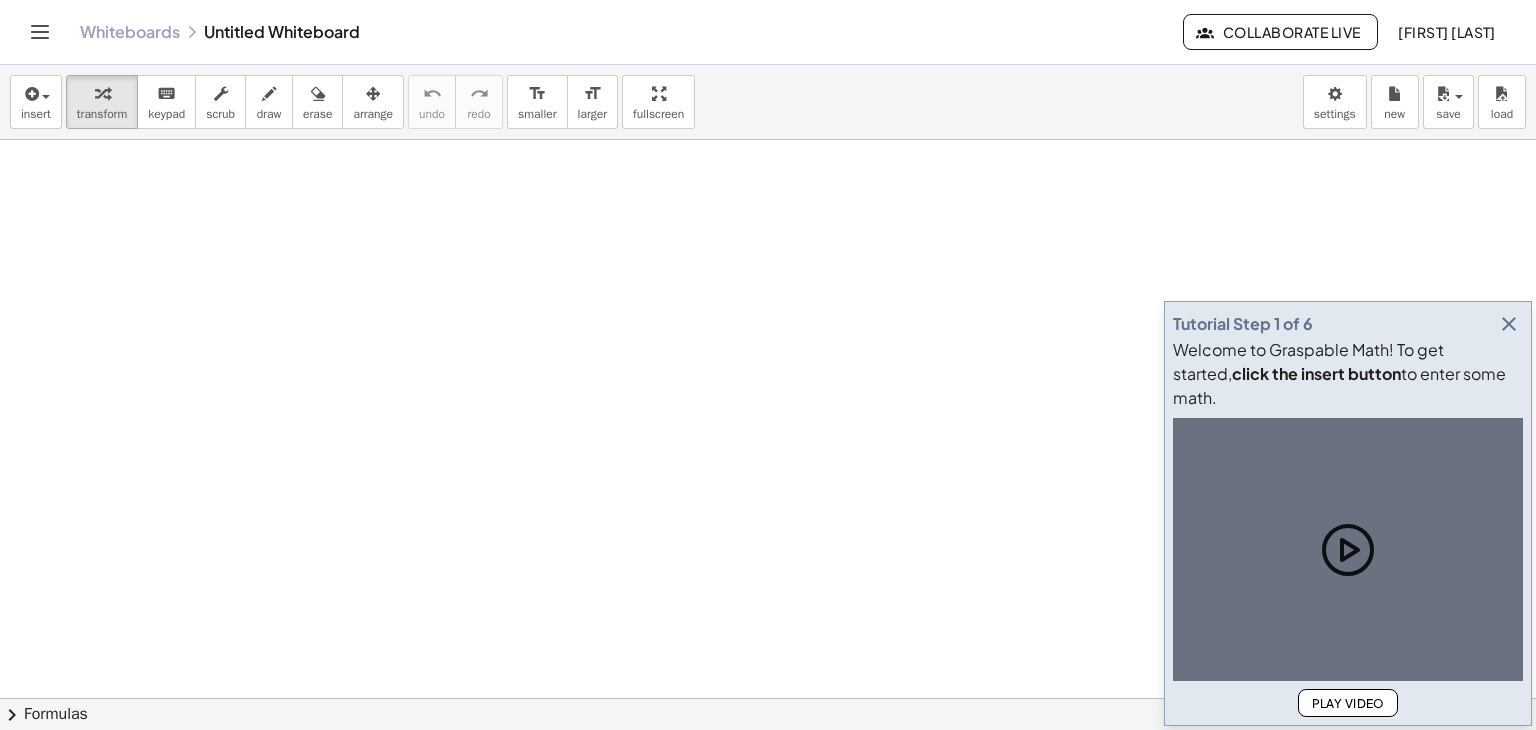 scroll, scrollTop: 0, scrollLeft: 0, axis: both 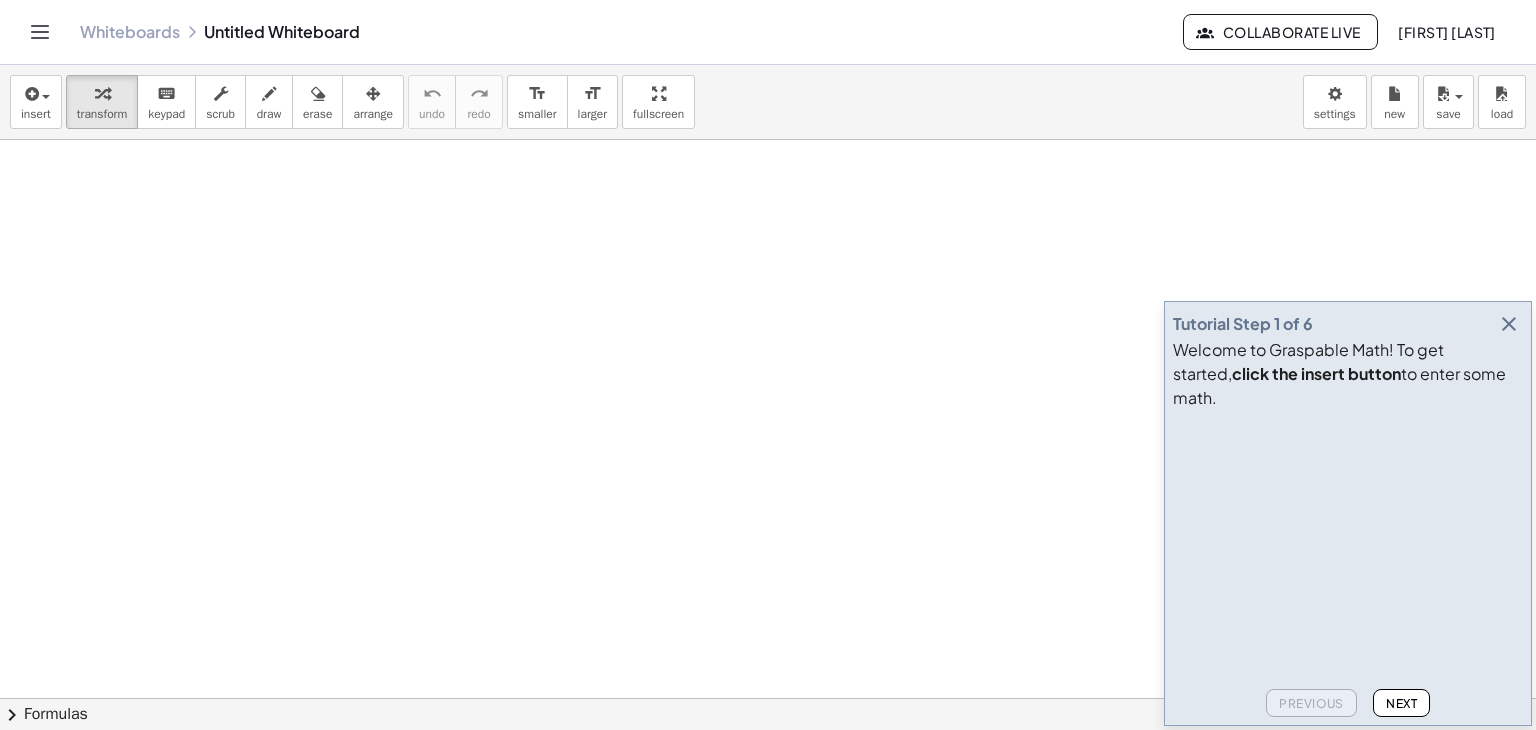 click at bounding box center (1509, 324) 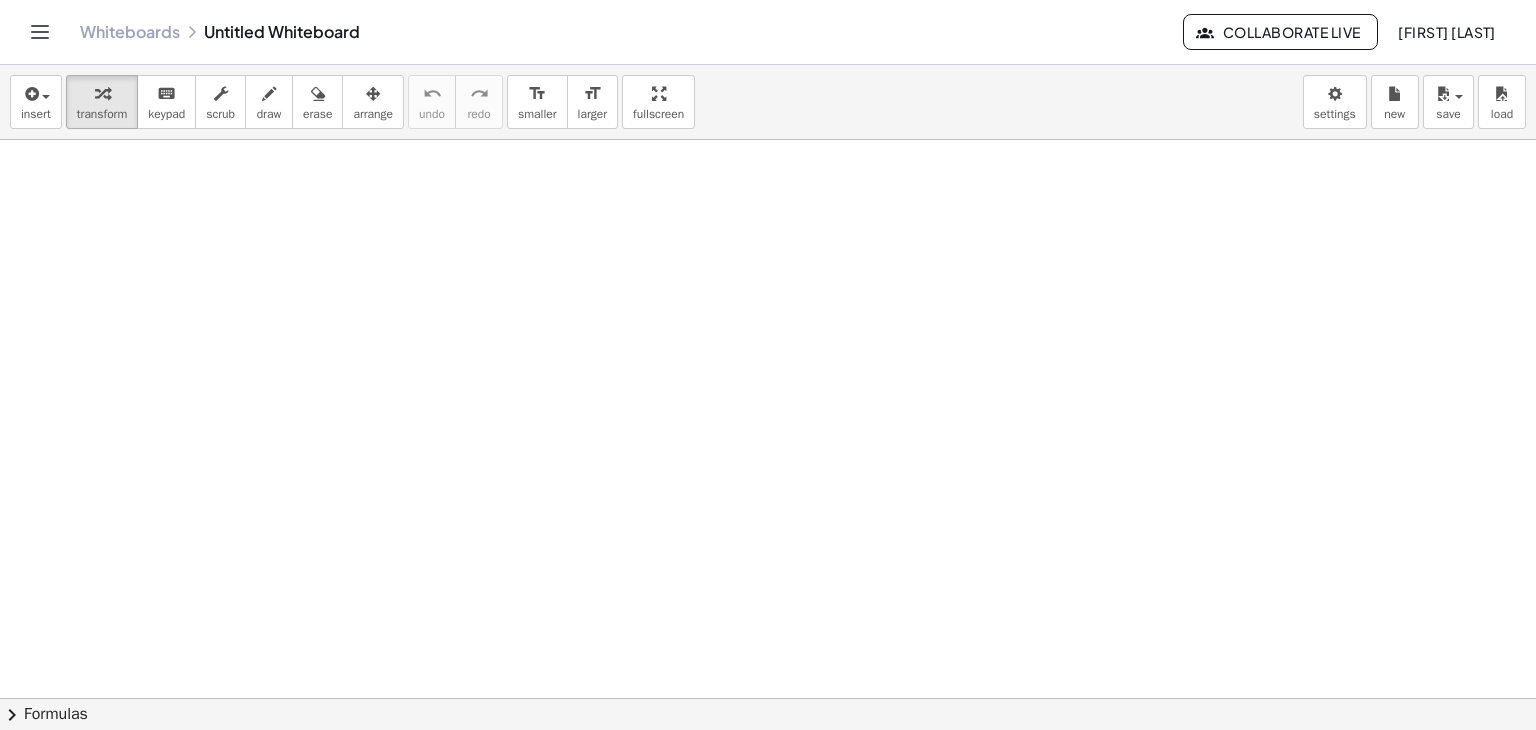 click at bounding box center (768, 763) 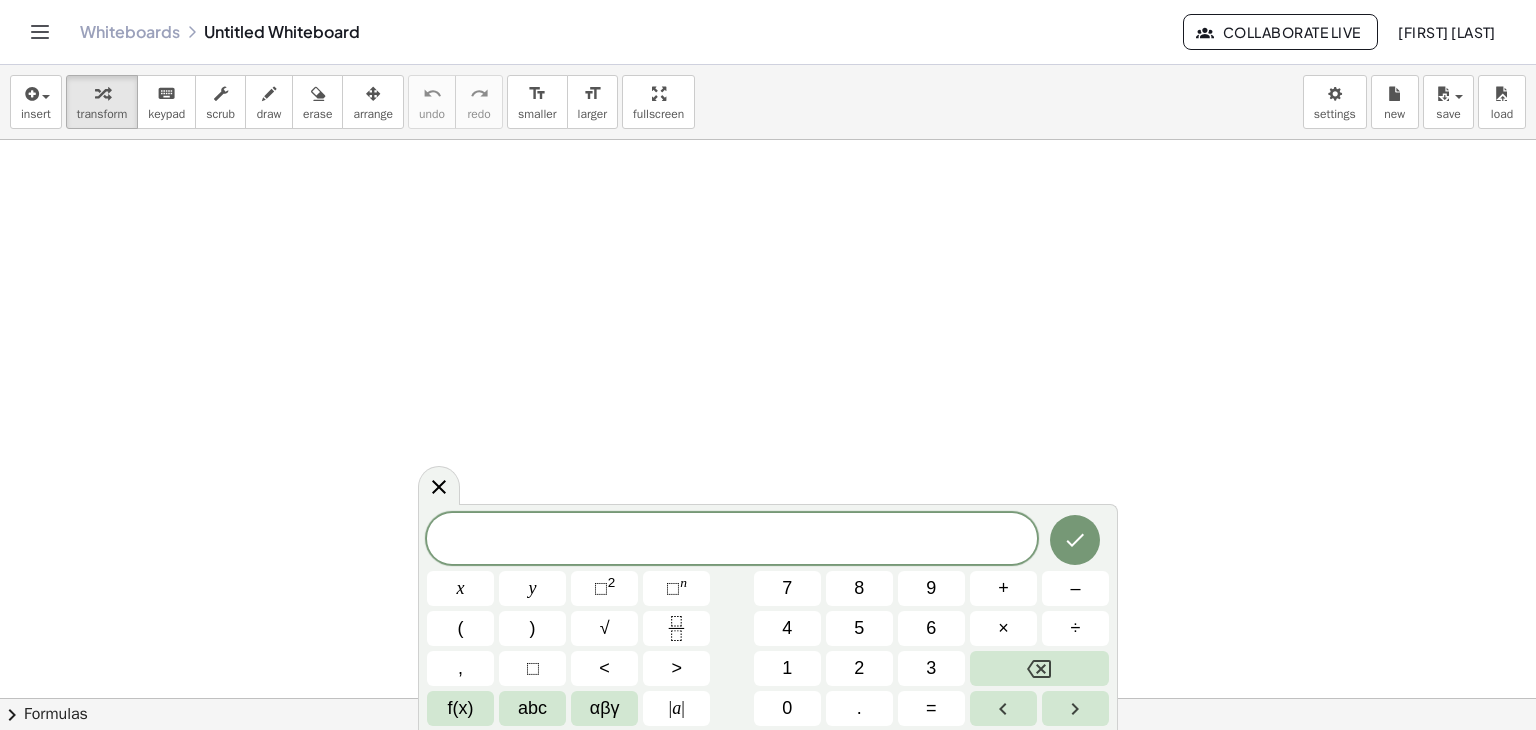 click at bounding box center [732, 540] 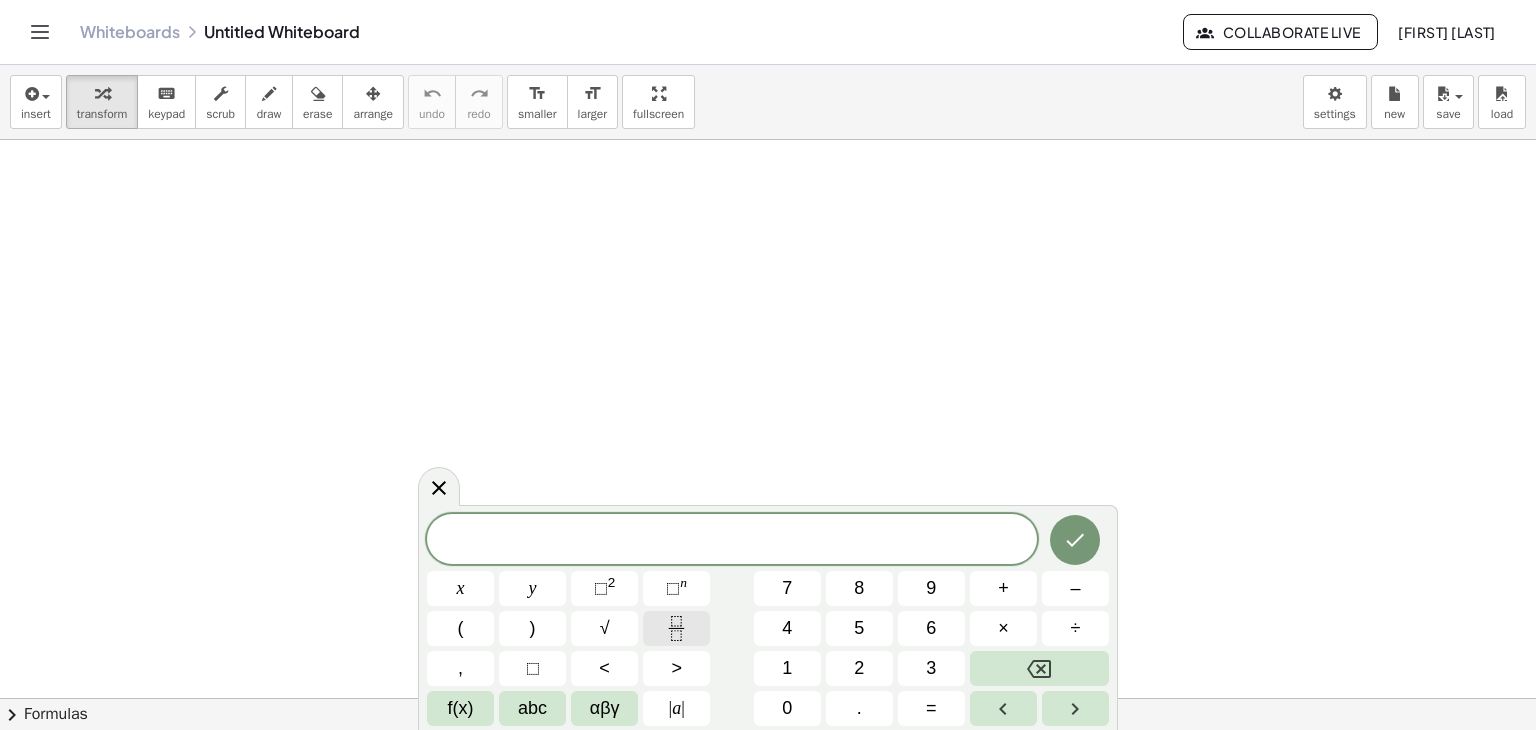 click 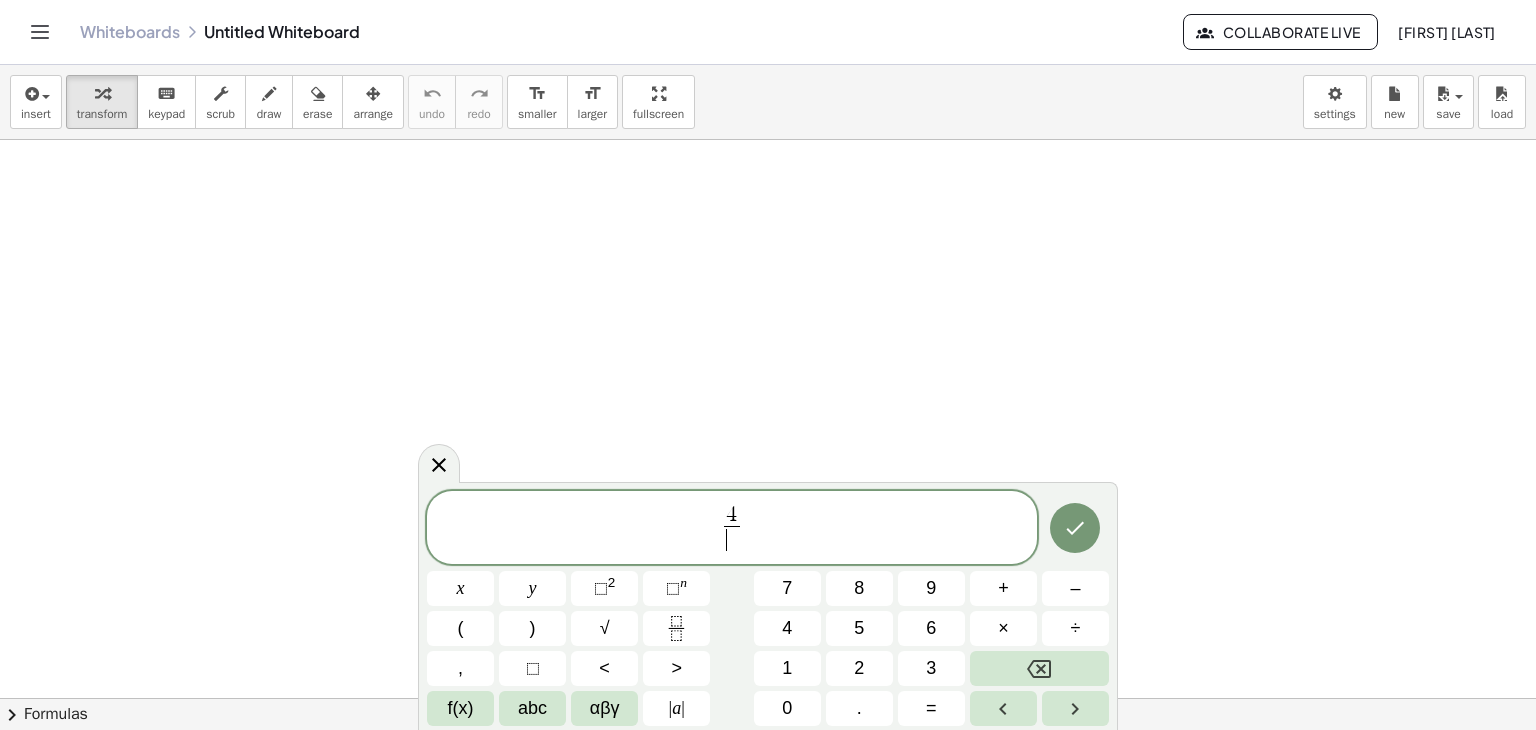 click on "​" at bounding box center (731, 539) 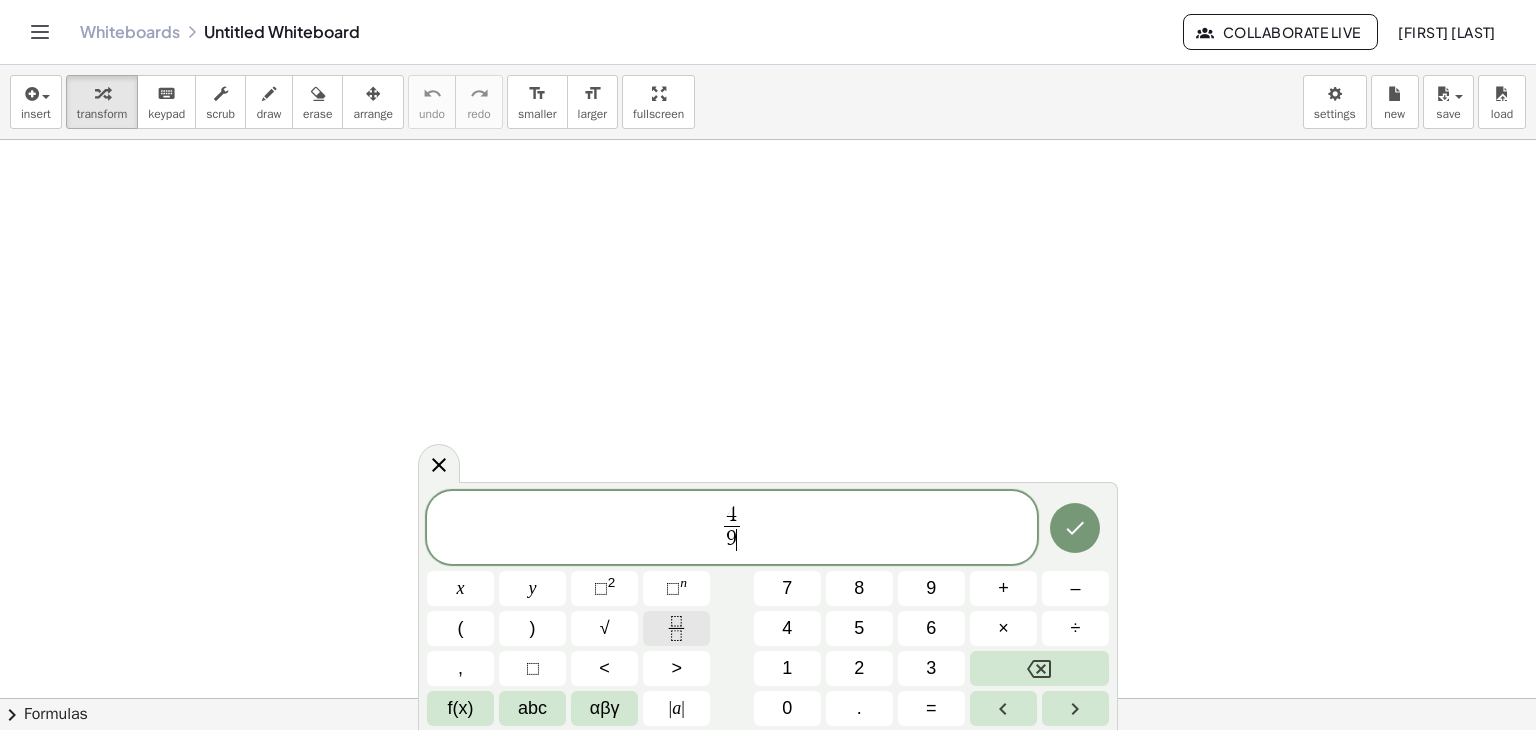click at bounding box center [676, 628] 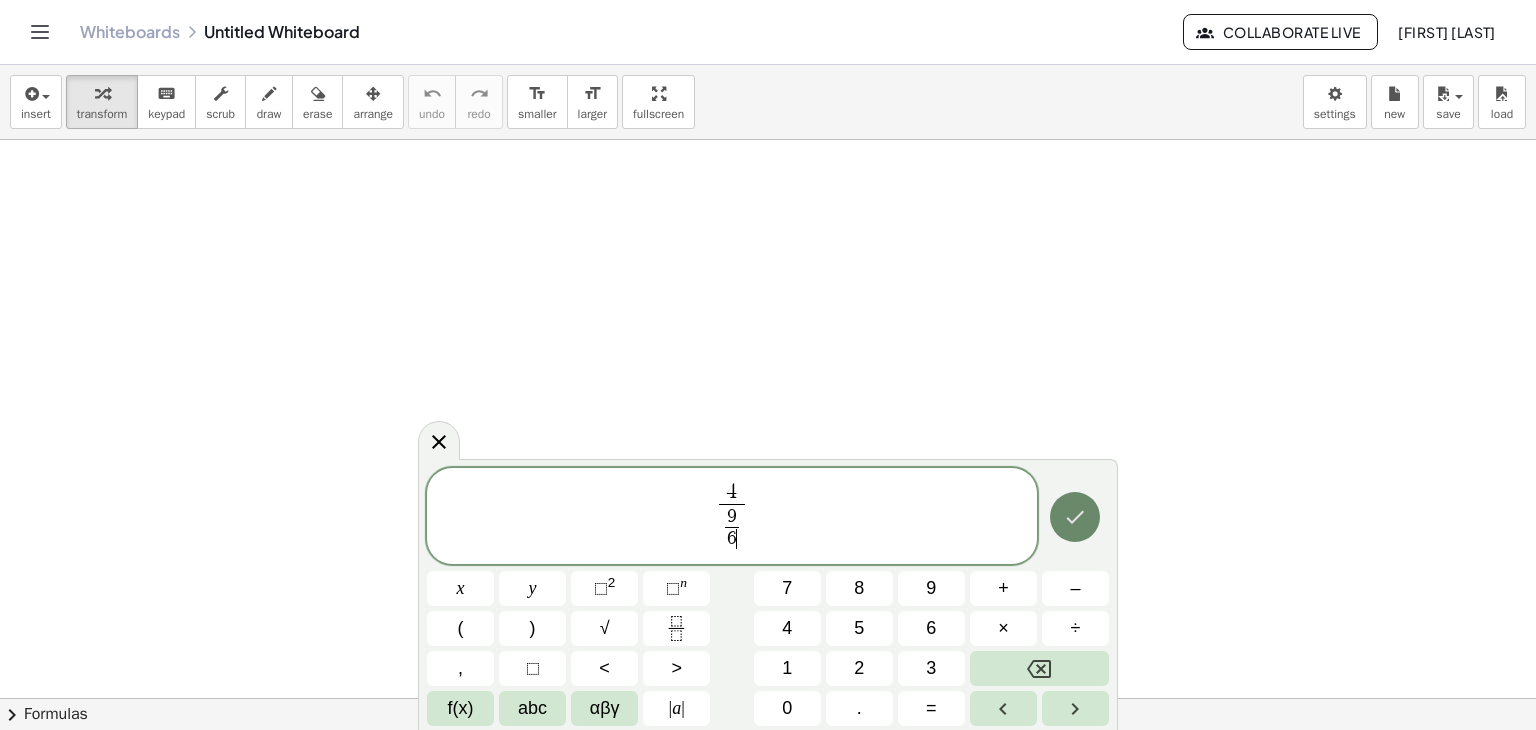 click 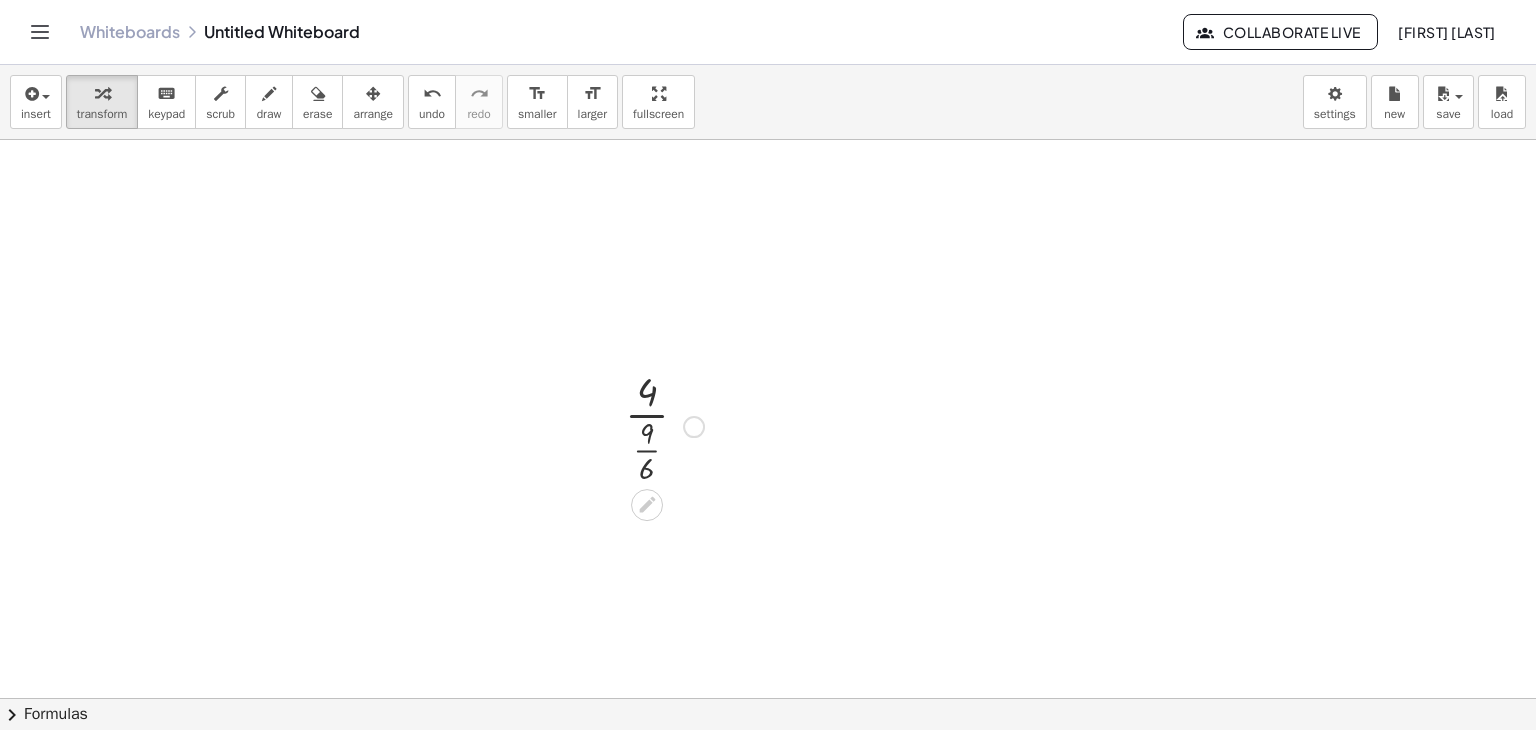 click at bounding box center (664, 425) 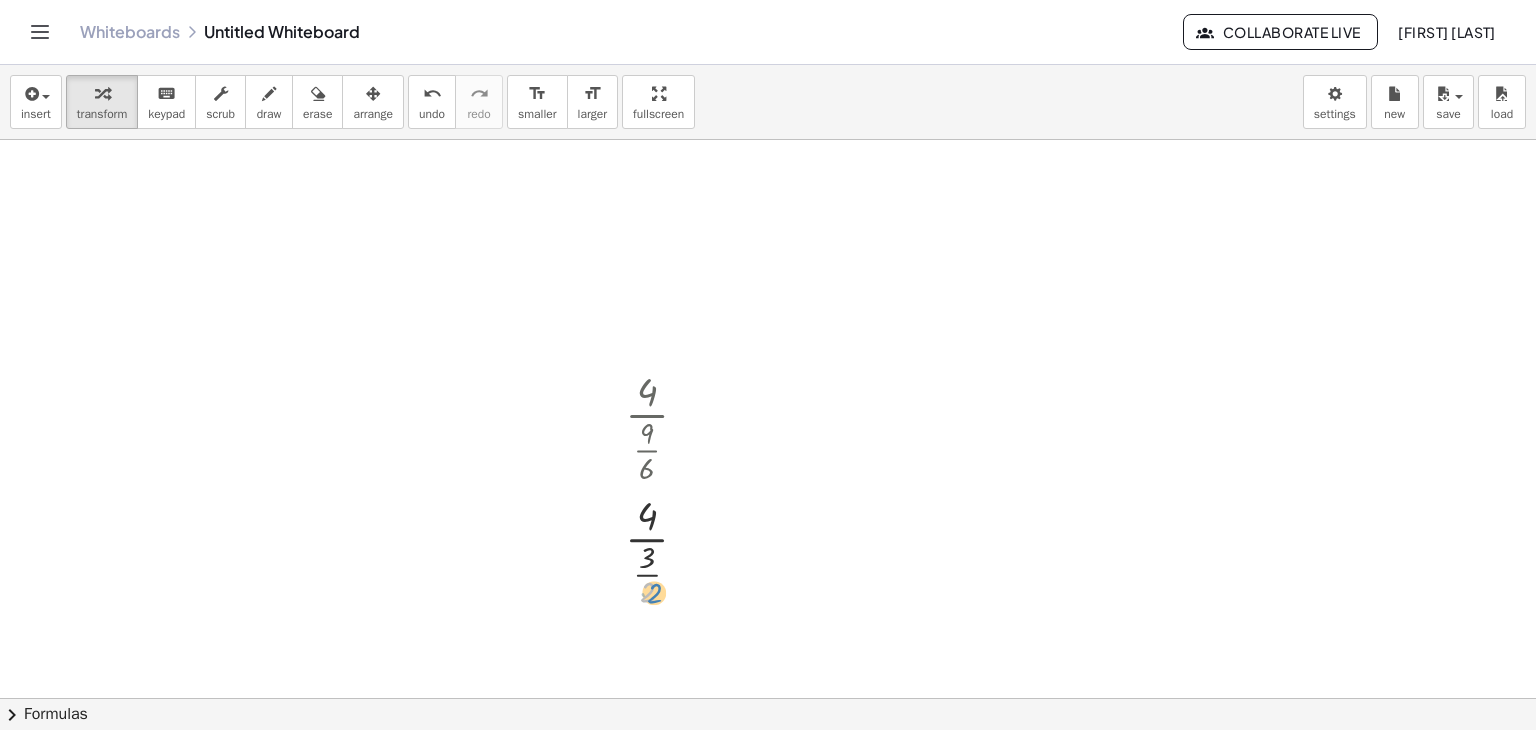 click on "· 4 · · 9 · 6 · 4 · · 3 · 3 · 2 · 3 · 2 · 4 · · 3 · 2" at bounding box center [647, 427] 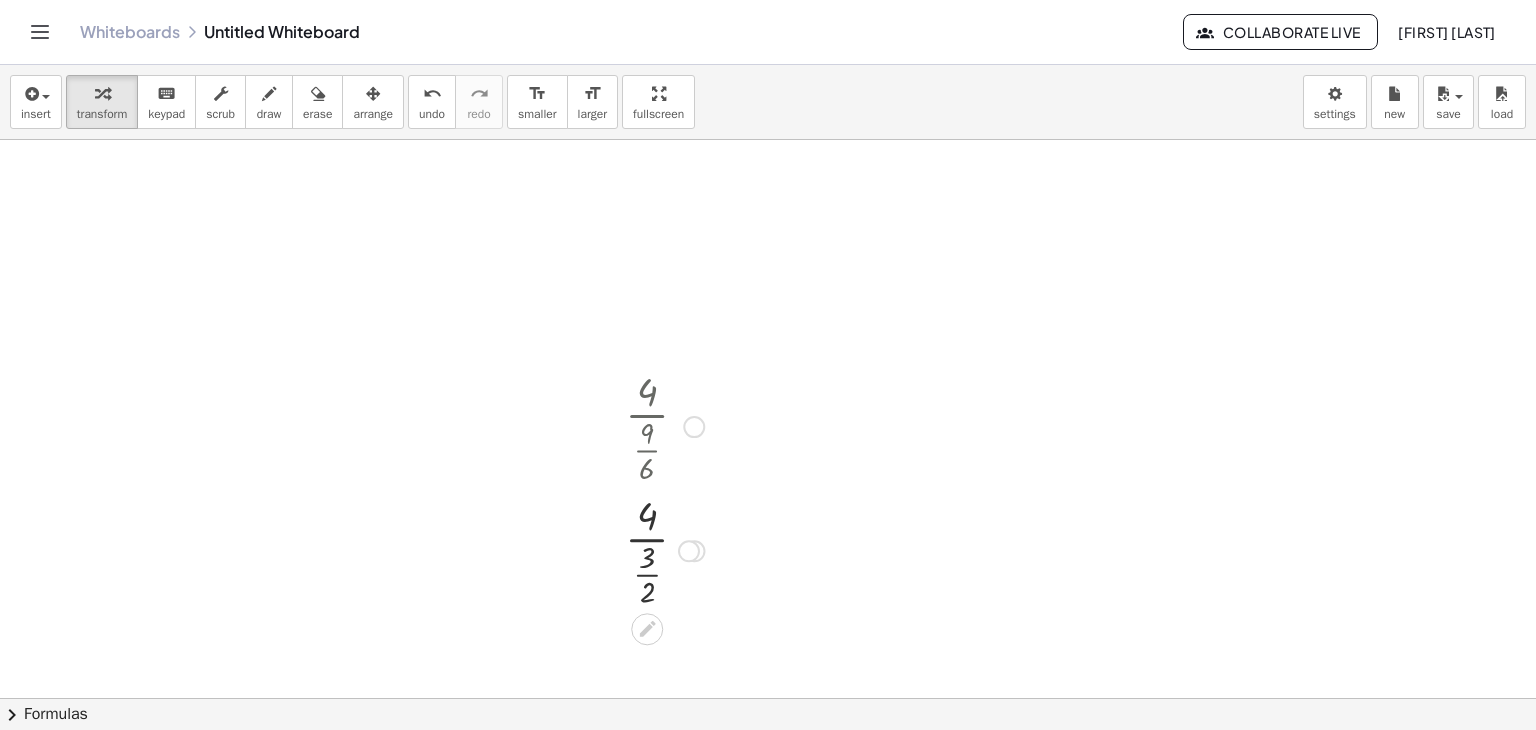 click at bounding box center (664, 549) 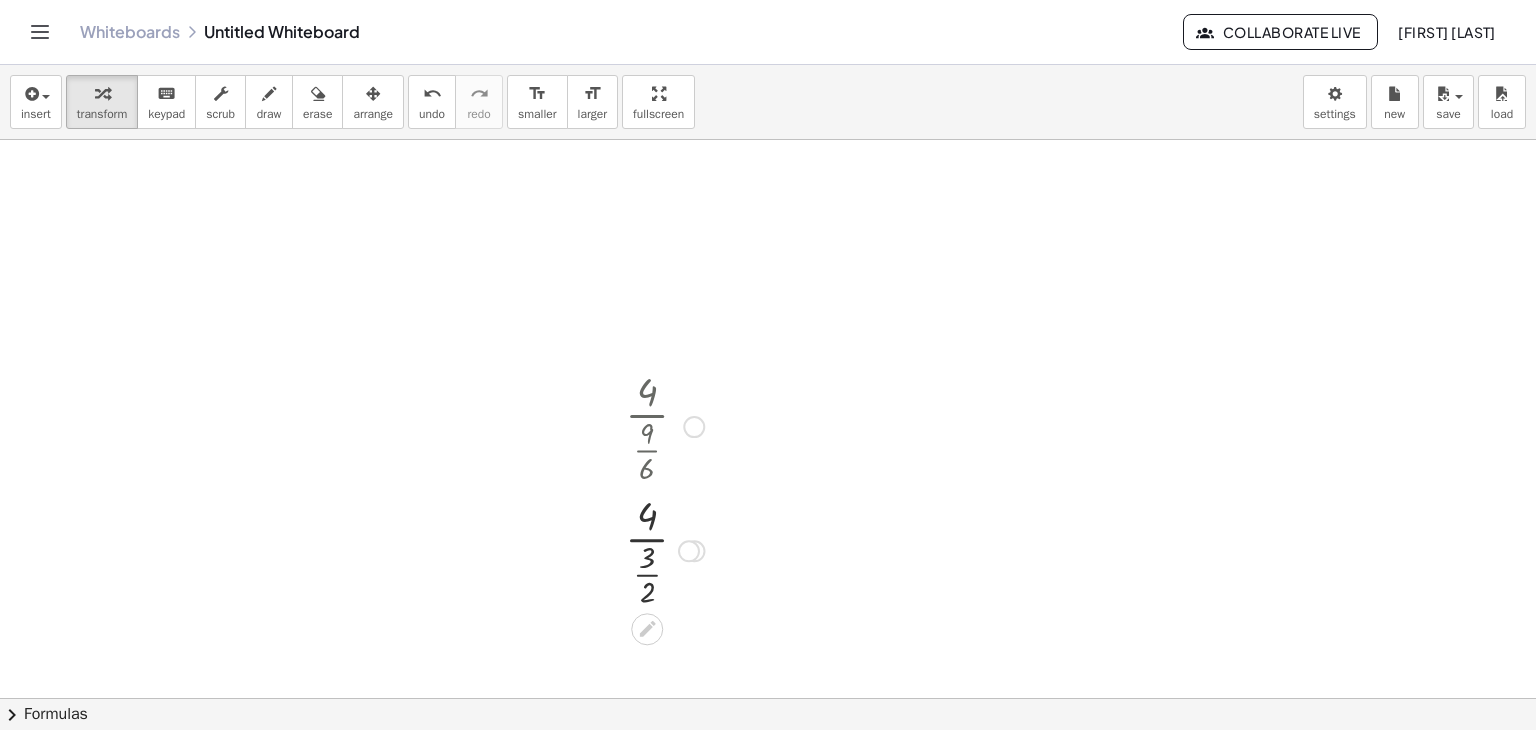 drag, startPoint x: 656, startPoint y: 546, endPoint x: 645, endPoint y: 536, distance: 14.866069 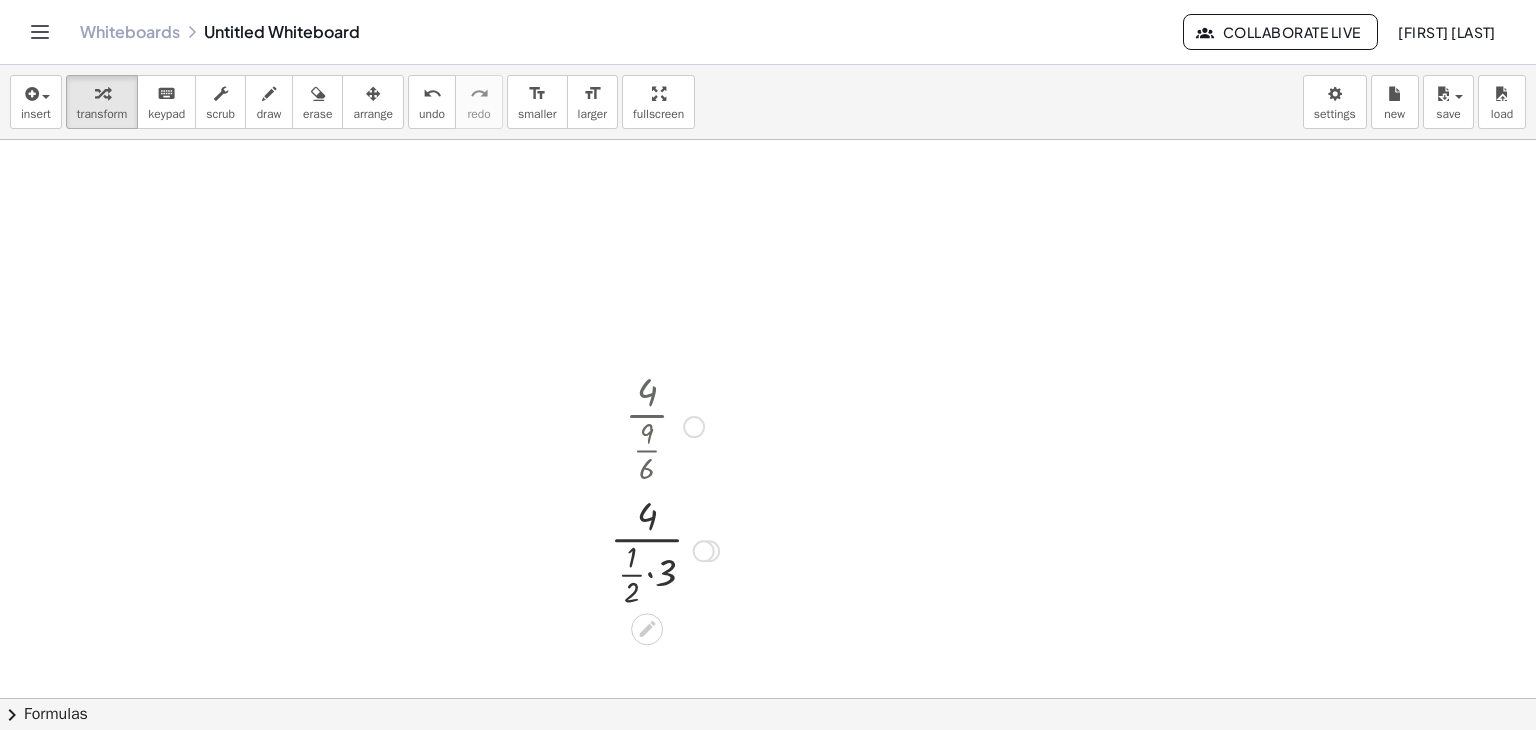 click at bounding box center (664, 549) 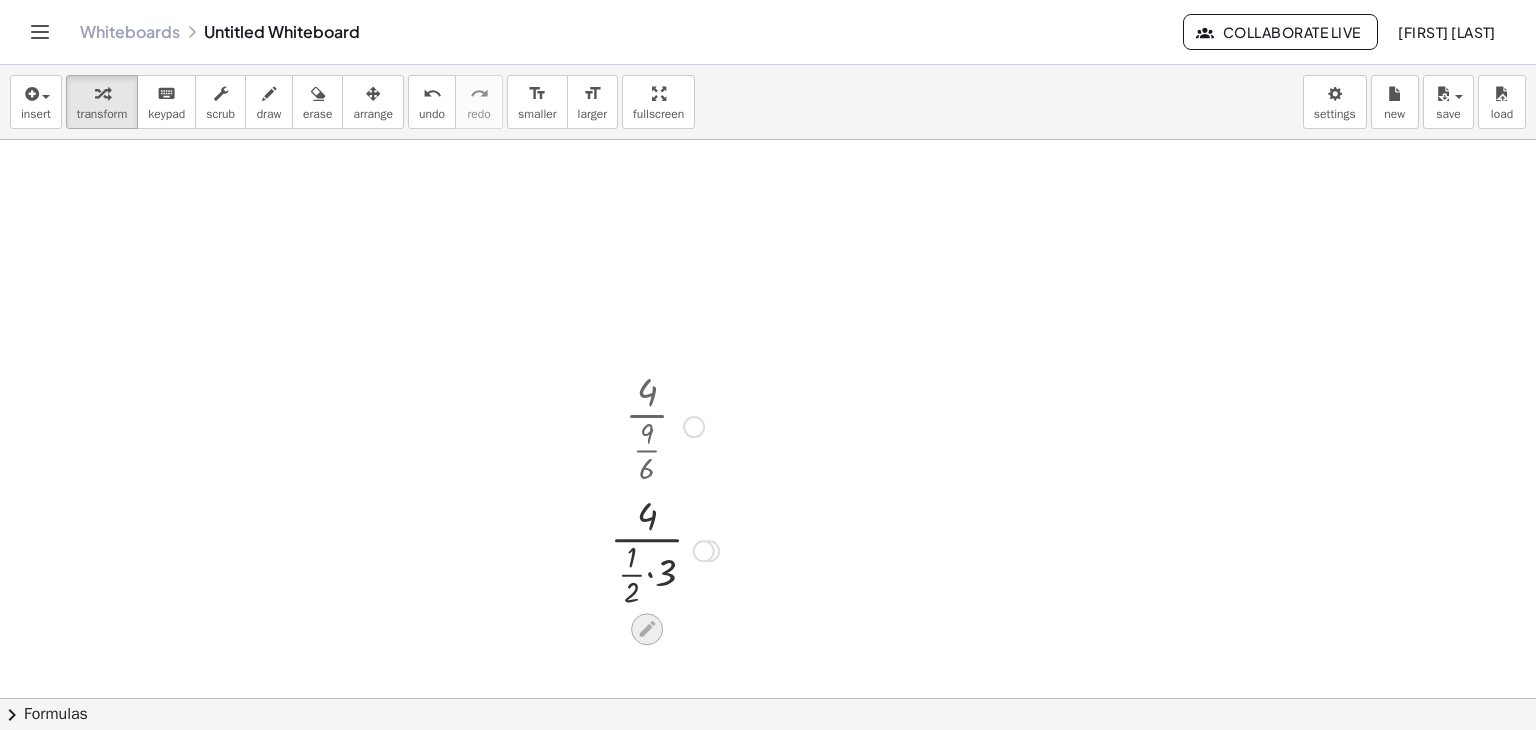 click 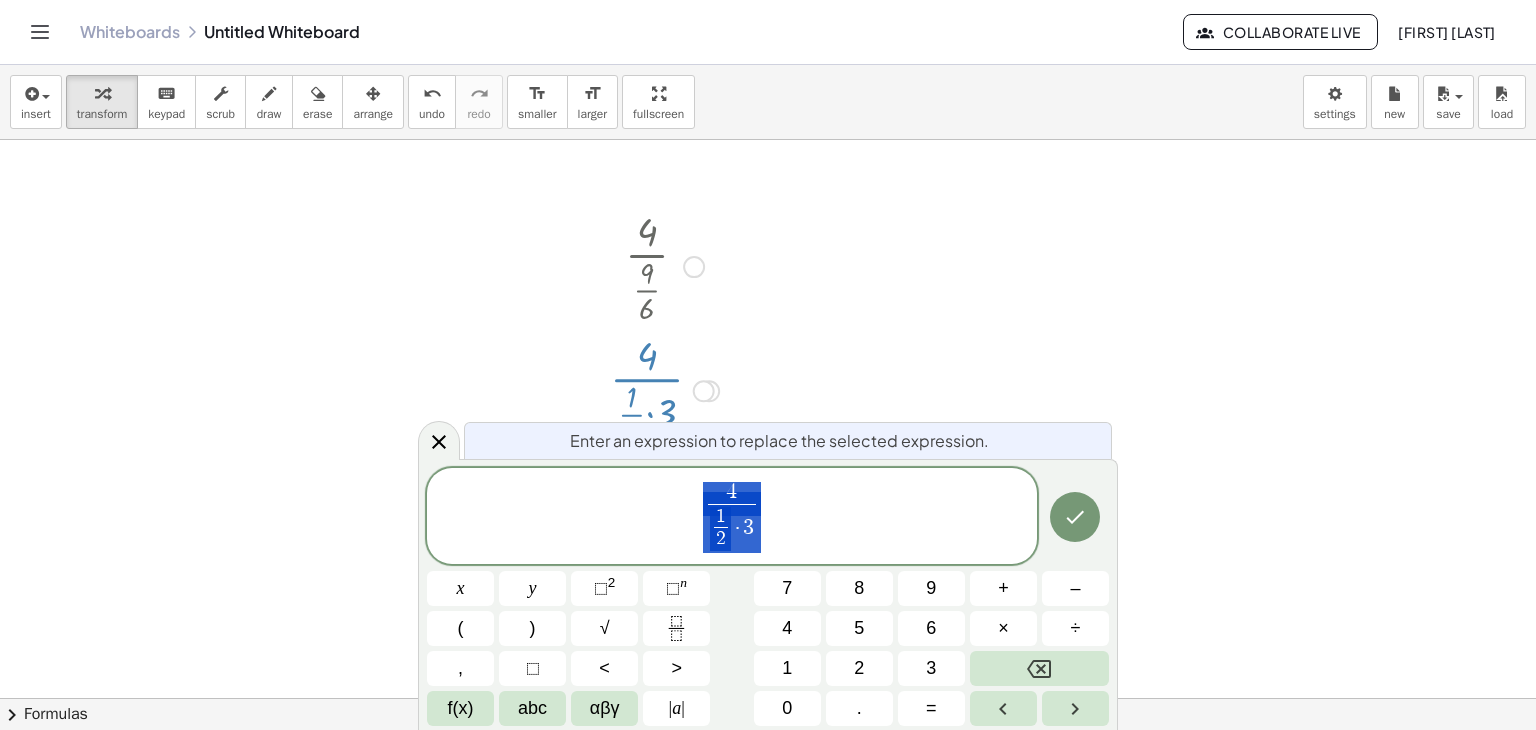 scroll, scrollTop: 160, scrollLeft: 0, axis: vertical 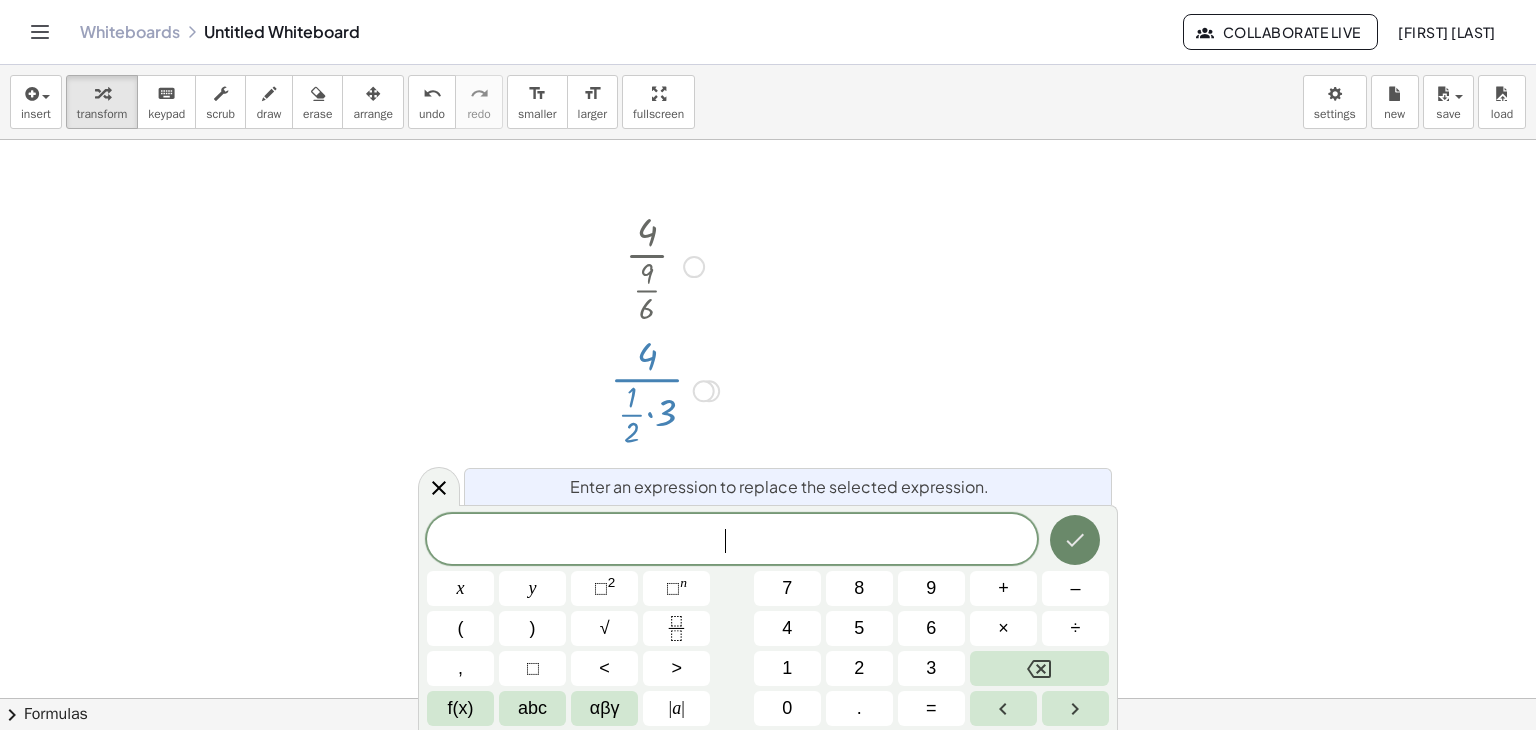 click at bounding box center [1075, 540] 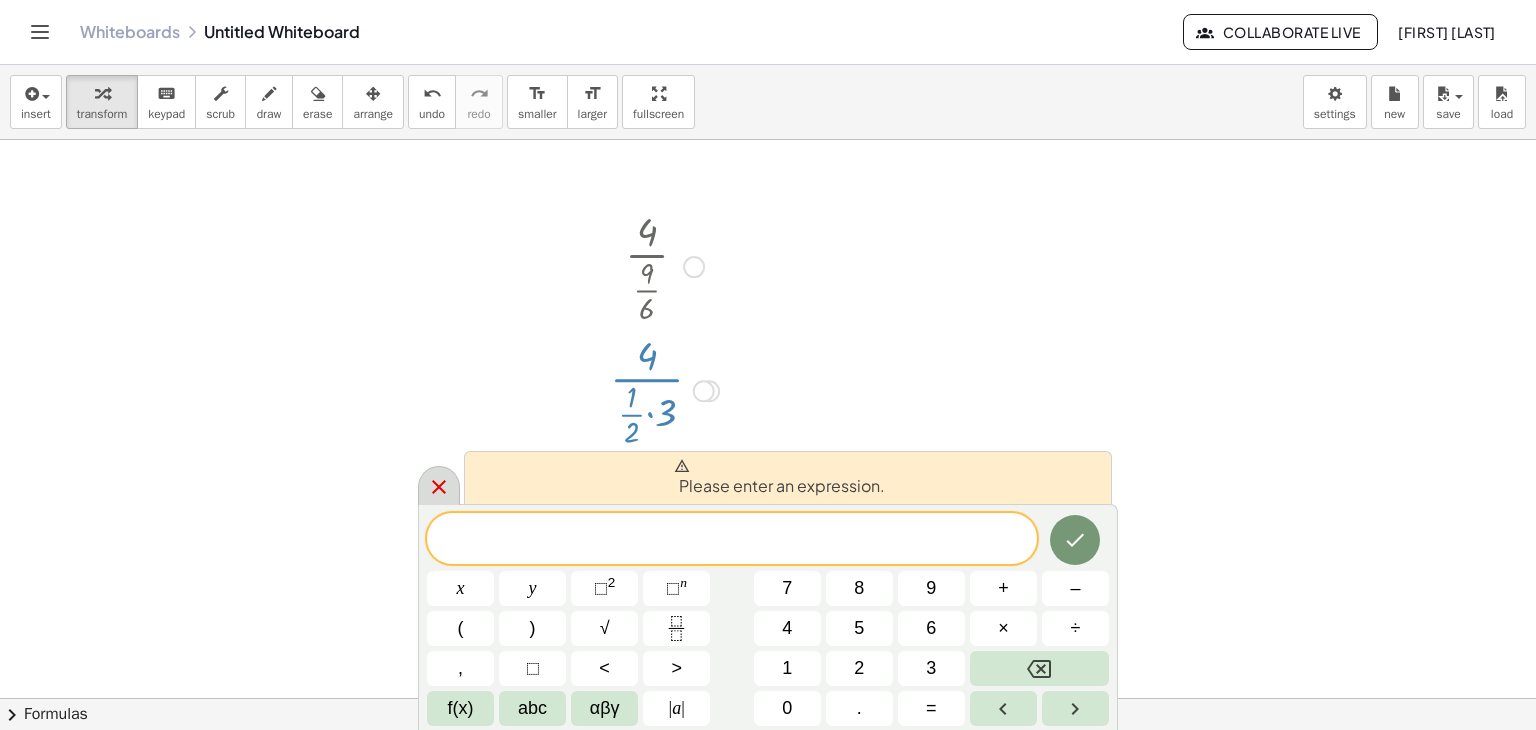 click 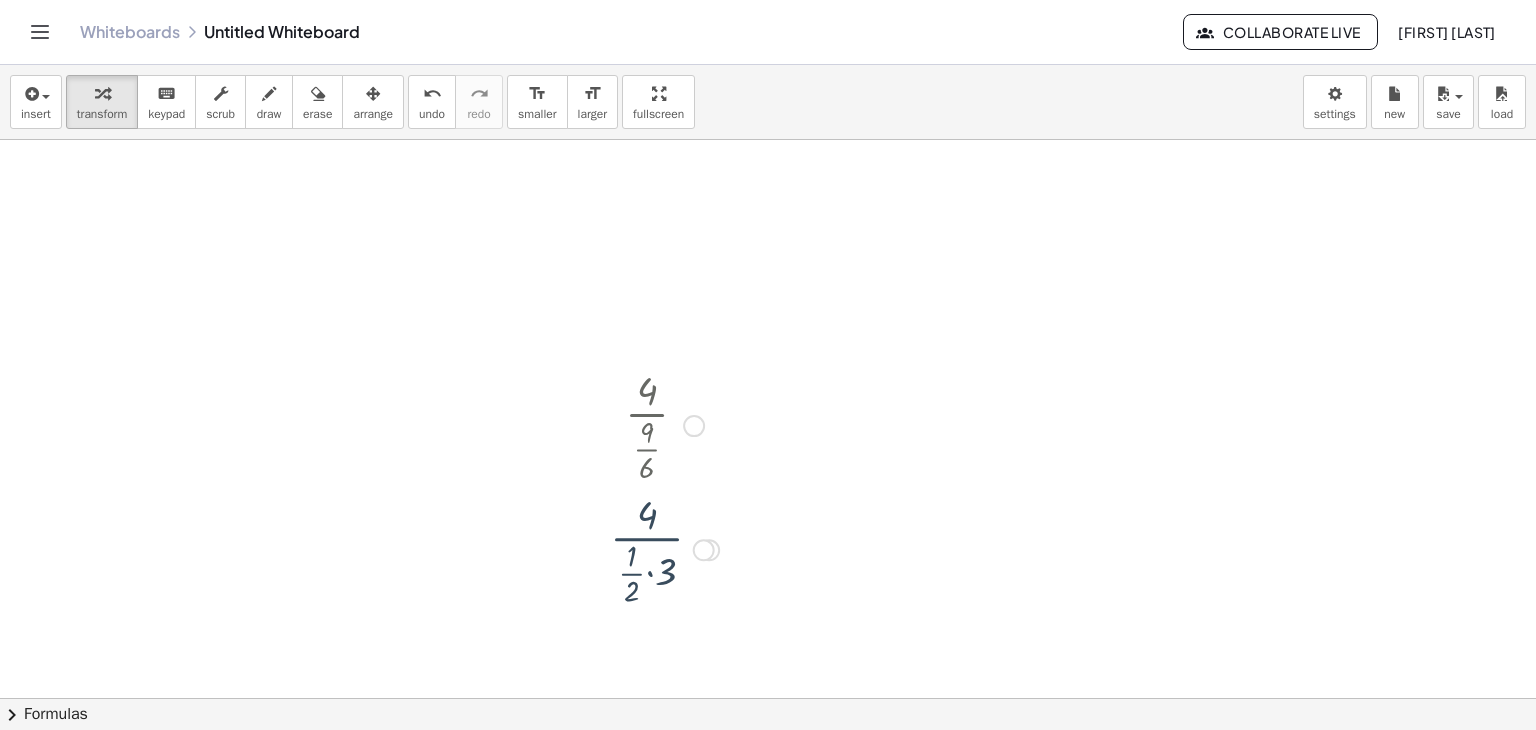 scroll, scrollTop: 0, scrollLeft: 0, axis: both 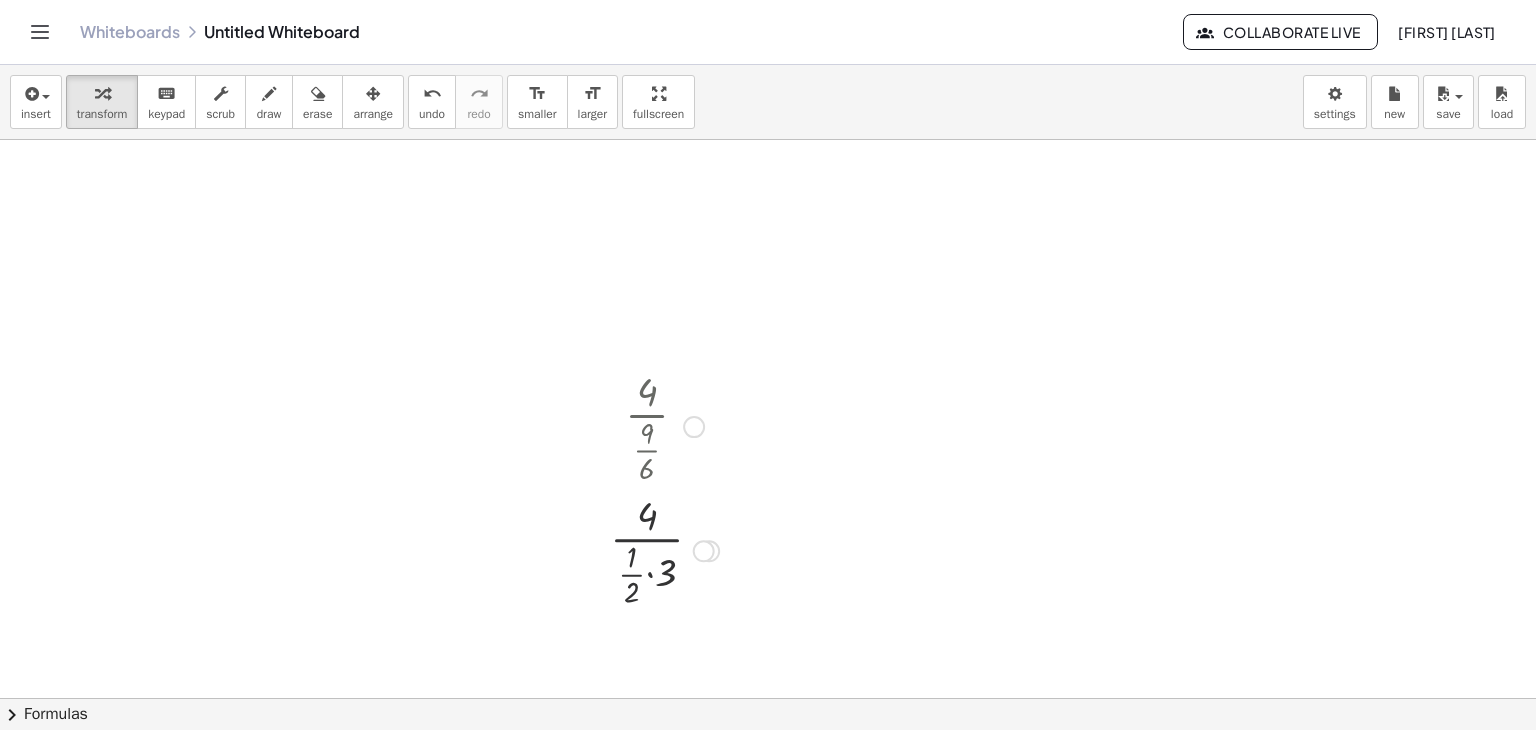 click at bounding box center (664, 549) 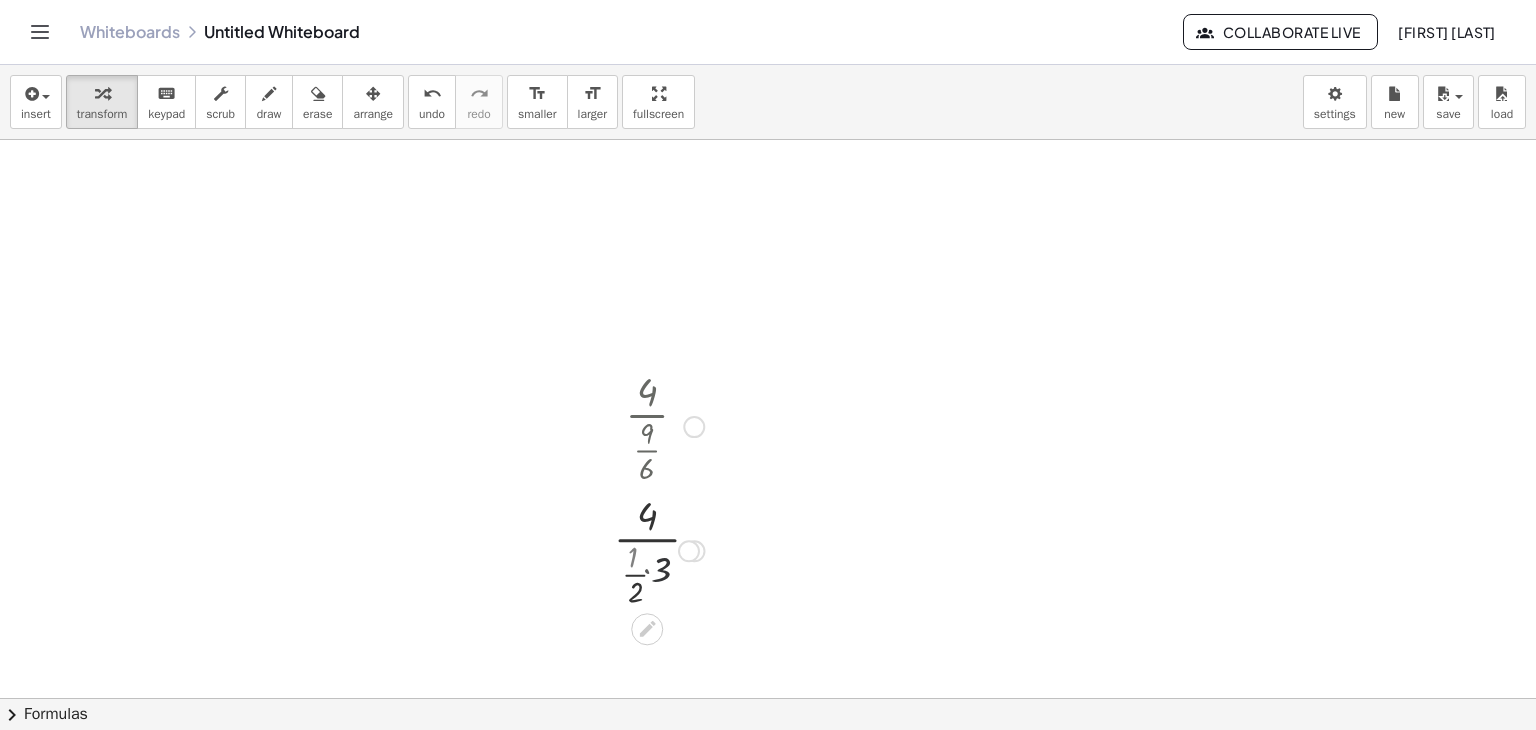 click at bounding box center (664, 549) 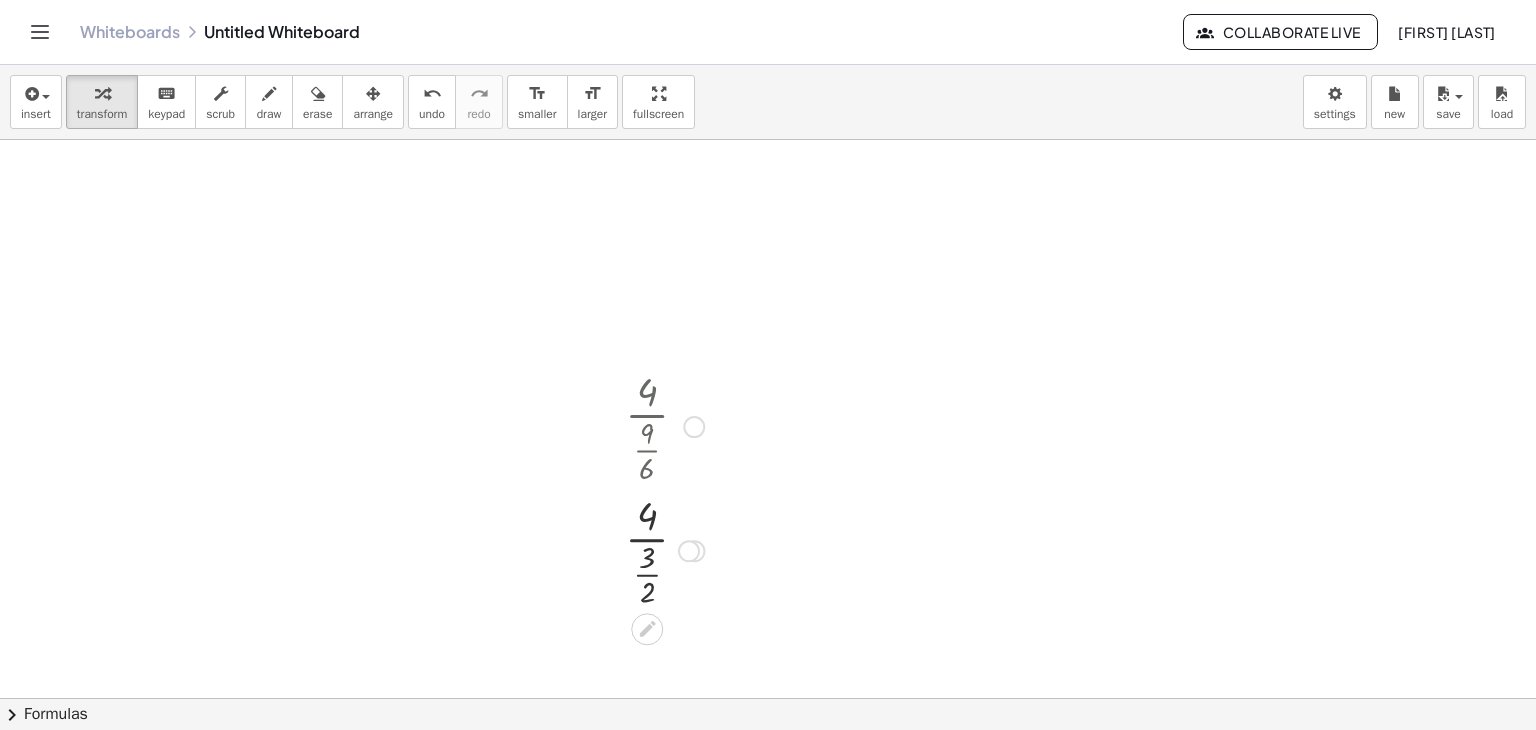 click at bounding box center (664, 549) 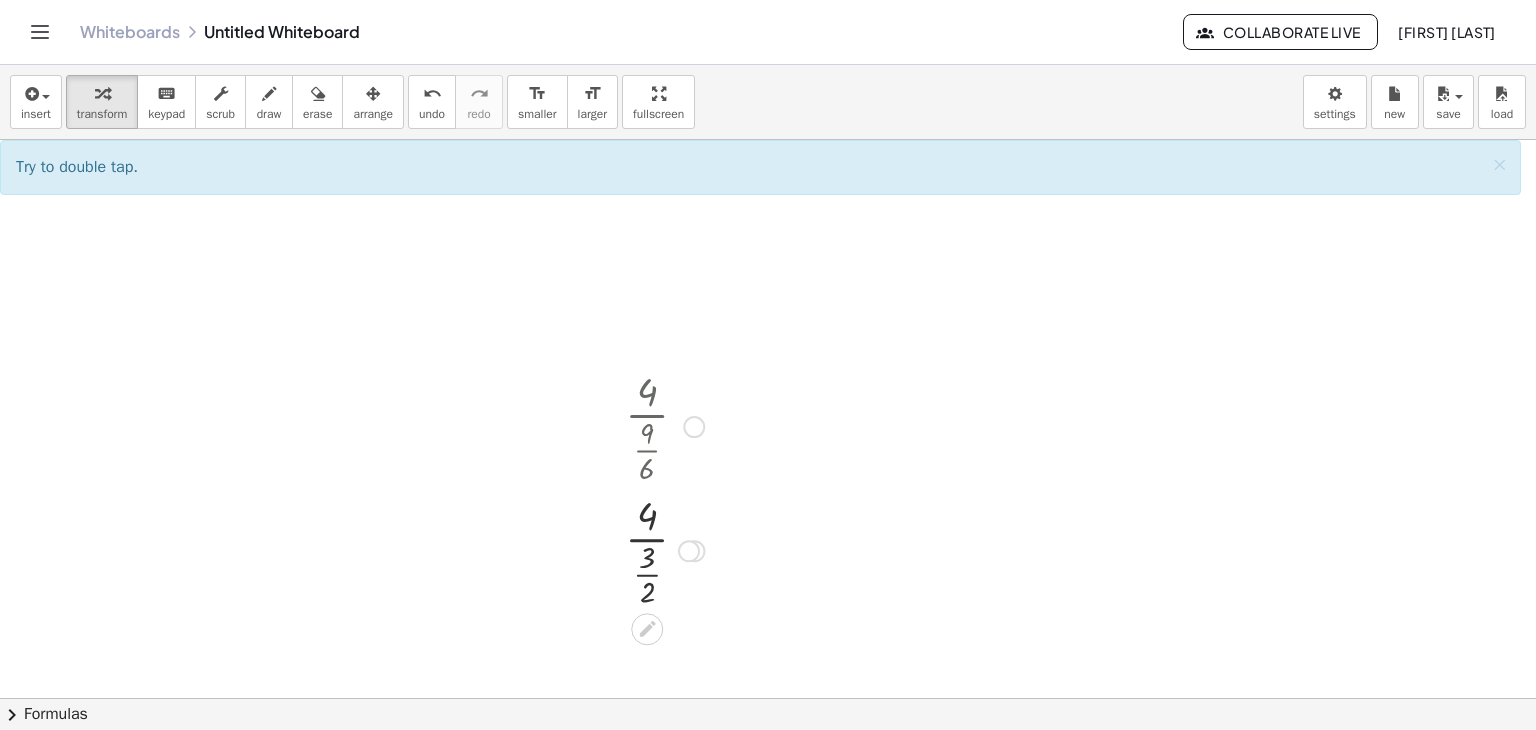 click at bounding box center [664, 549] 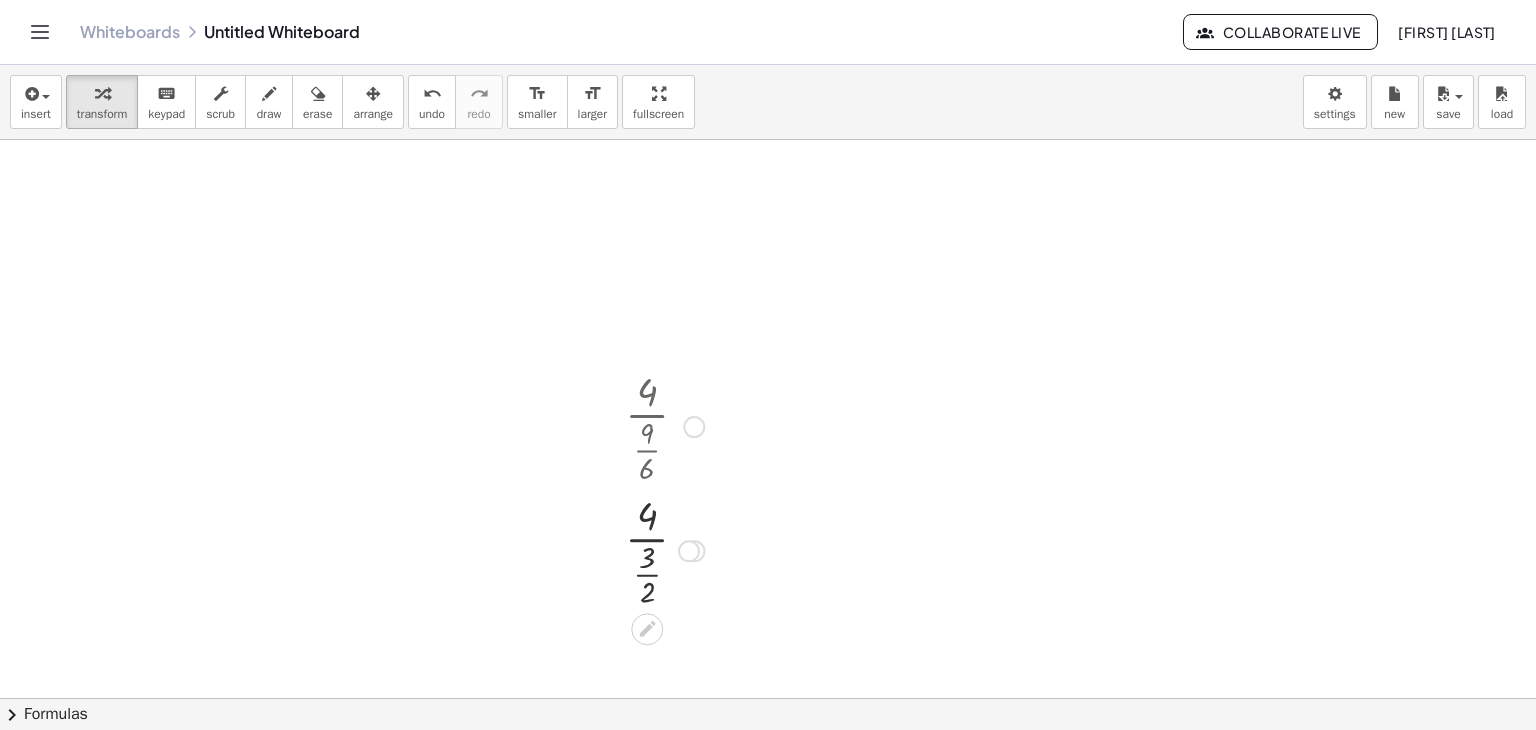 click at bounding box center (664, 549) 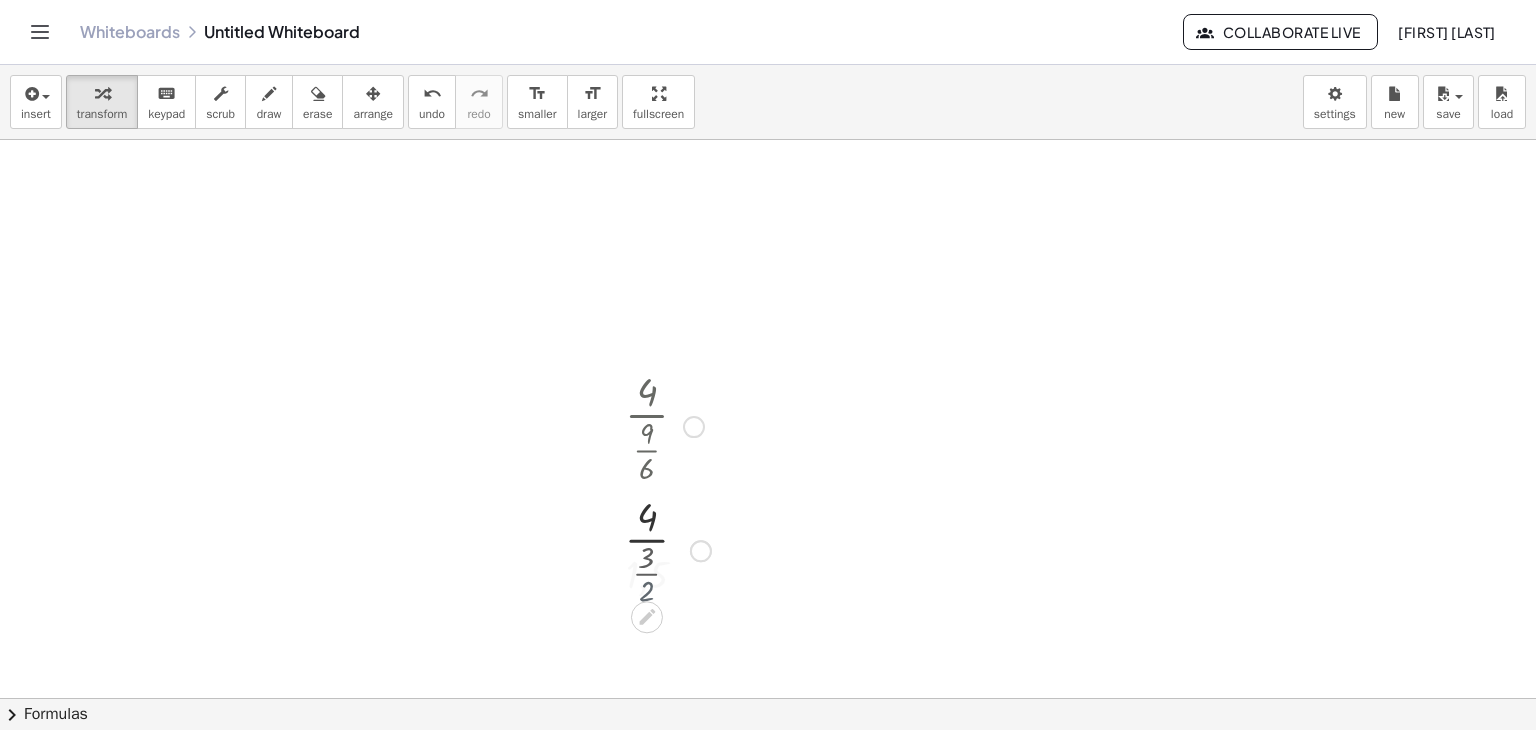 click at bounding box center [664, 549] 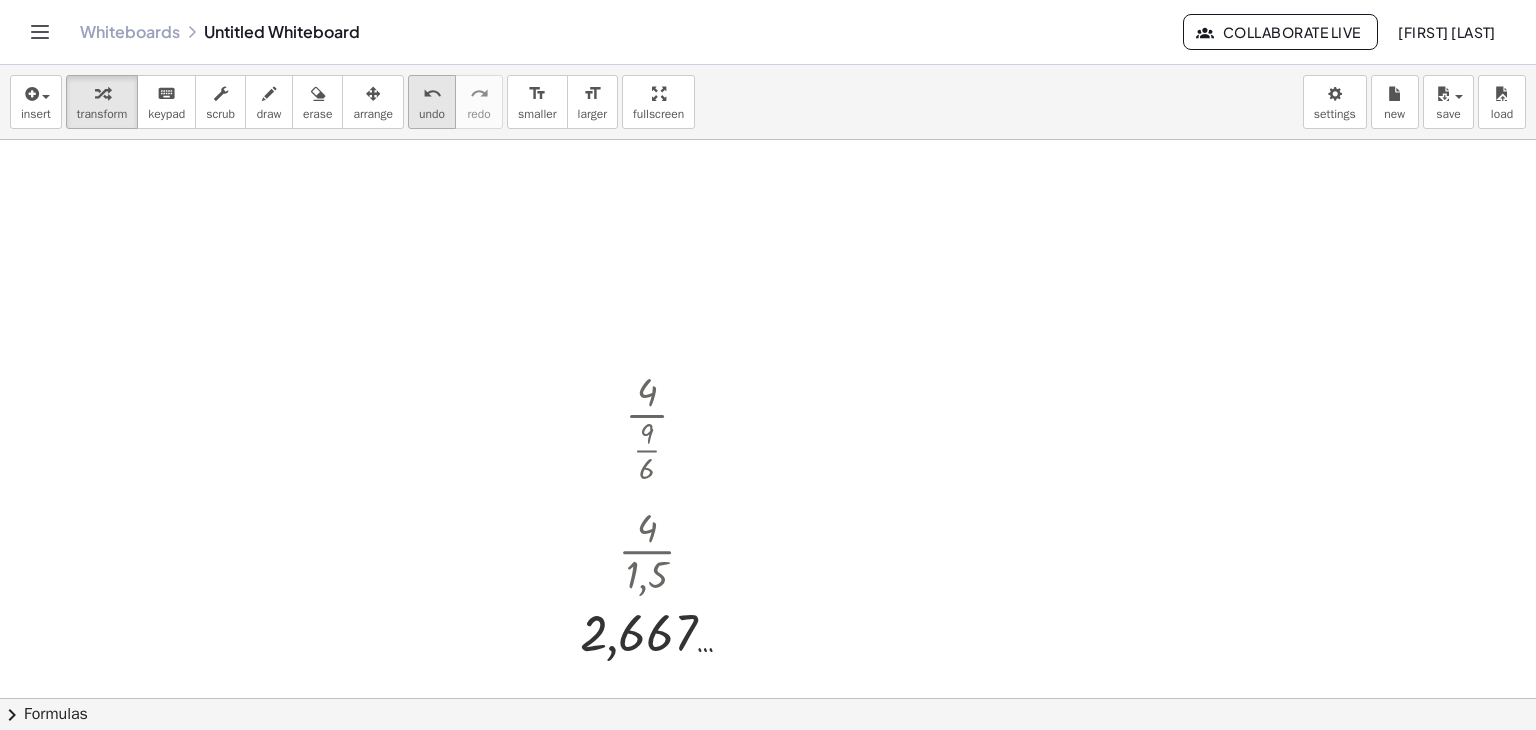 click on "undo undo" at bounding box center (432, 102) 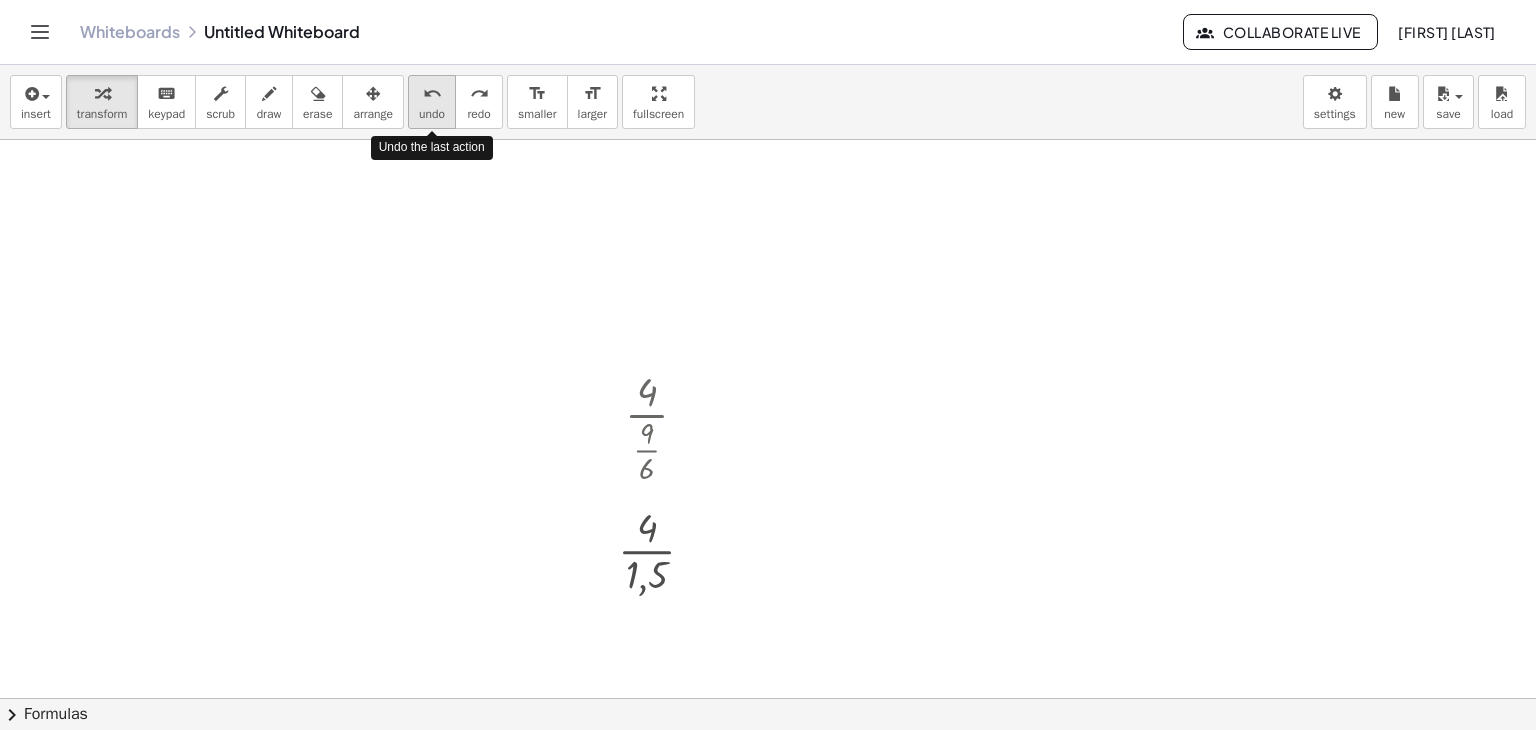 click on "undo undo" at bounding box center (432, 102) 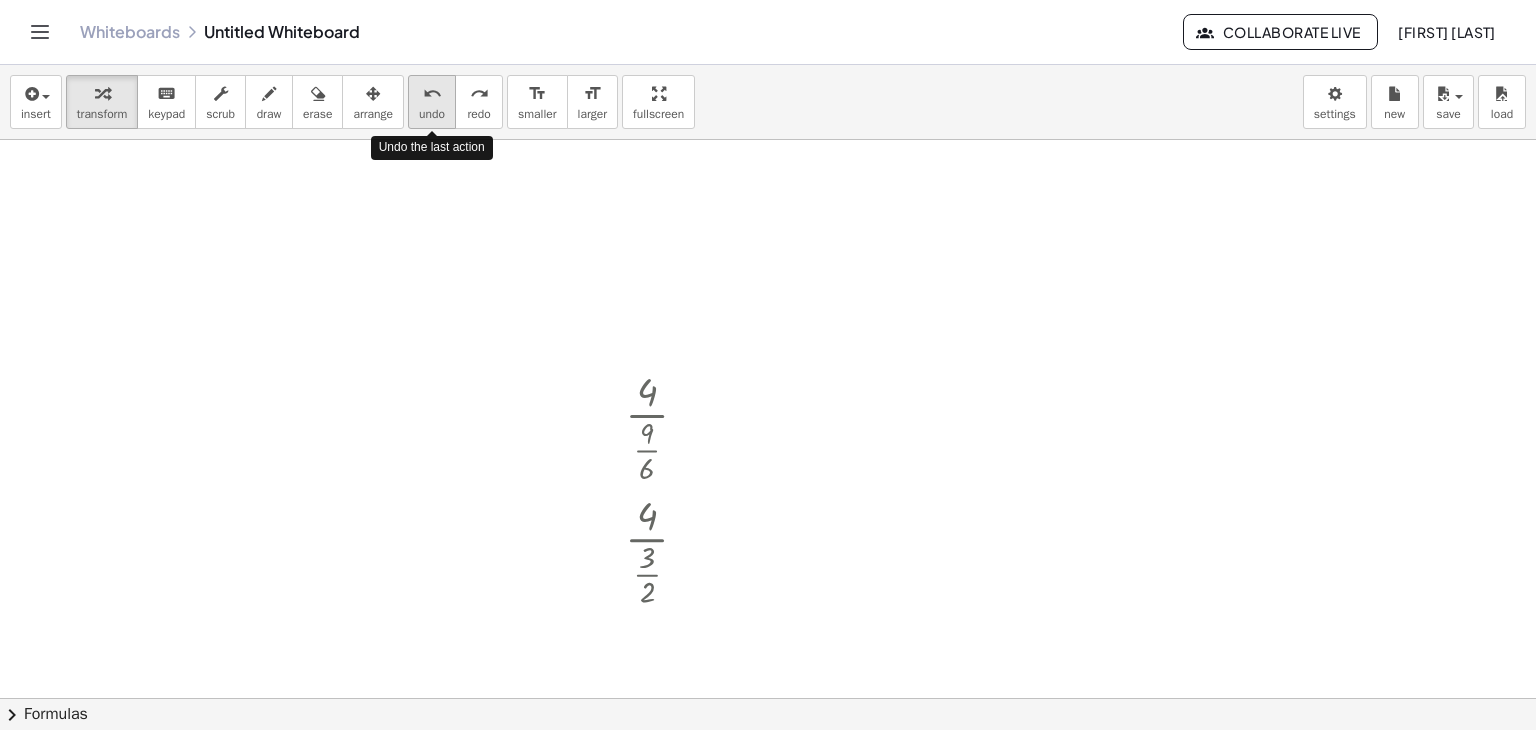 click on "undo undo" at bounding box center (432, 102) 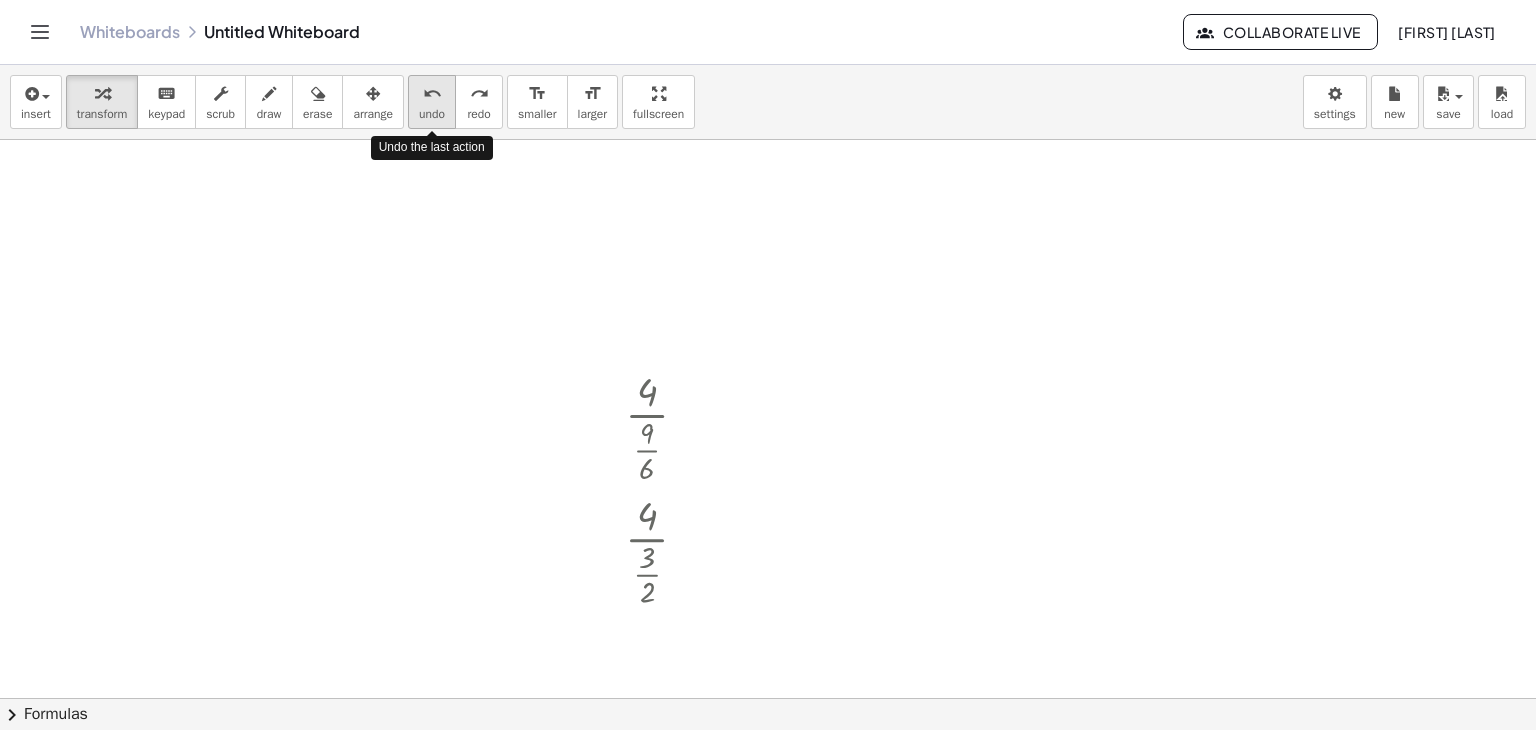 click on "undo undo" at bounding box center [432, 102] 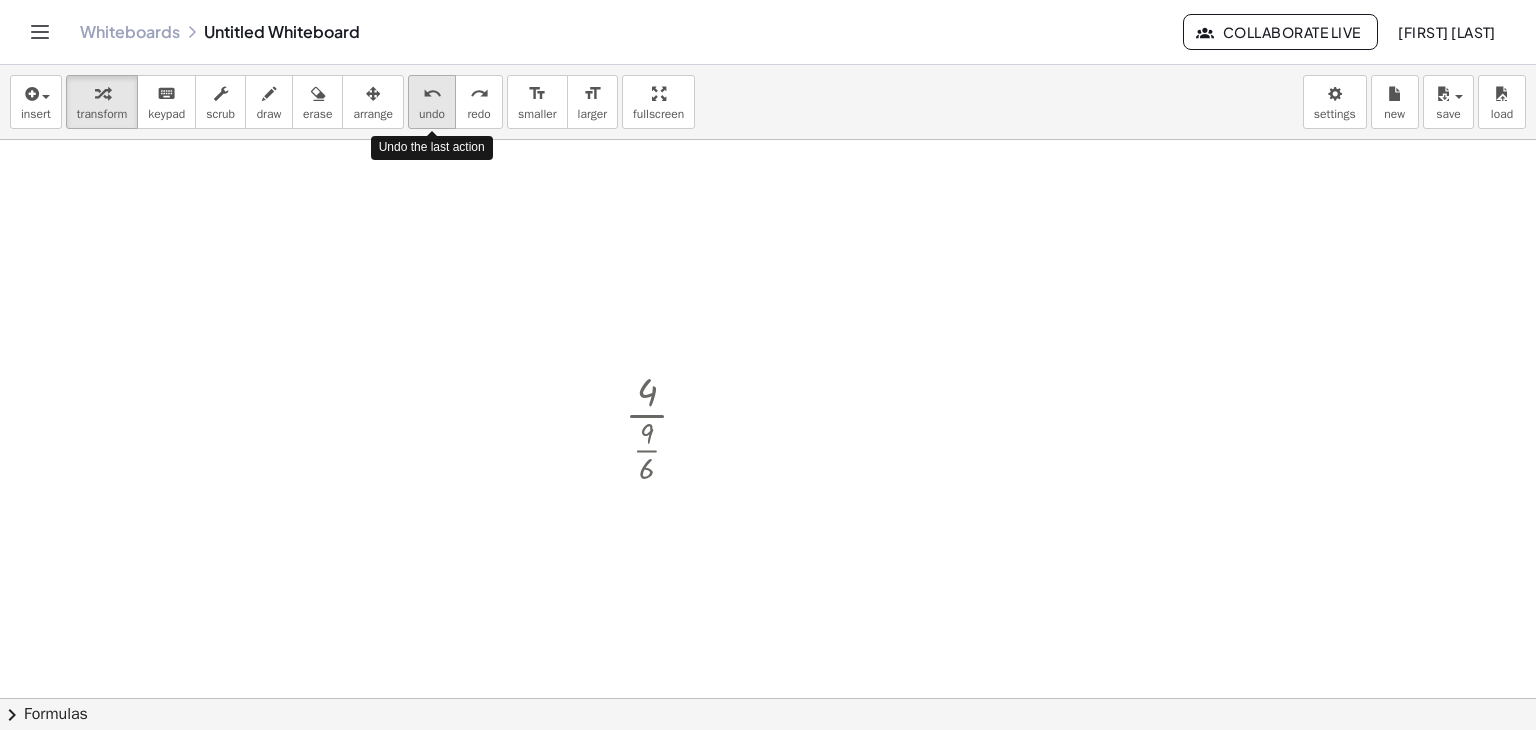 click on "undo undo" at bounding box center [432, 102] 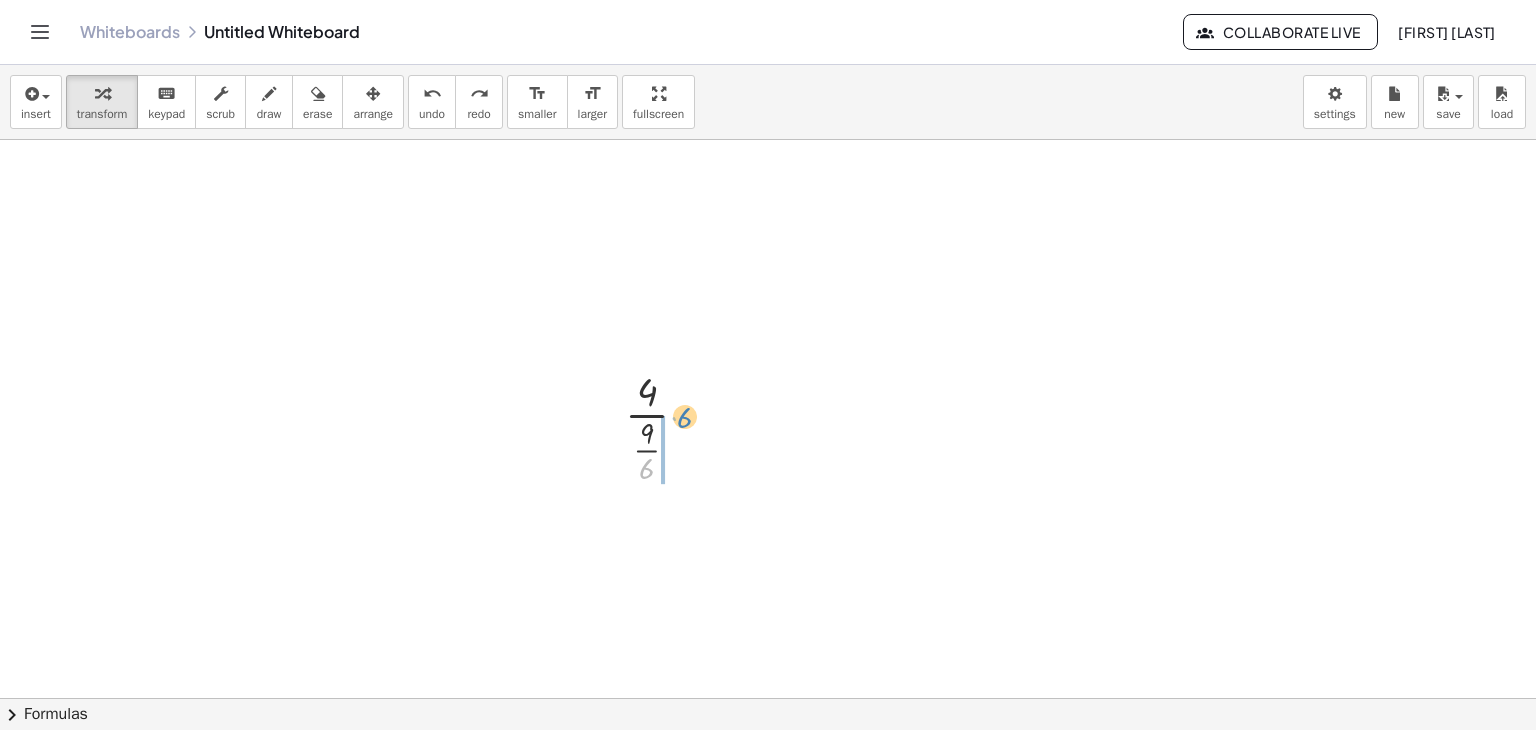 drag, startPoint x: 651, startPoint y: 463, endPoint x: 689, endPoint y: 412, distance: 63.600315 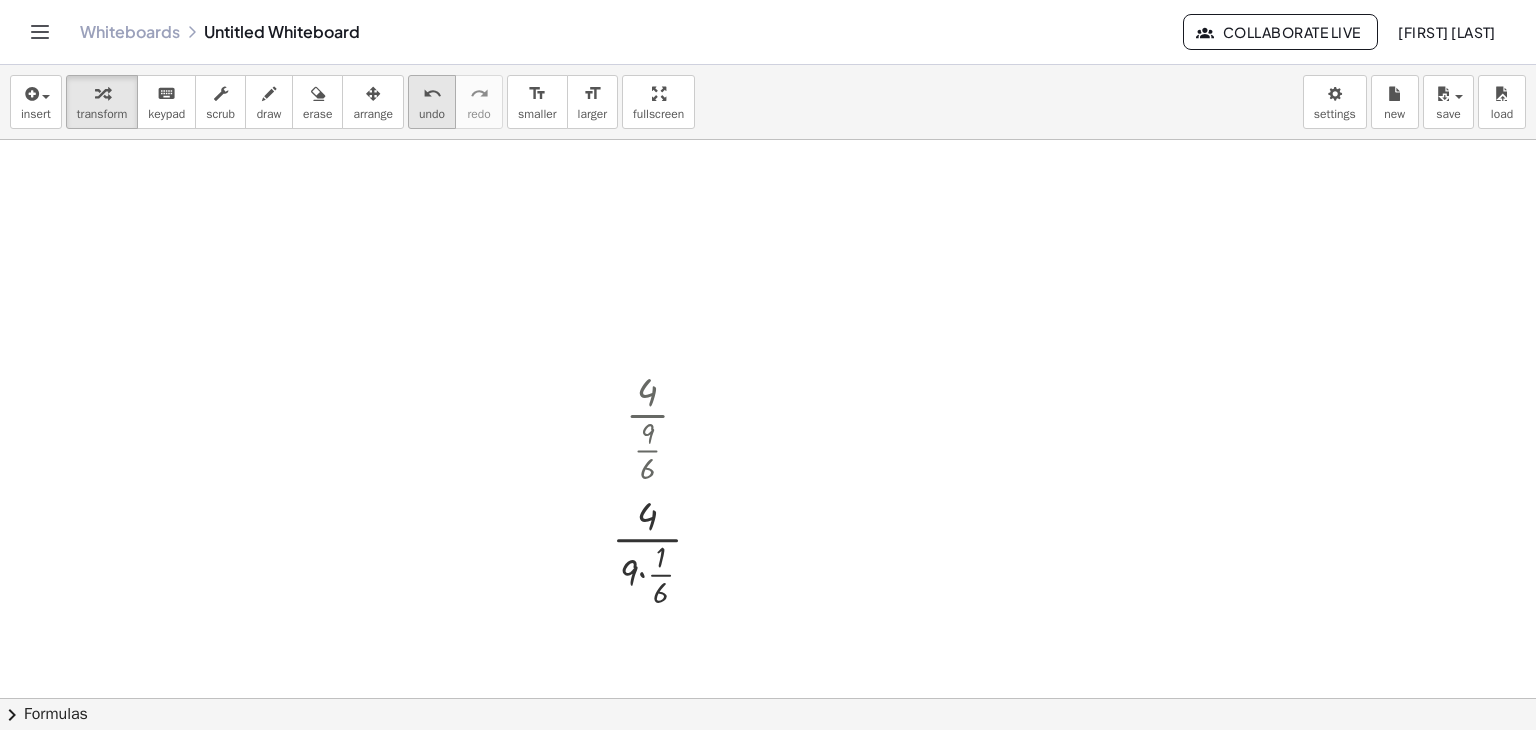 click on "undo undo" at bounding box center [432, 102] 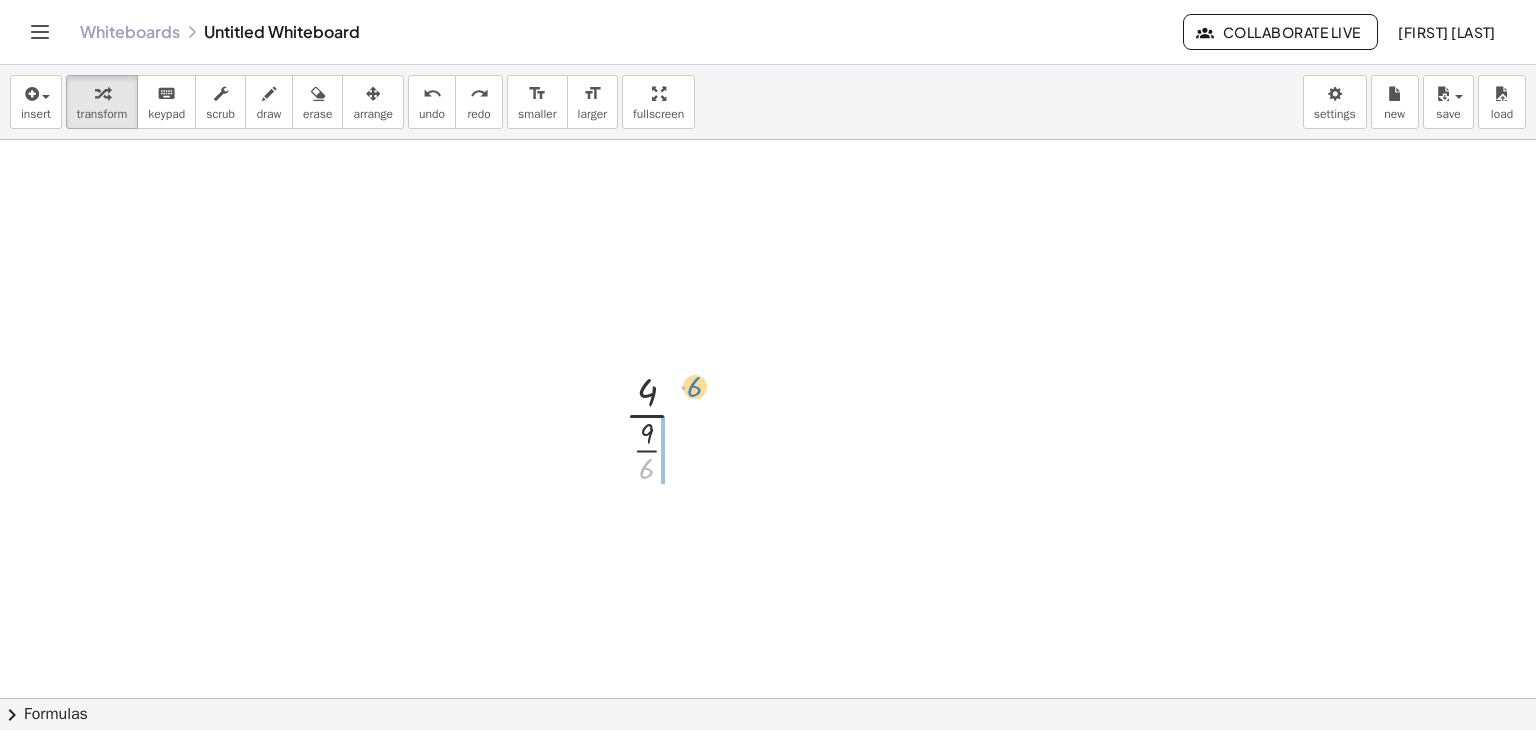 drag, startPoint x: 643, startPoint y: 472, endPoint x: 691, endPoint y: 390, distance: 95.015785 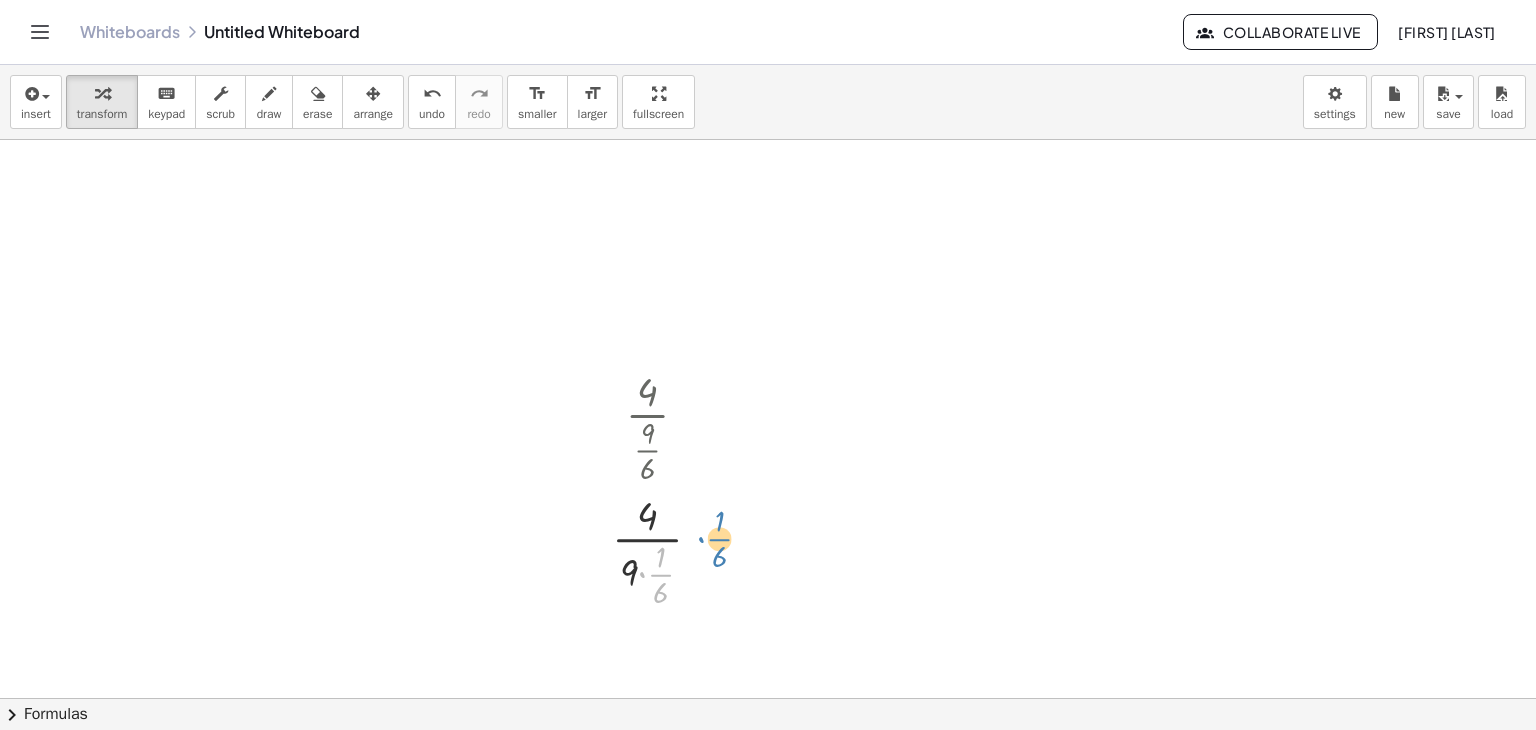 drag, startPoint x: 661, startPoint y: 568, endPoint x: 722, endPoint y: 533, distance: 70.327805 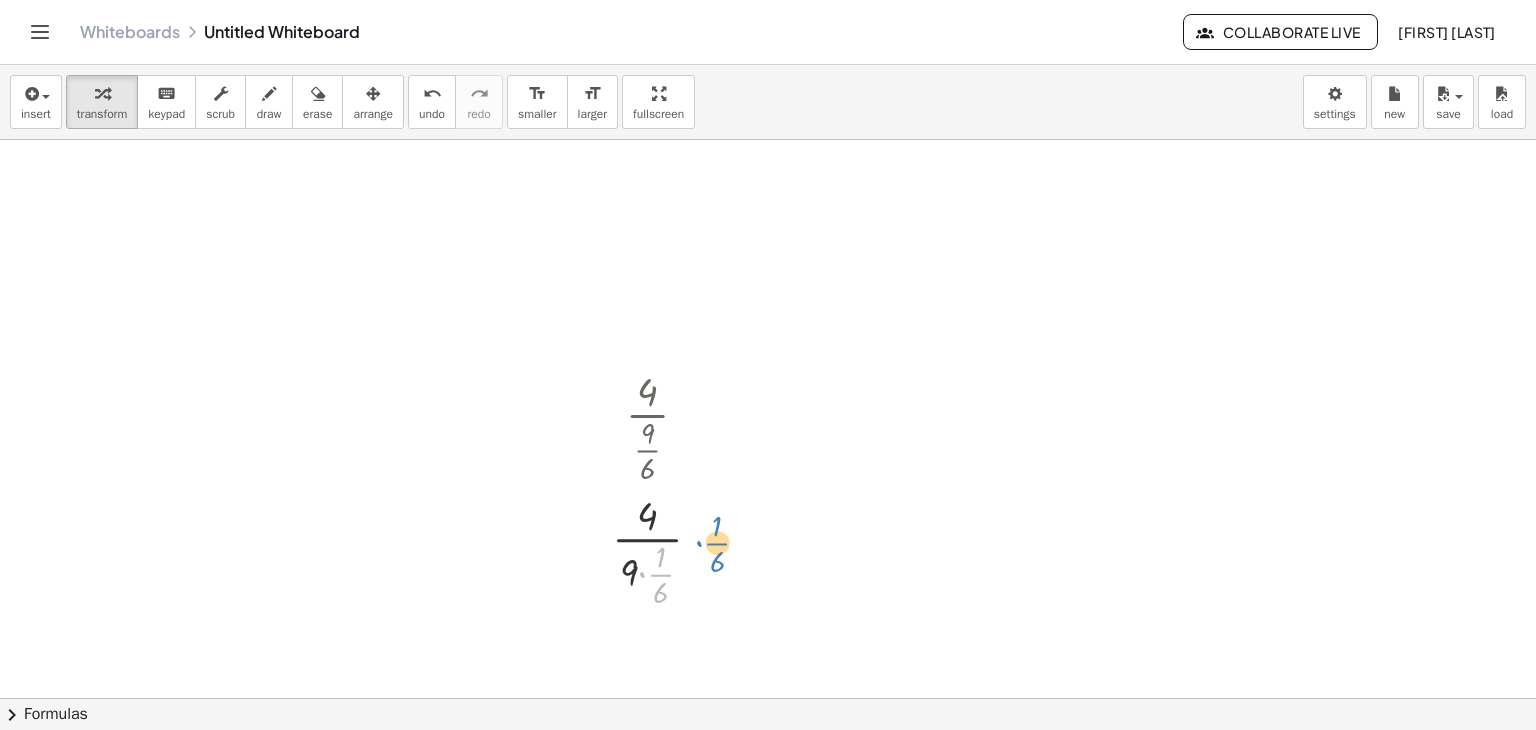 drag, startPoint x: 672, startPoint y: 575, endPoint x: 724, endPoint y: 544, distance: 60.53924 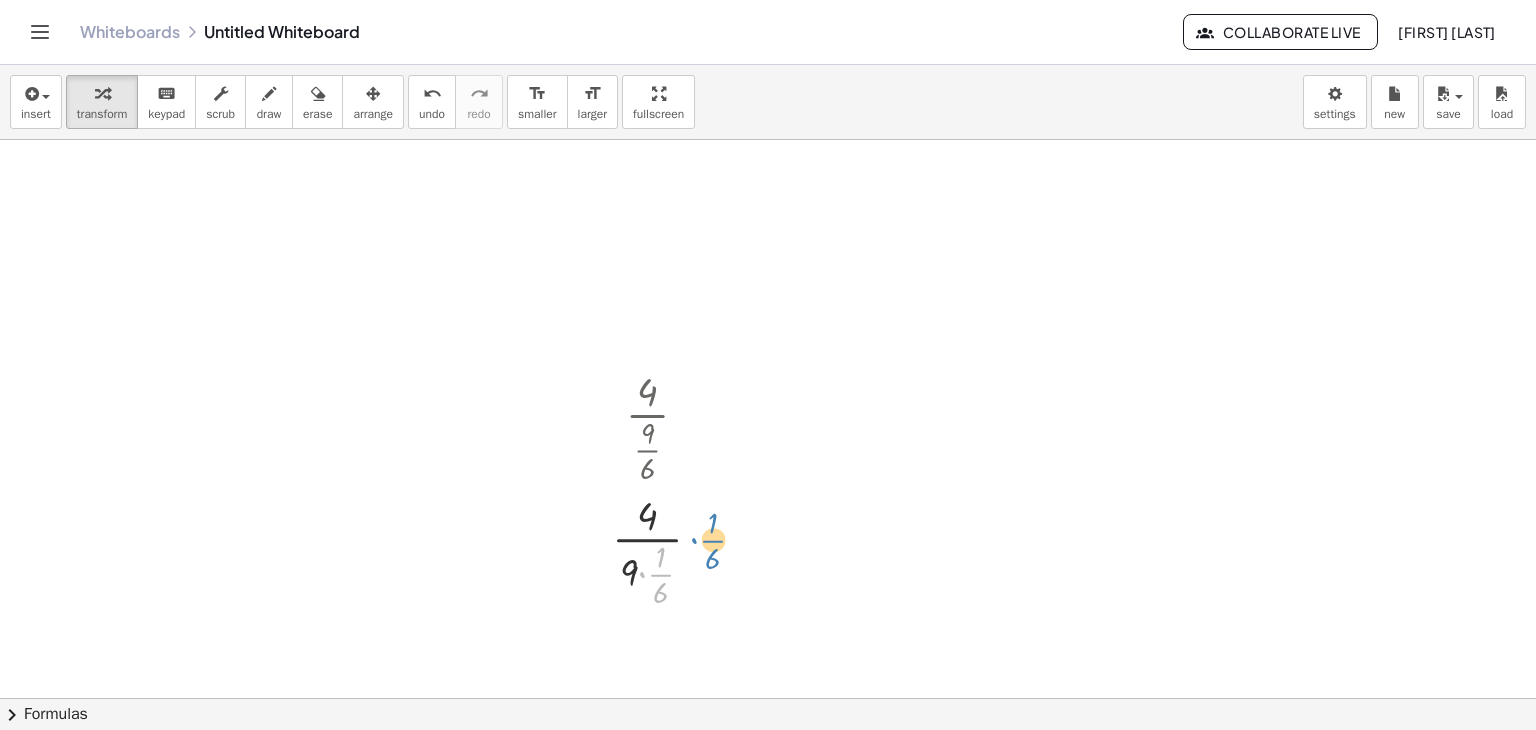 drag, startPoint x: 660, startPoint y: 578, endPoint x: 712, endPoint y: 544, distance: 62.1289 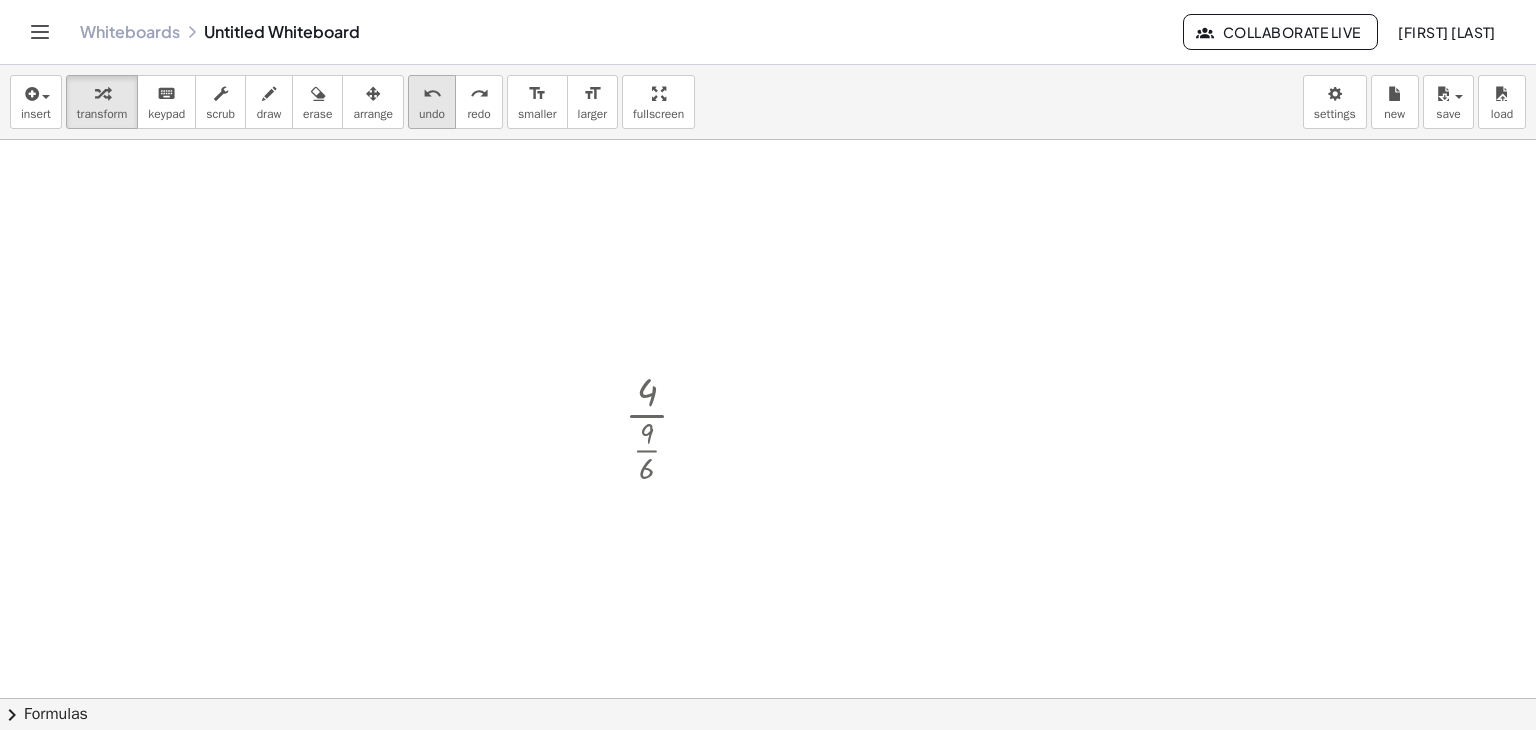 click on "undo" at bounding box center [432, 114] 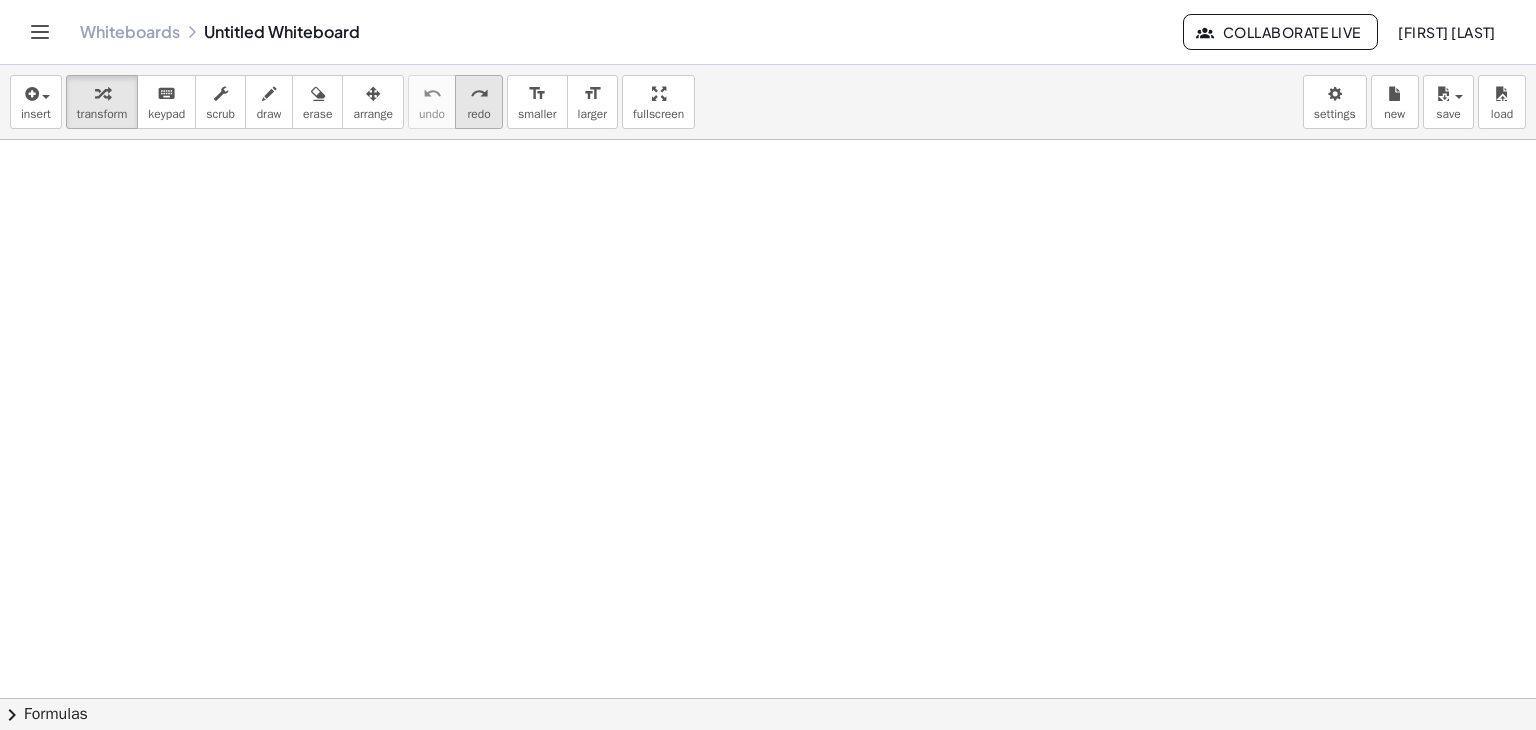 click on "redo" at bounding box center [479, 94] 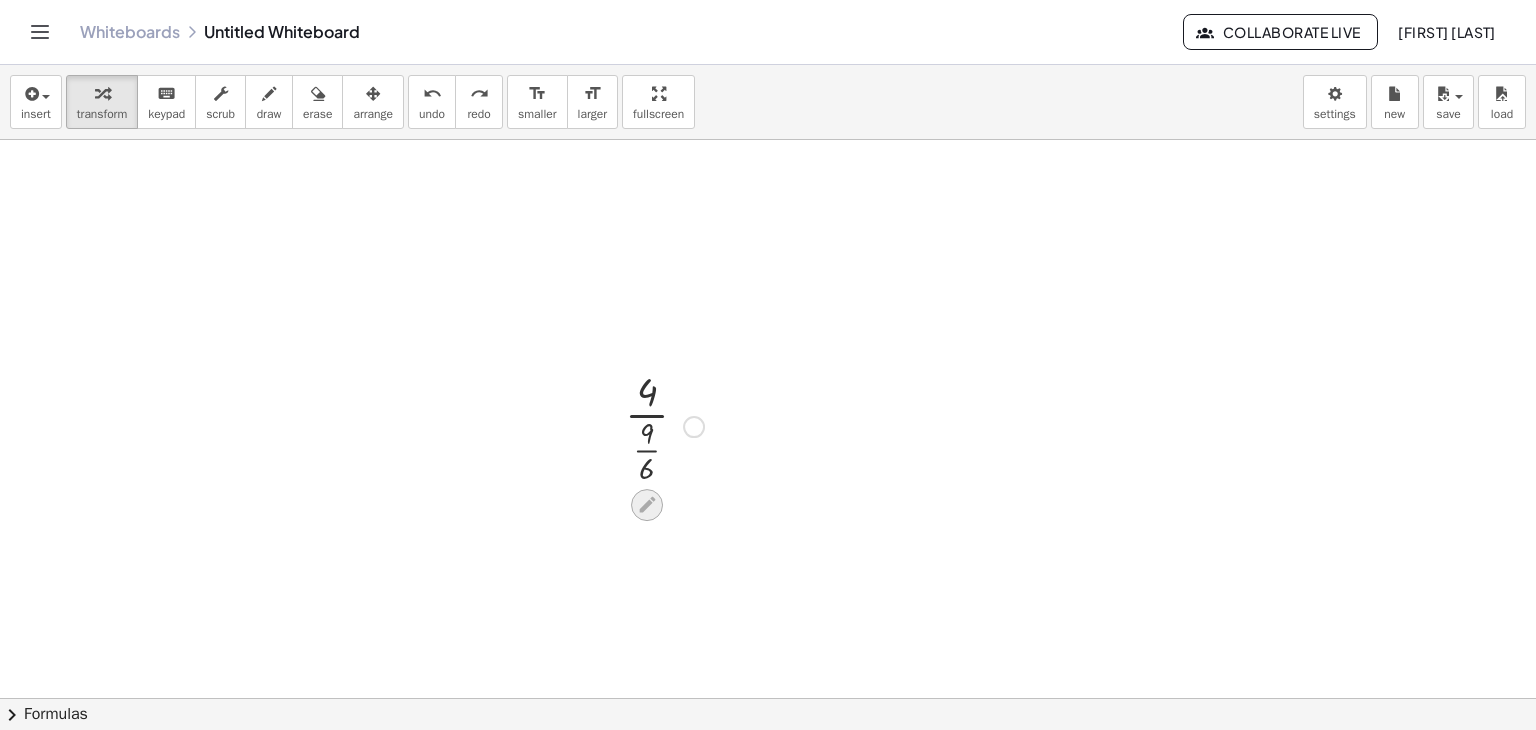 click 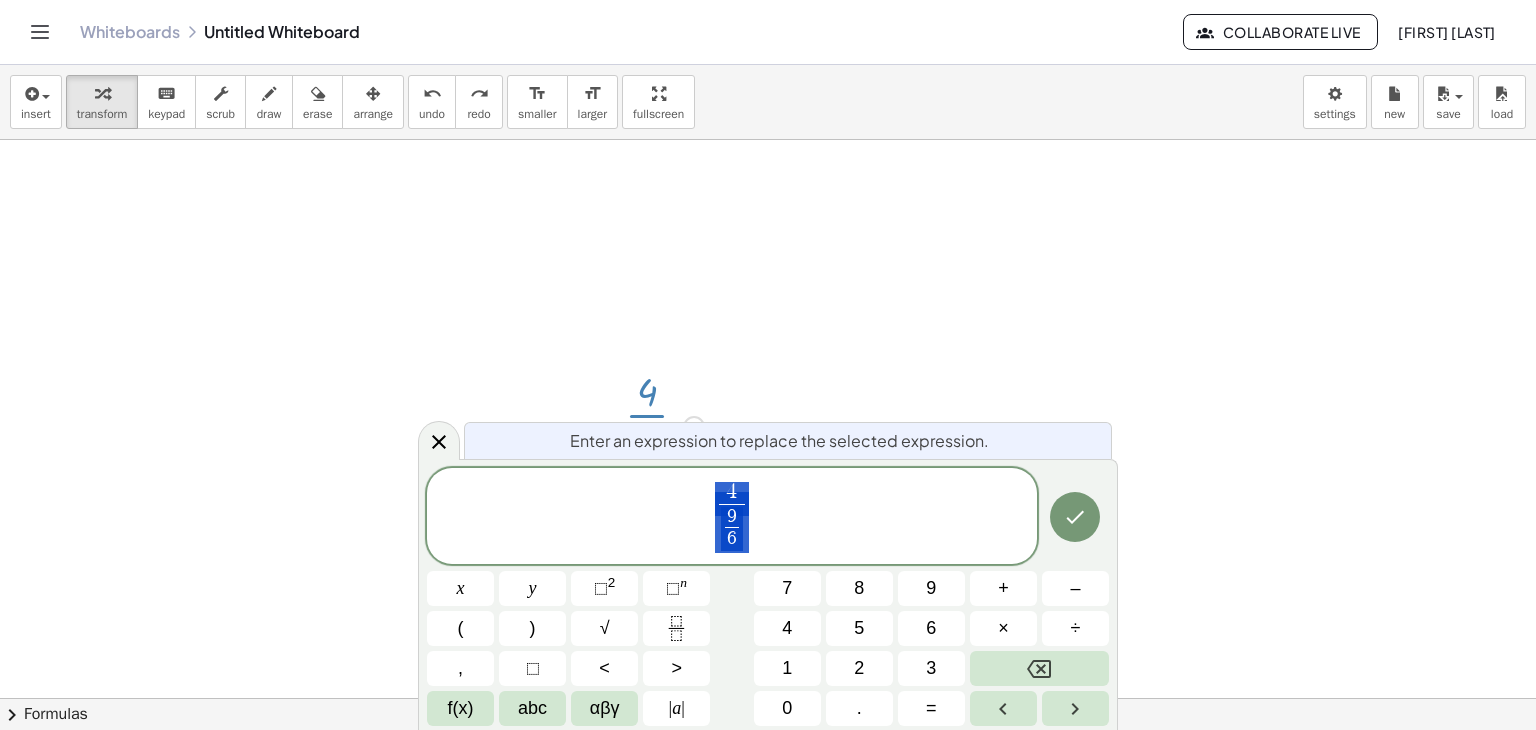 click on "4 9 6 ​ ​" 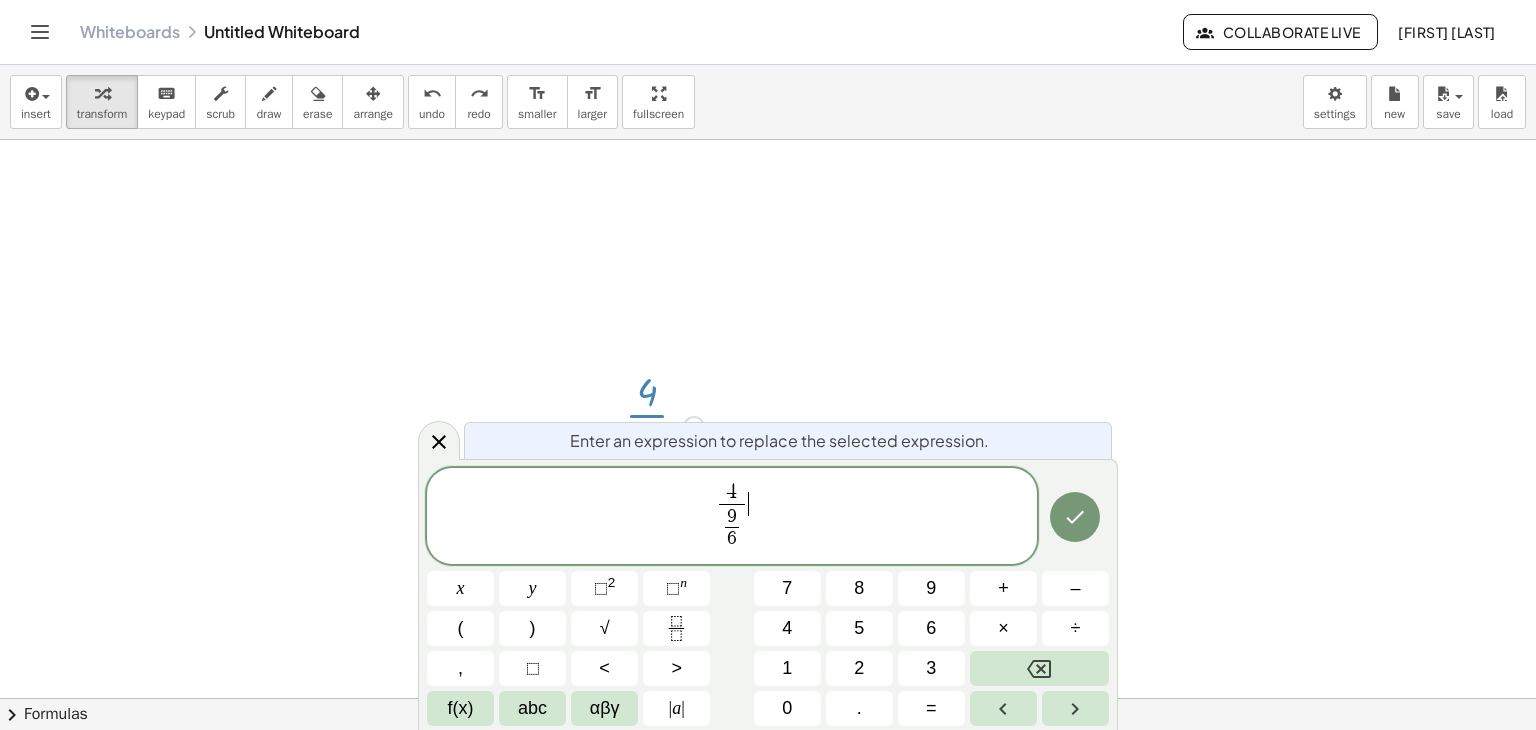 click on "4 9 6 ​ ​ ​" at bounding box center [732, 517] 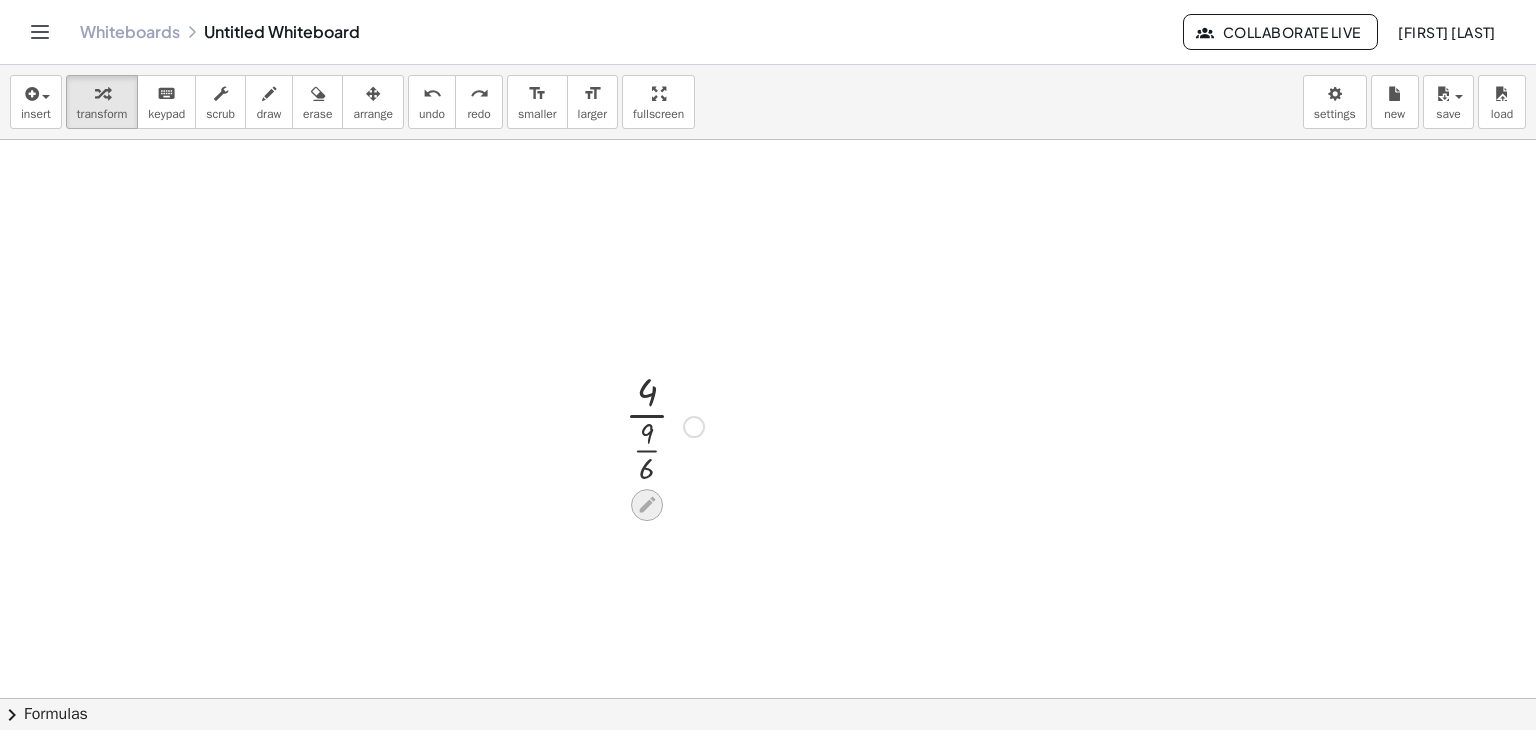 click 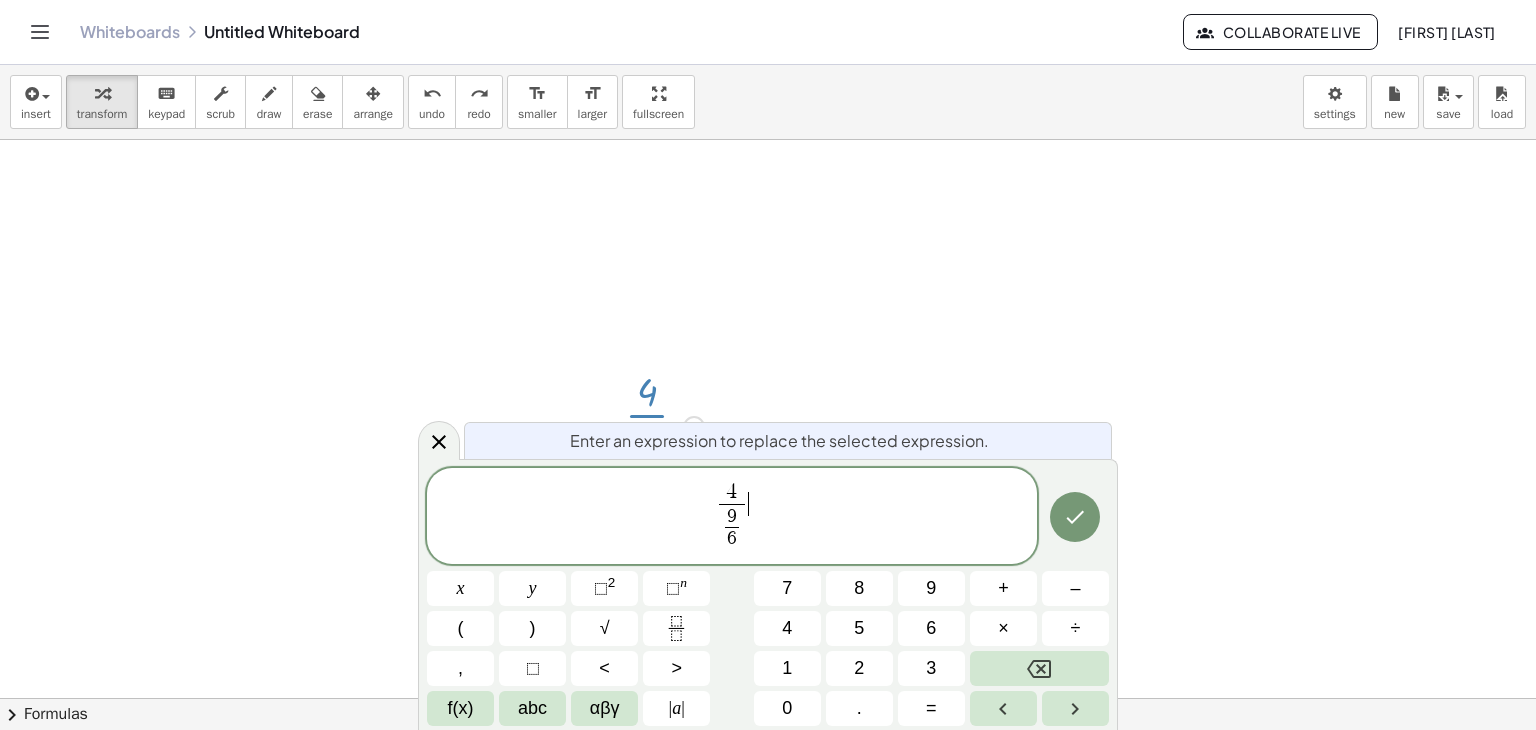 click on "4 9 6 ​ ​ ​" at bounding box center (732, 517) 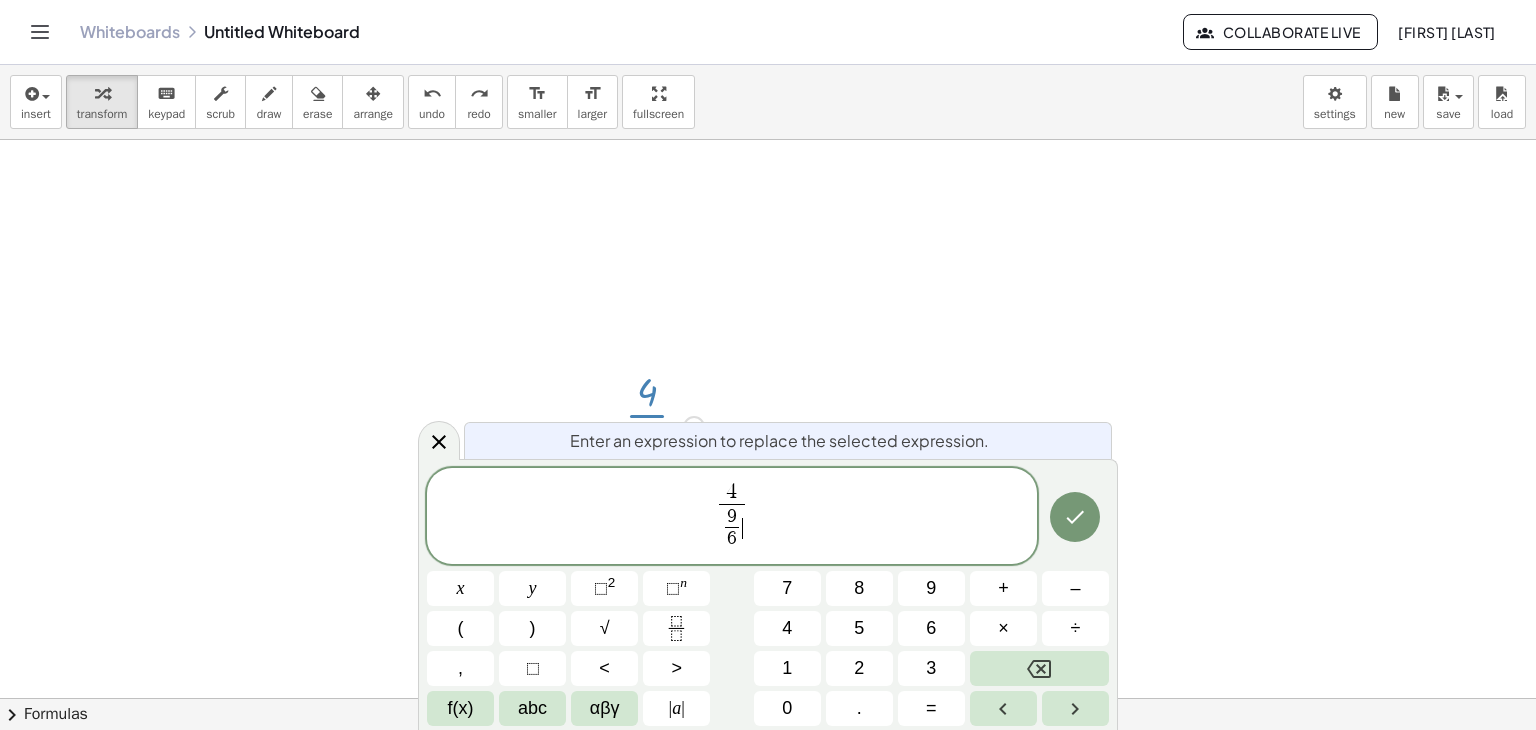 click on "4 9 6 ​ ​ ​" at bounding box center (732, 517) 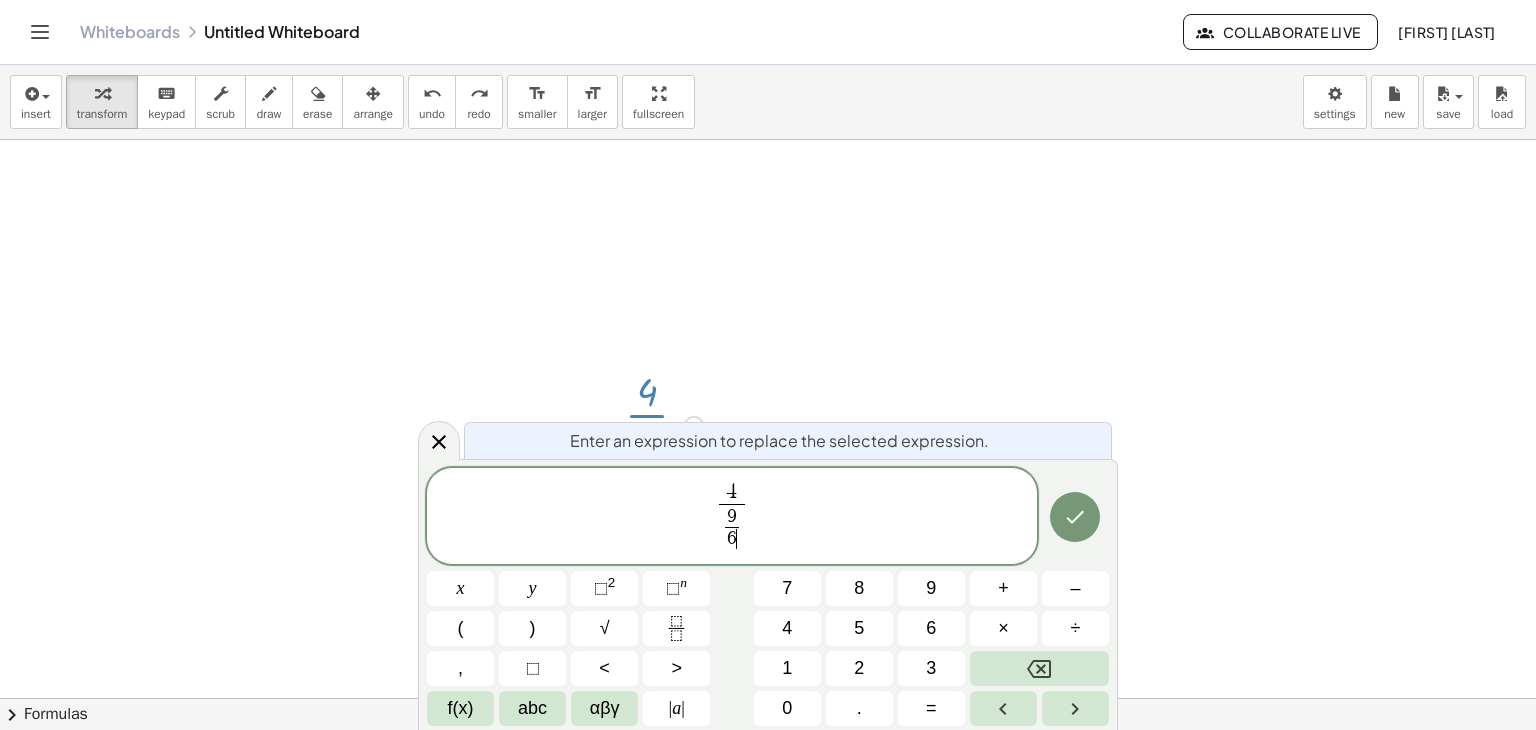 click on "6 ​" at bounding box center (732, 539) 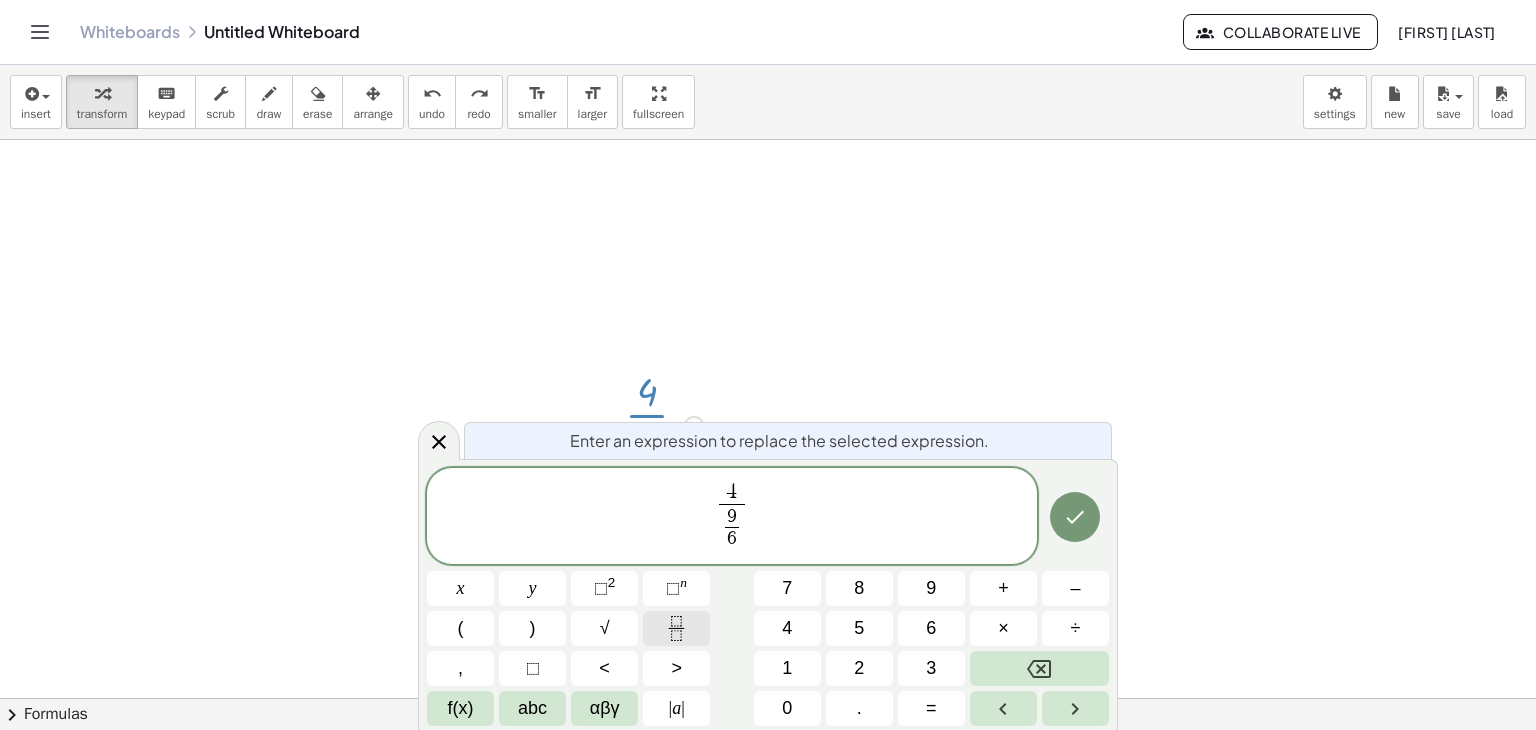 click 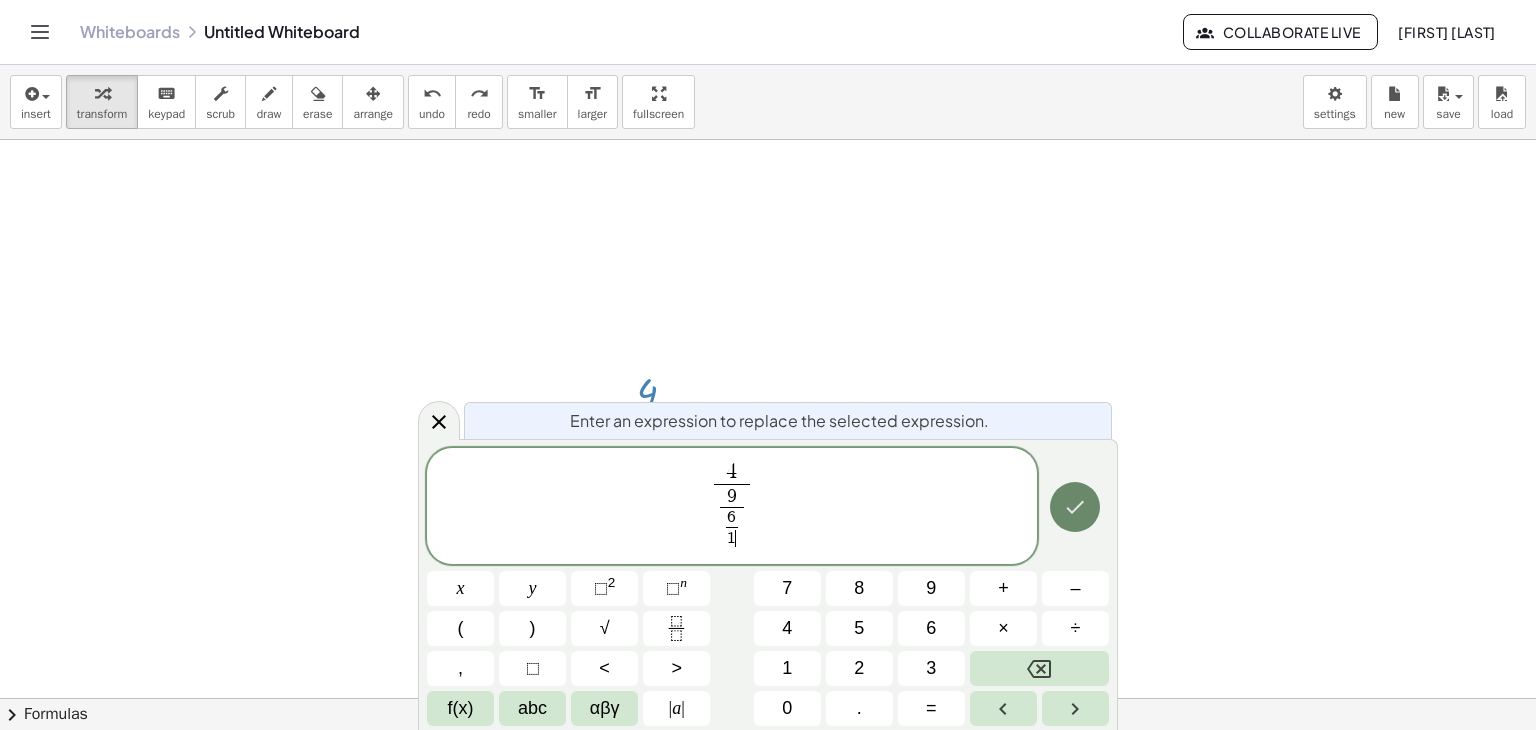 click 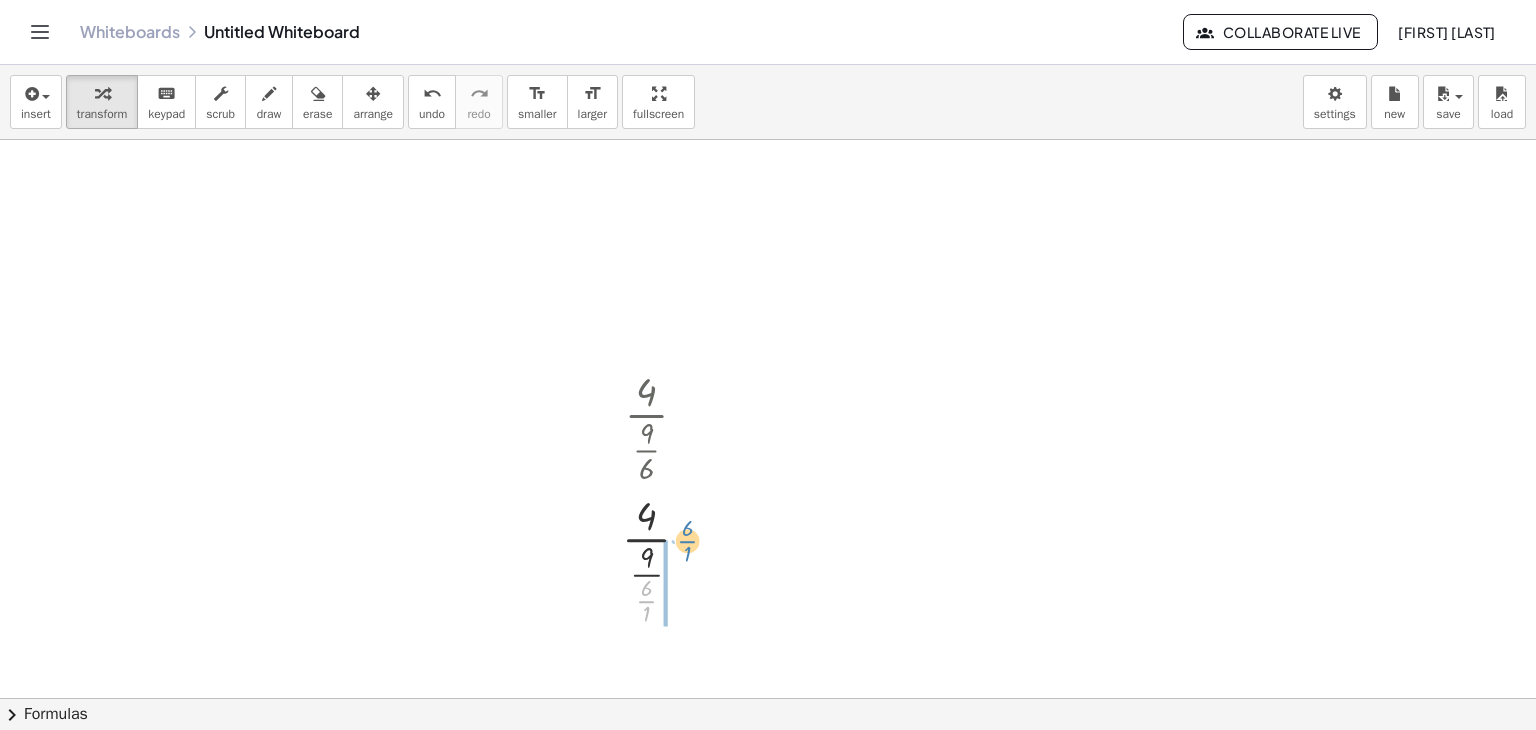 drag, startPoint x: 647, startPoint y: 600, endPoint x: 688, endPoint y: 540, distance: 72.67049 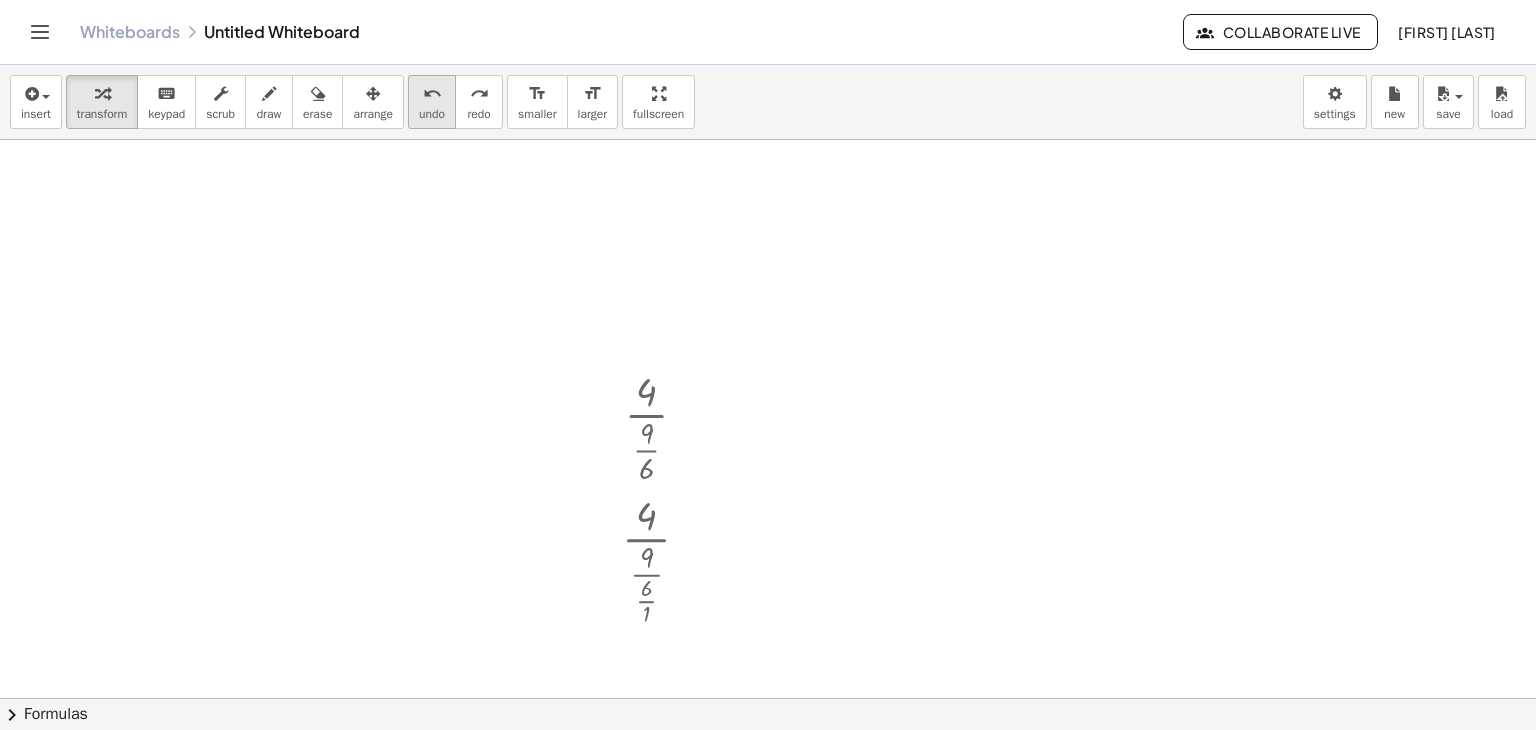 click on "undo undo" at bounding box center [432, 102] 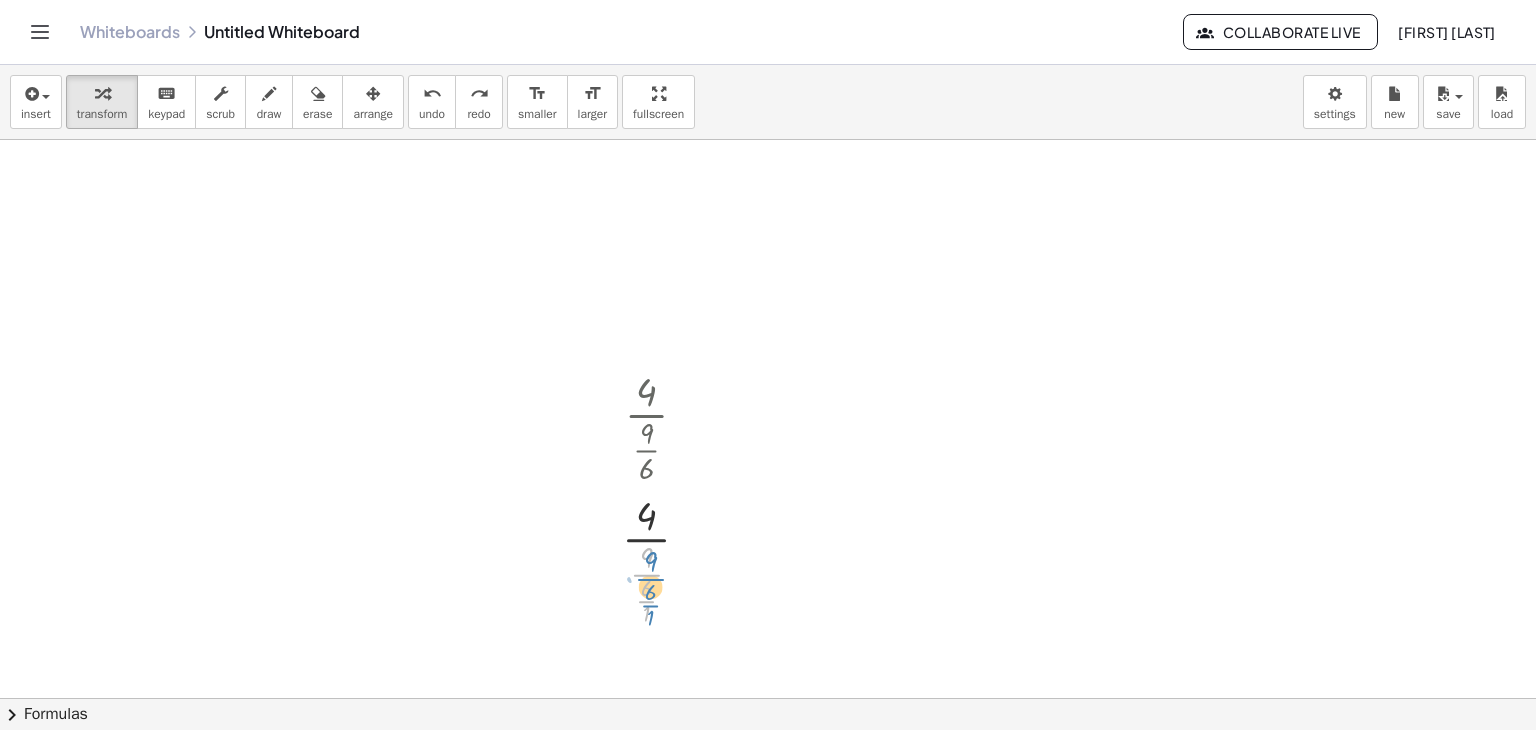 click at bounding box center [664, 558] 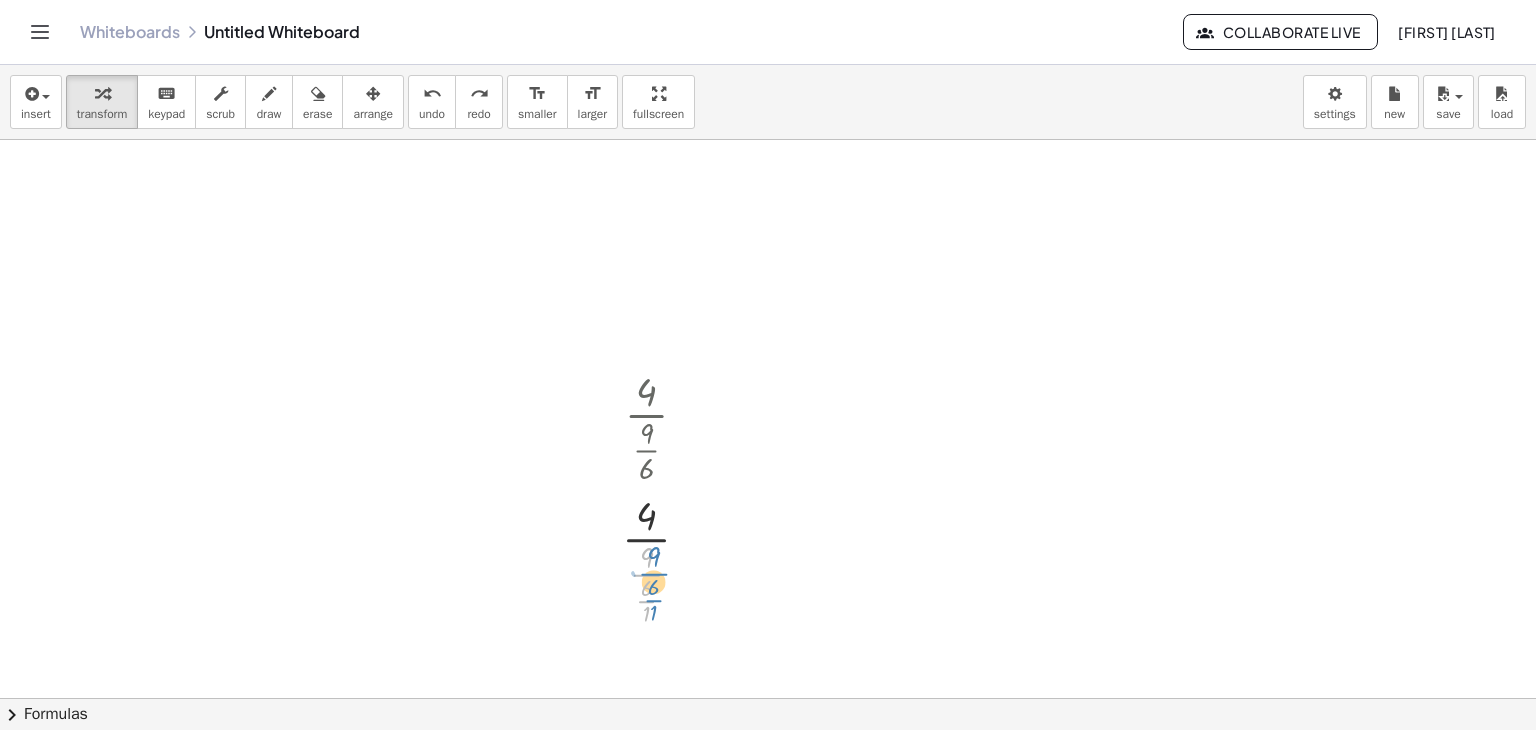 click at bounding box center (664, 558) 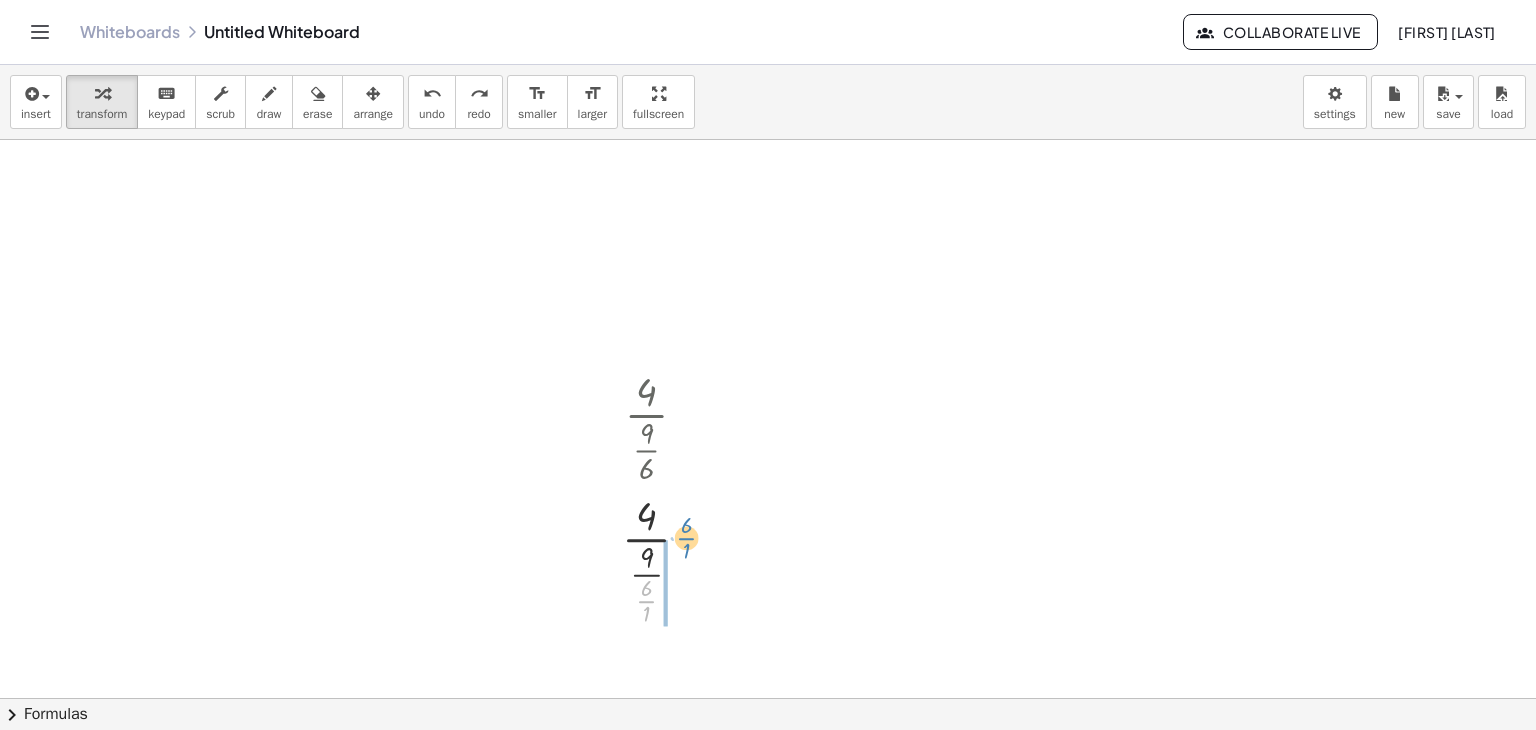 drag, startPoint x: 648, startPoint y: 603, endPoint x: 688, endPoint y: 540, distance: 74.62573 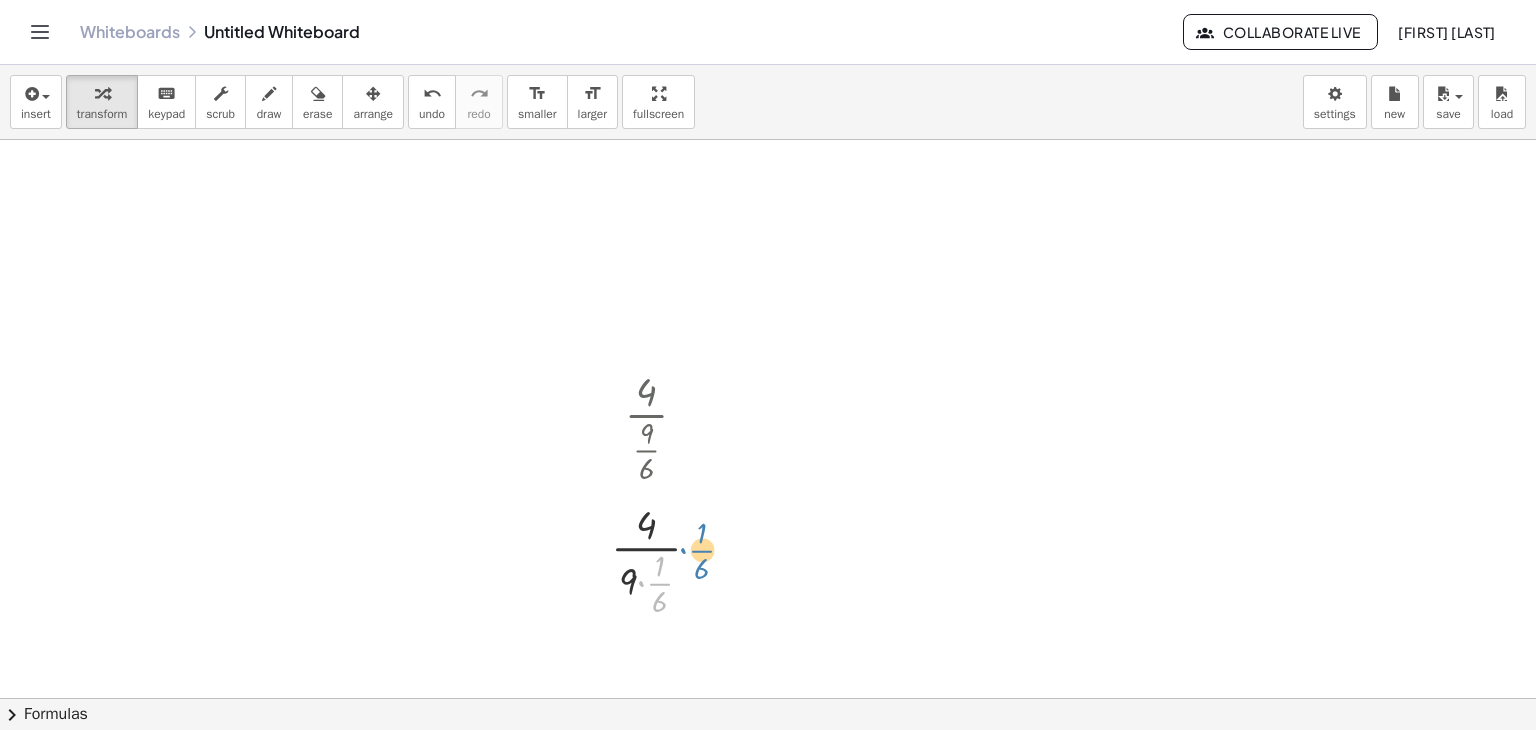drag, startPoint x: 643, startPoint y: 581, endPoint x: 685, endPoint y: 548, distance: 53.413483 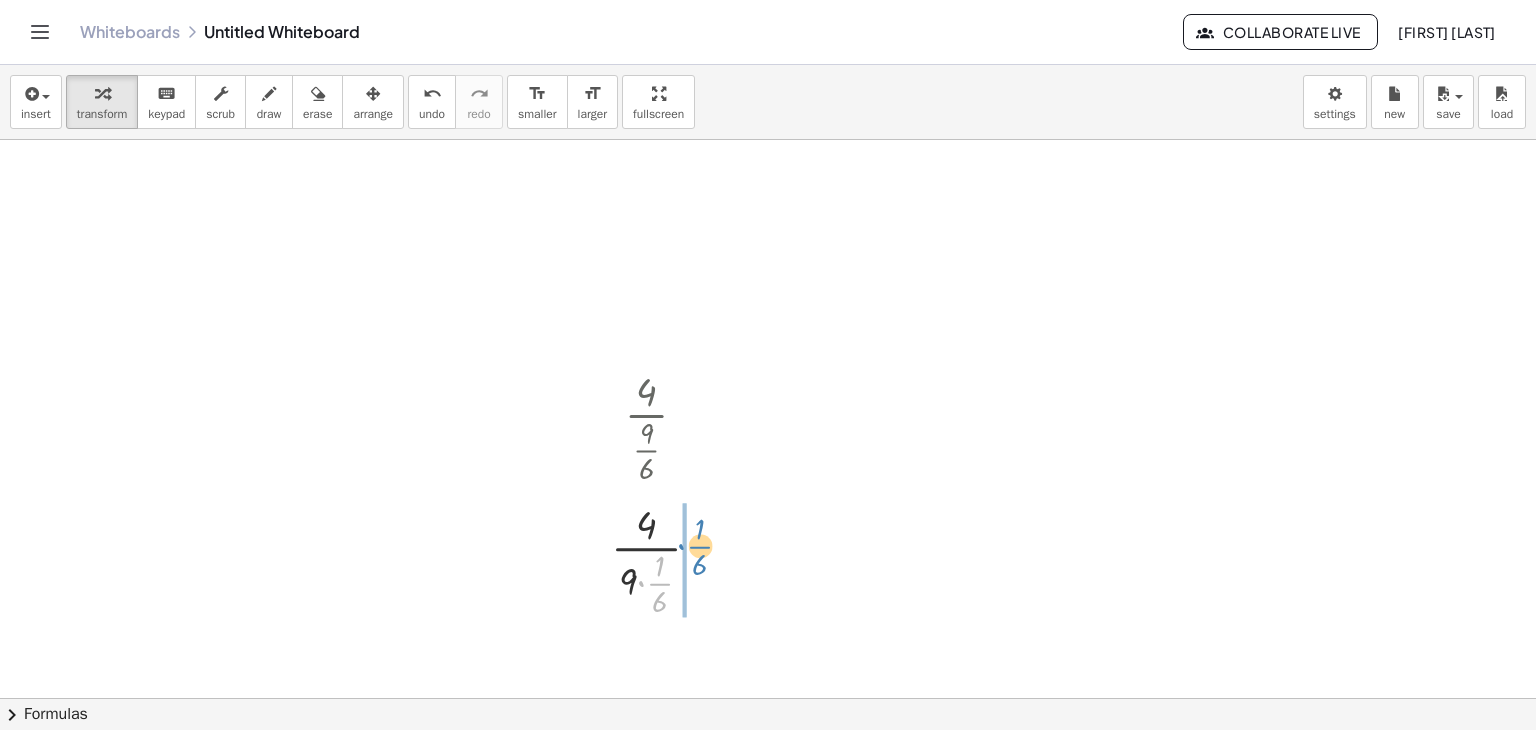 drag, startPoint x: 673, startPoint y: 589, endPoint x: 713, endPoint y: 552, distance: 54.48853 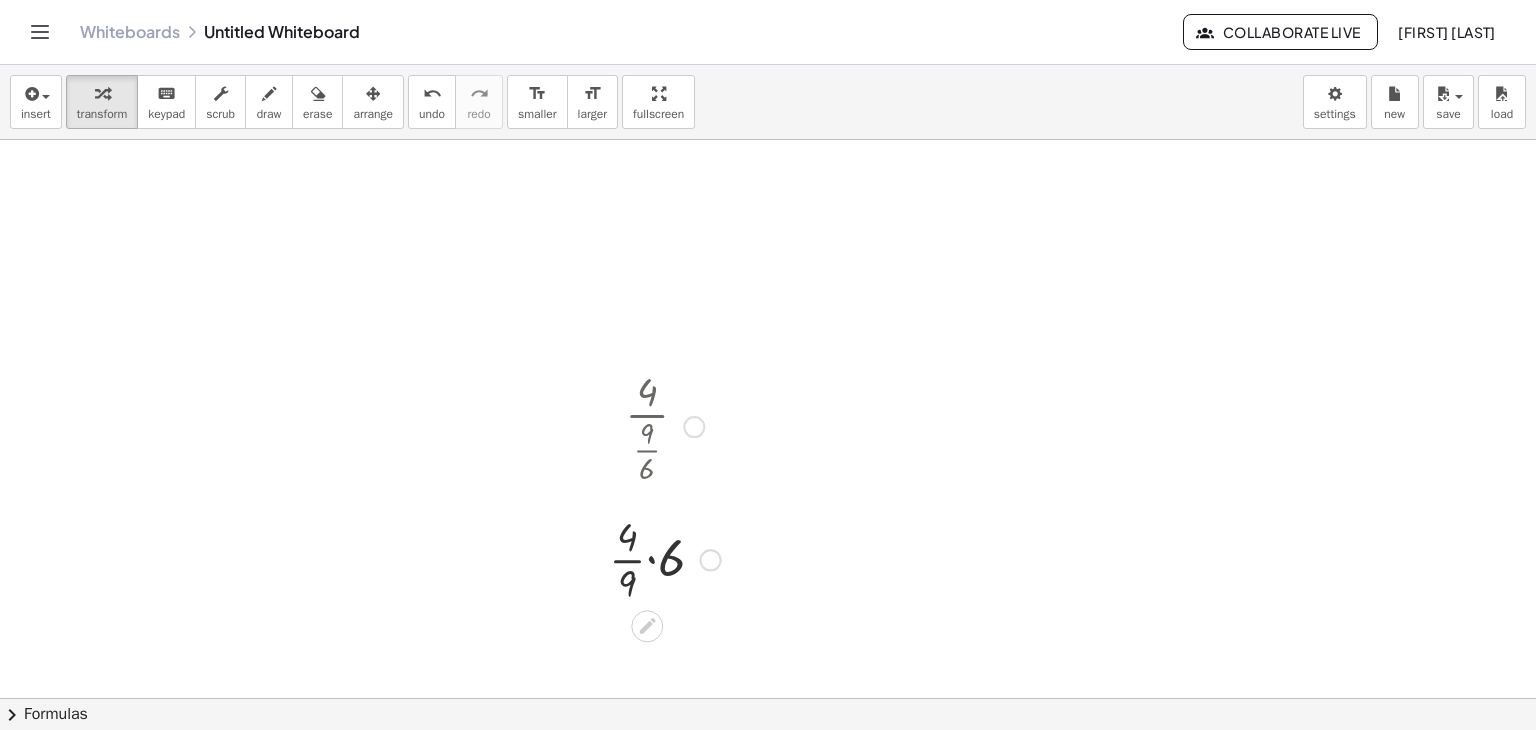 click at bounding box center (665, 558) 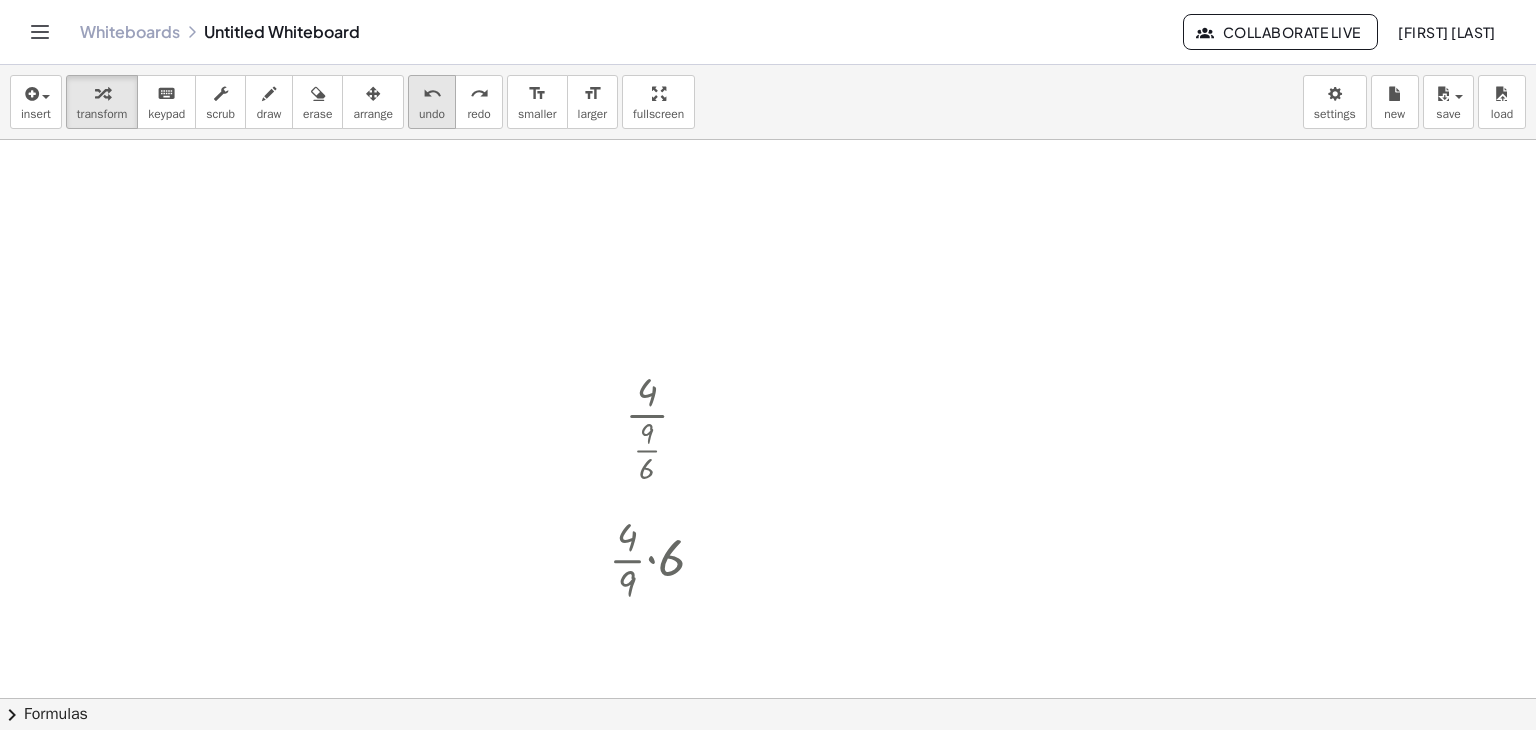 click on "undo" at bounding box center [432, 114] 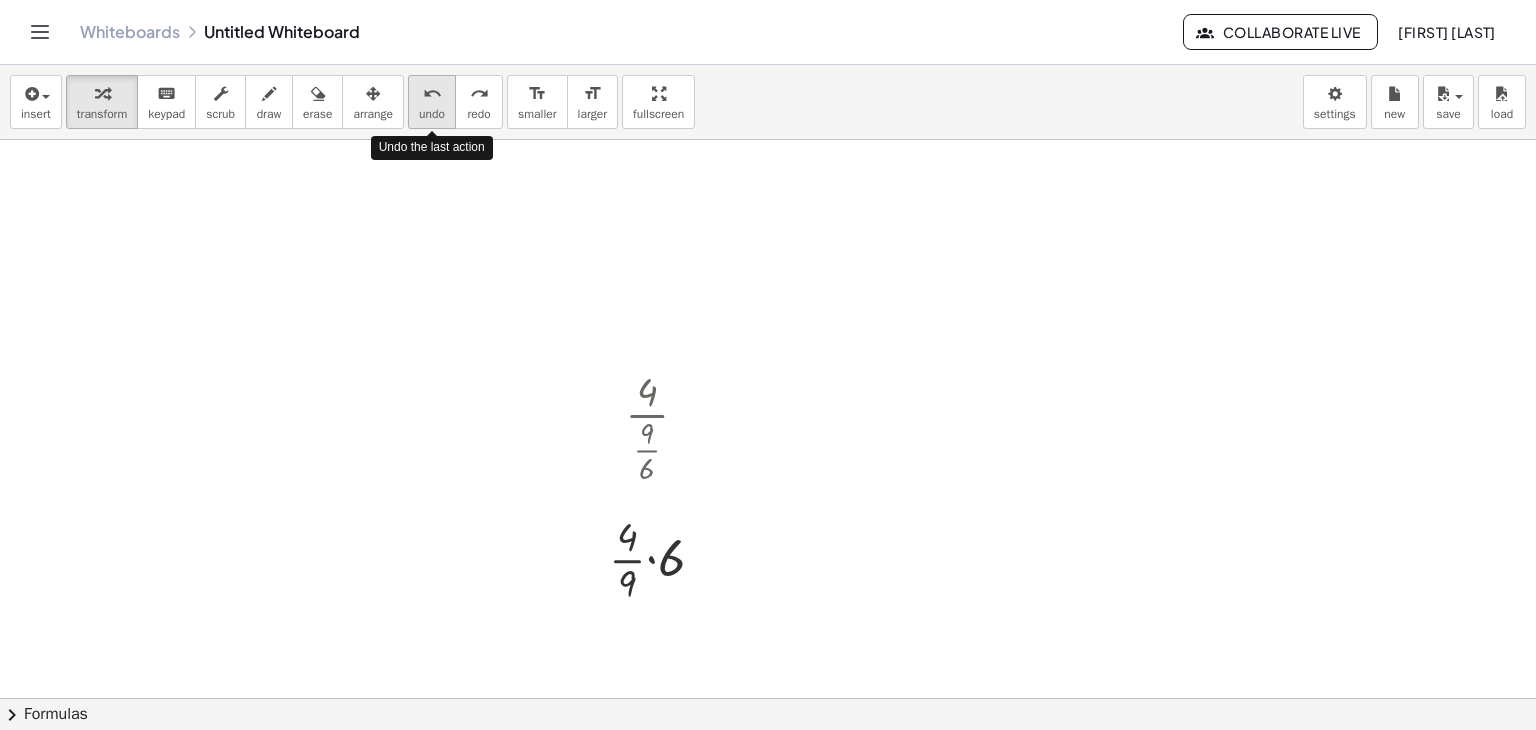 click on "undo" at bounding box center [432, 114] 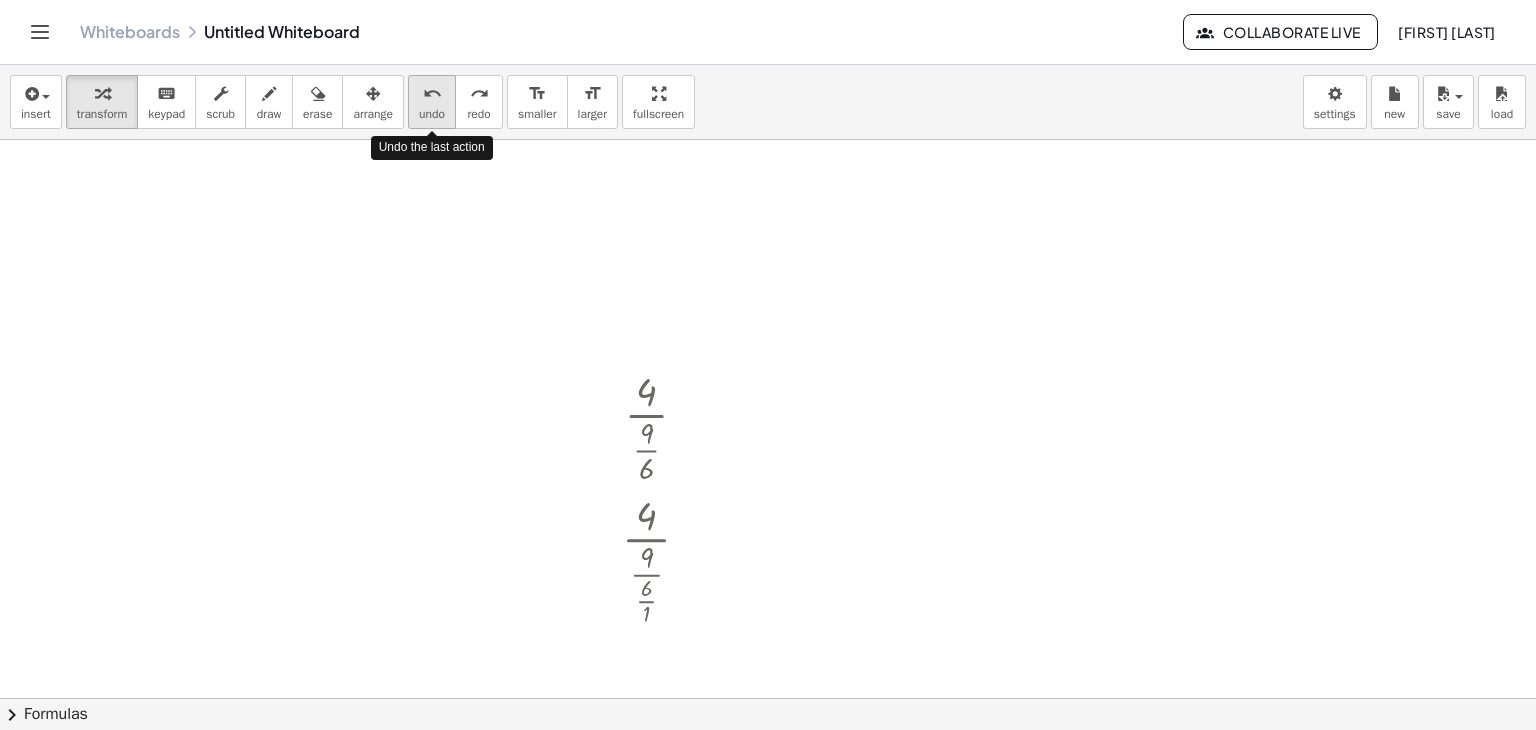 click on "undo" at bounding box center (432, 114) 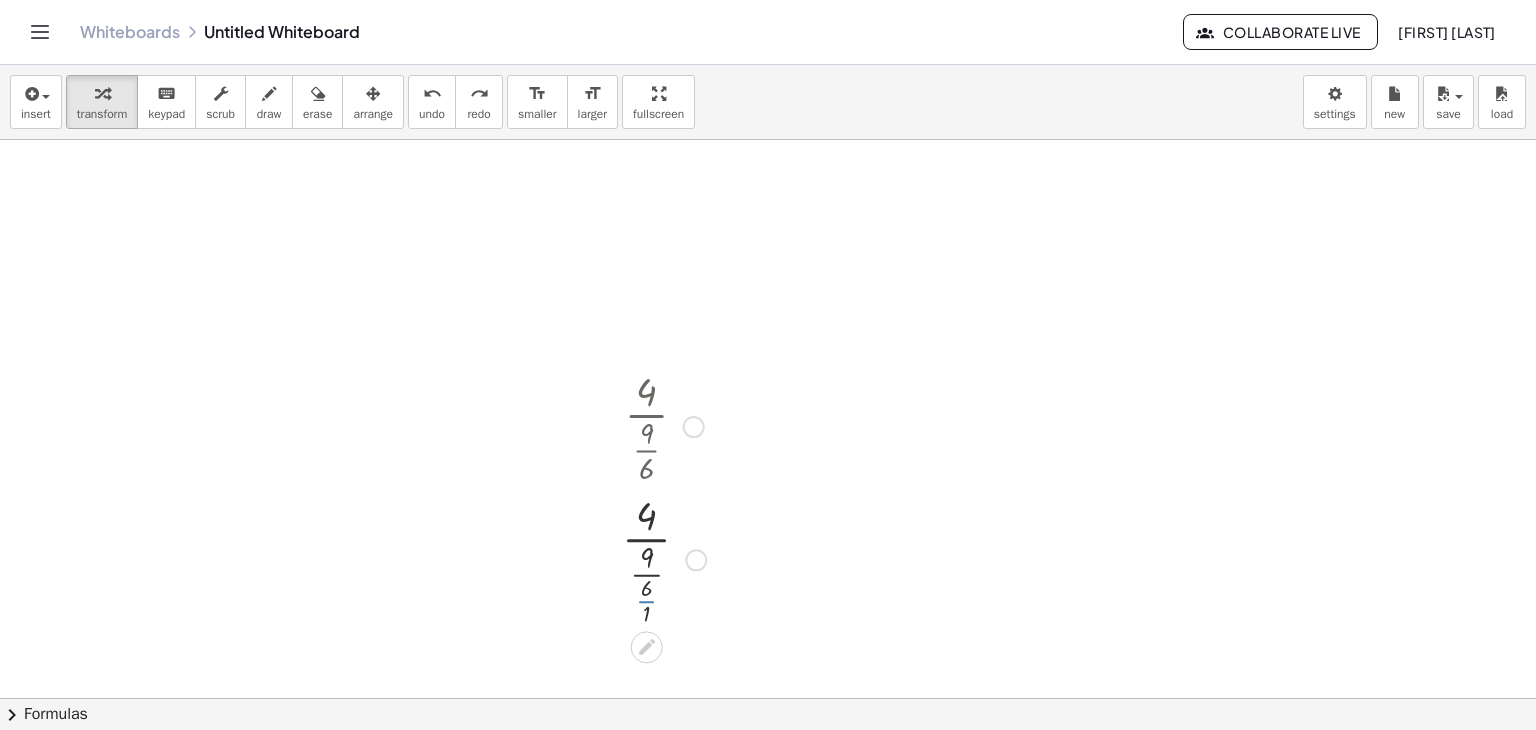 click at bounding box center [664, 558] 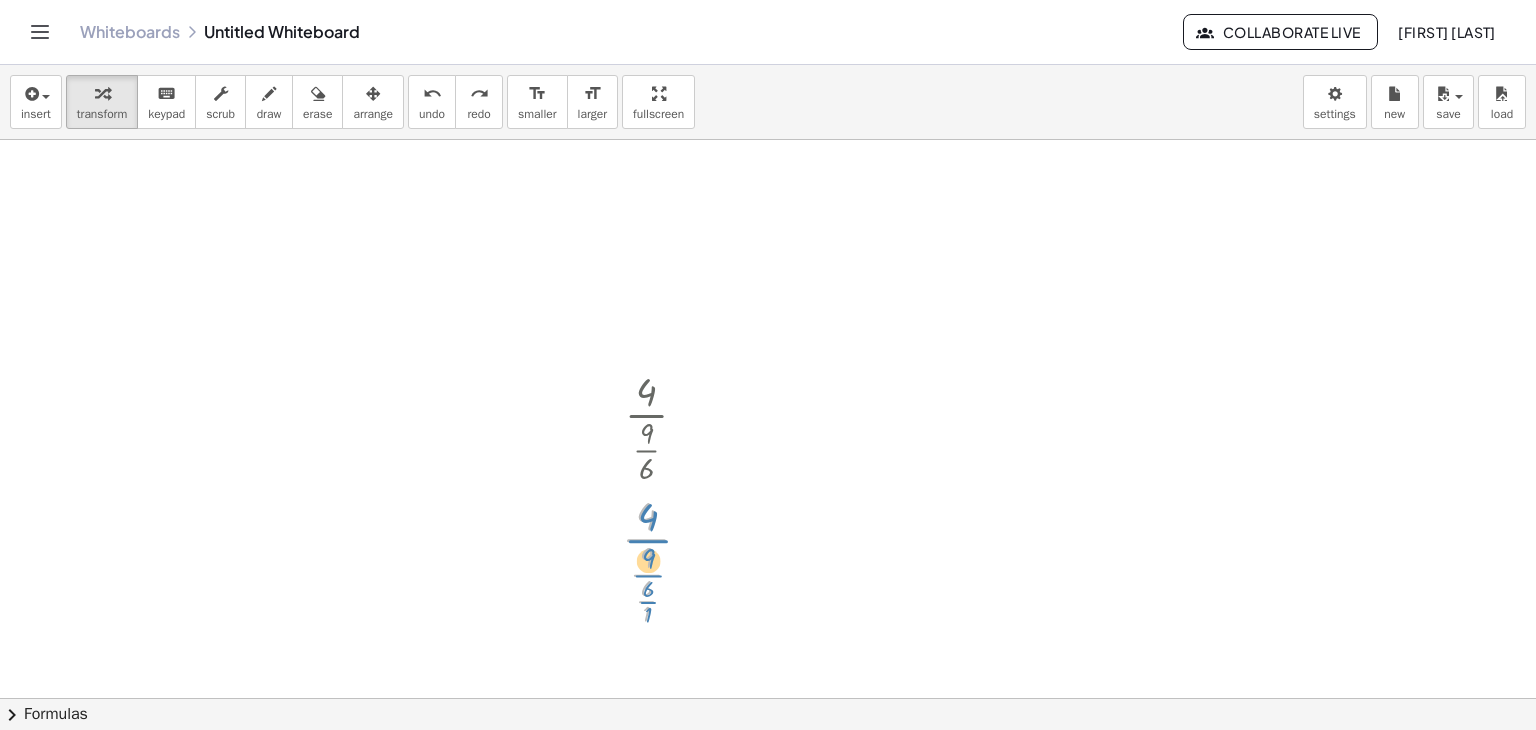 drag, startPoint x: 653, startPoint y: 541, endPoint x: 662, endPoint y: 532, distance: 12.727922 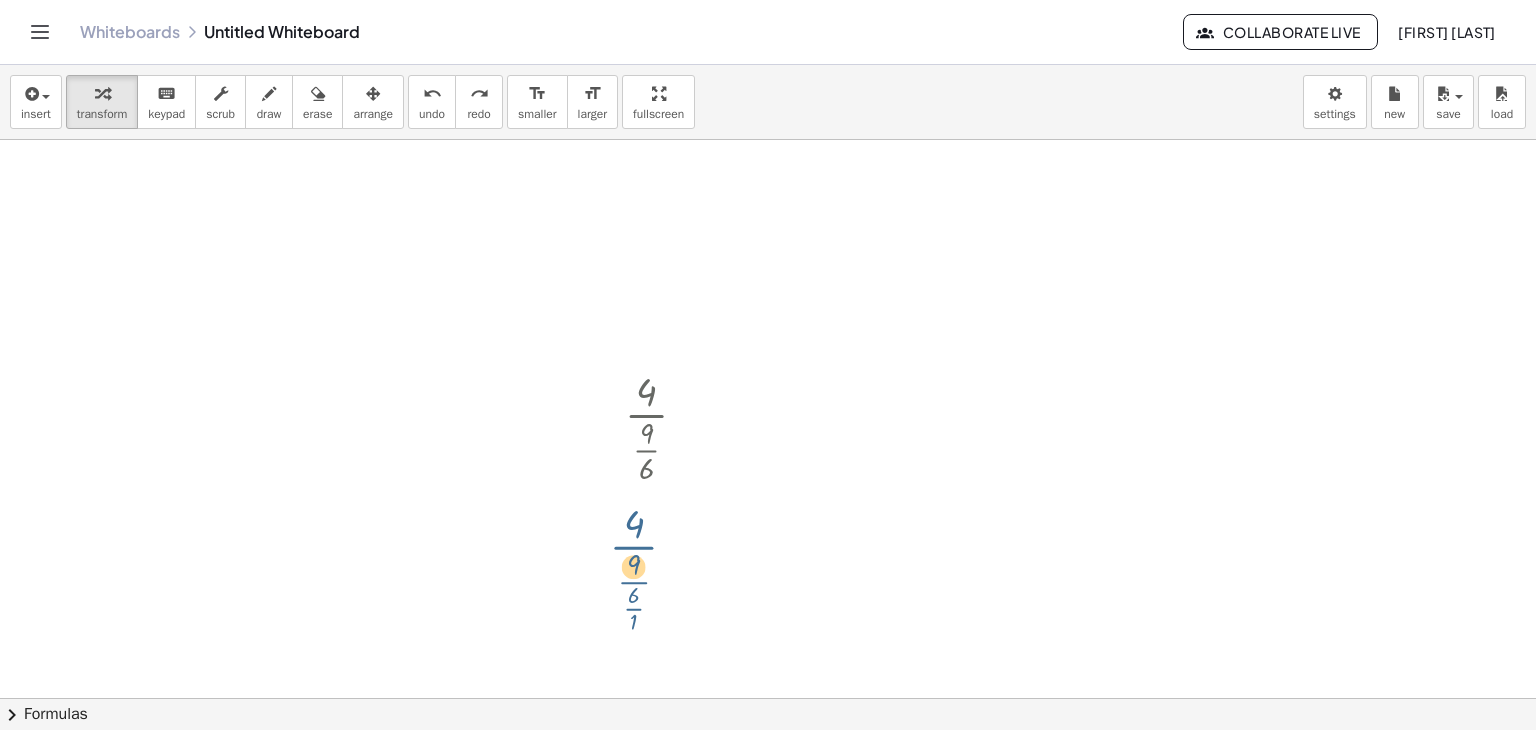 click at bounding box center [664, 558] 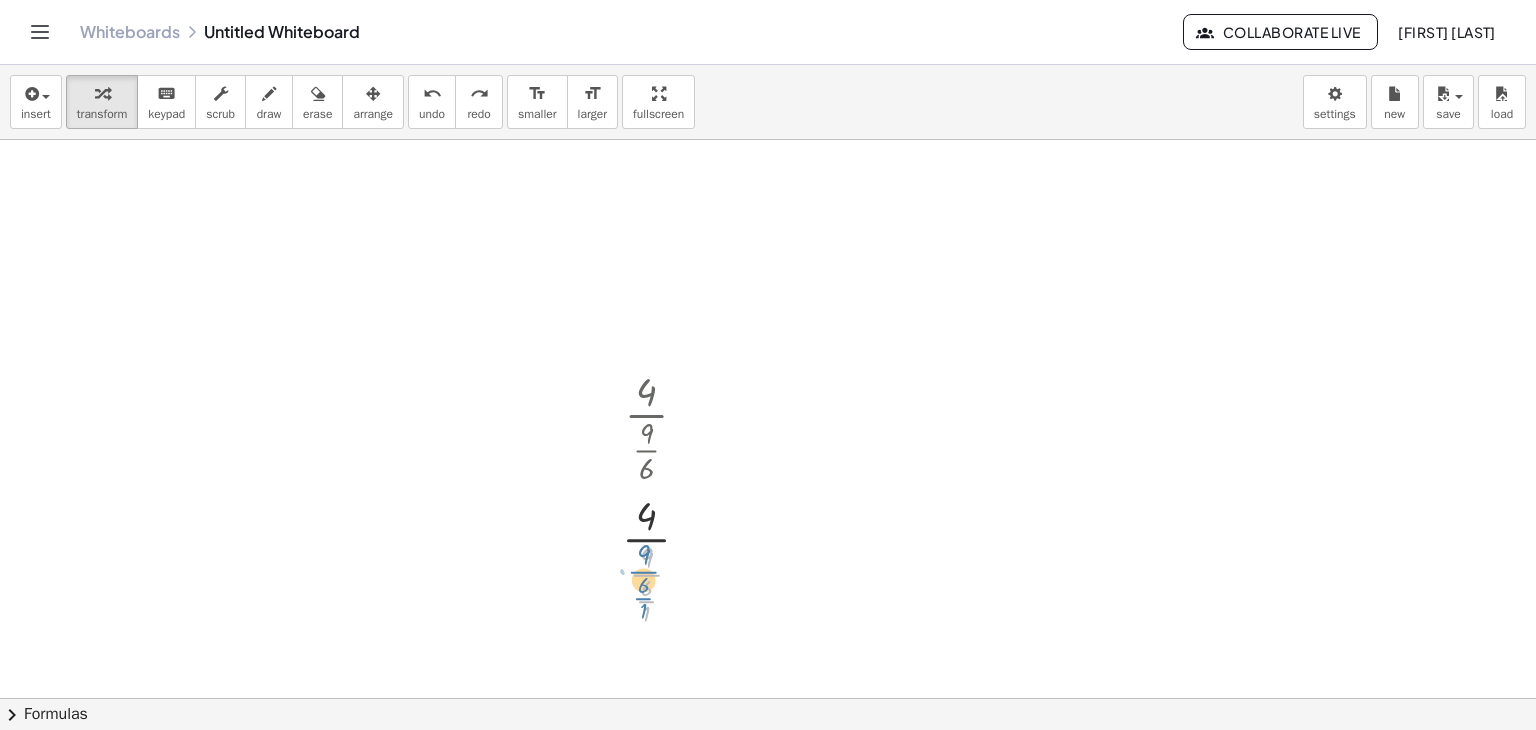click at bounding box center (664, 558) 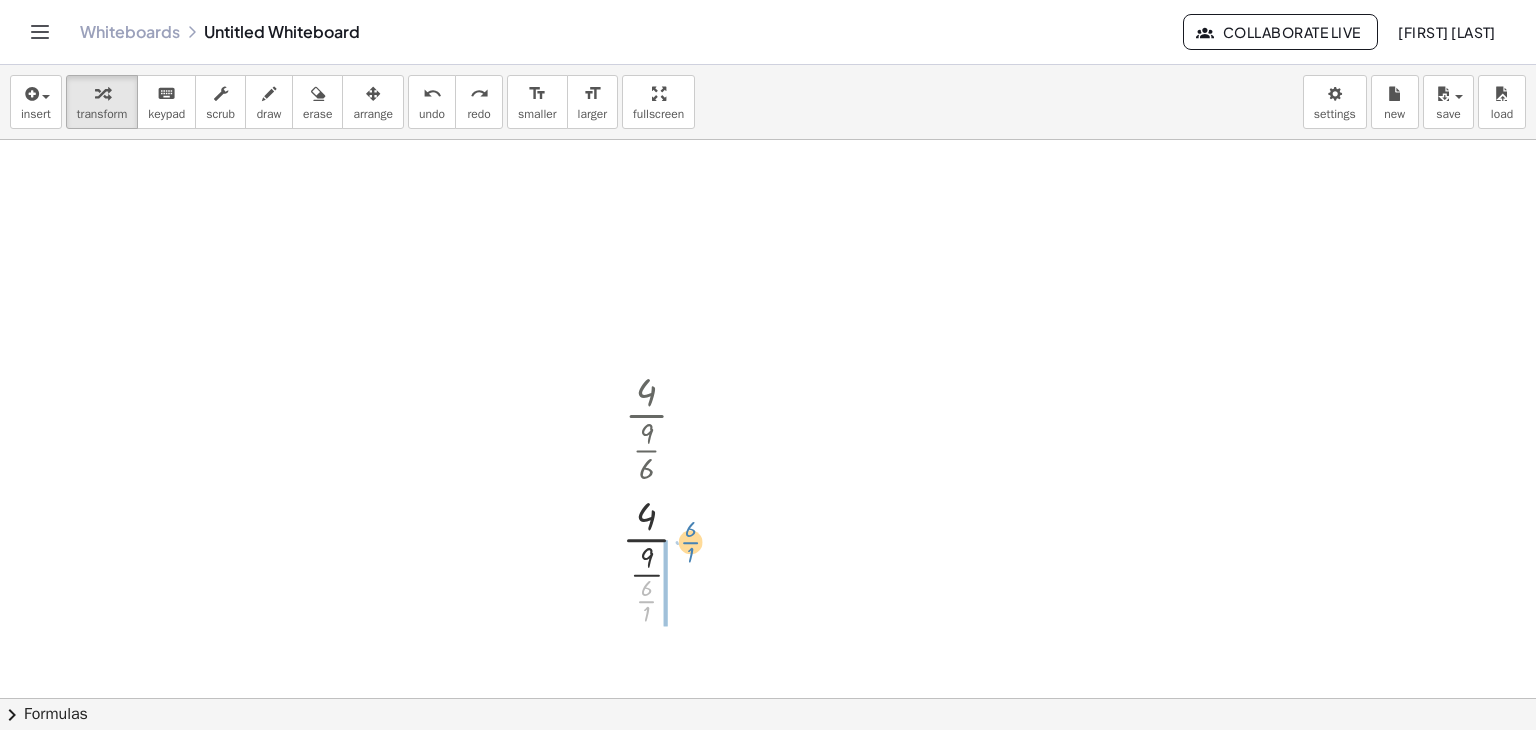 drag, startPoint x: 645, startPoint y: 596, endPoint x: 689, endPoint y: 537, distance: 73.60027 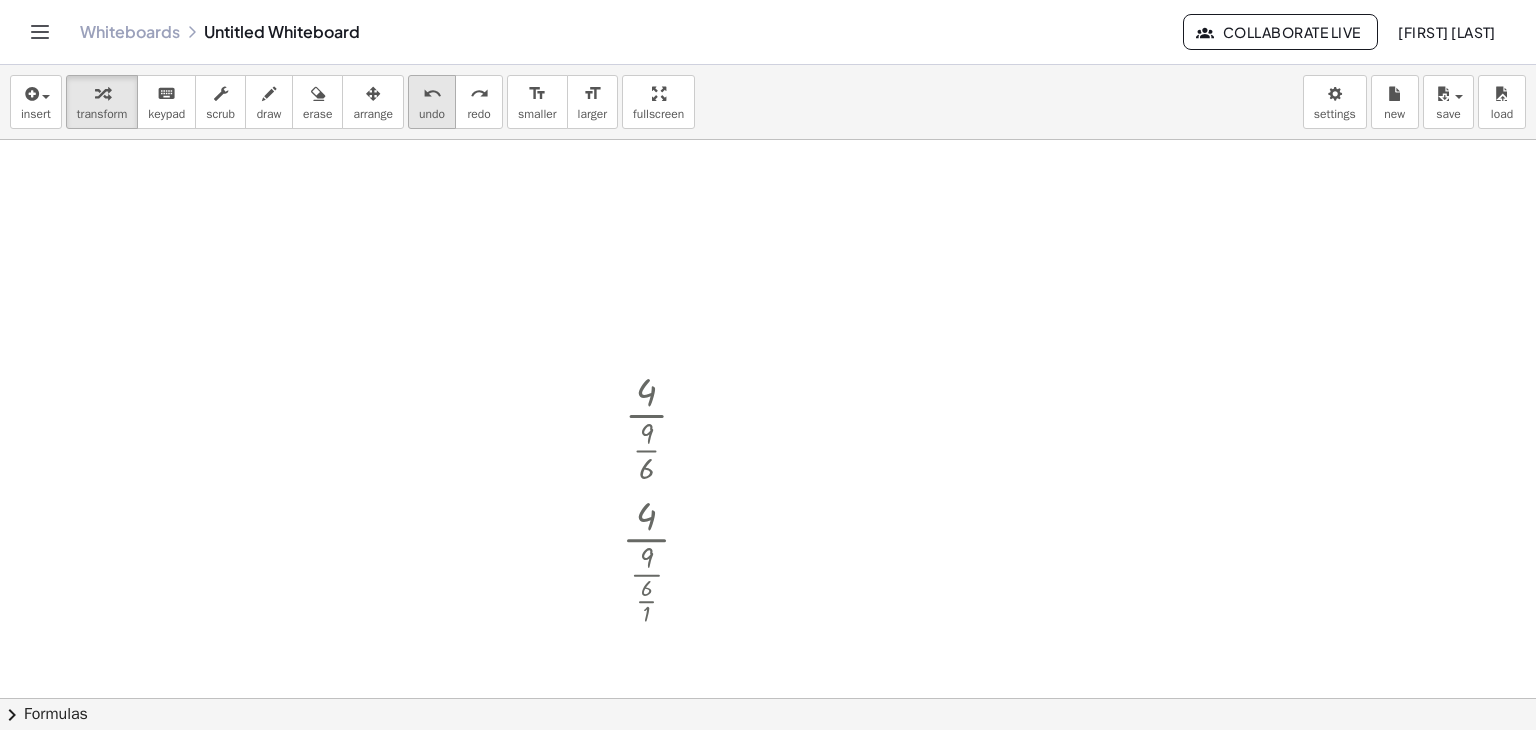 click on "undo" at bounding box center (432, 114) 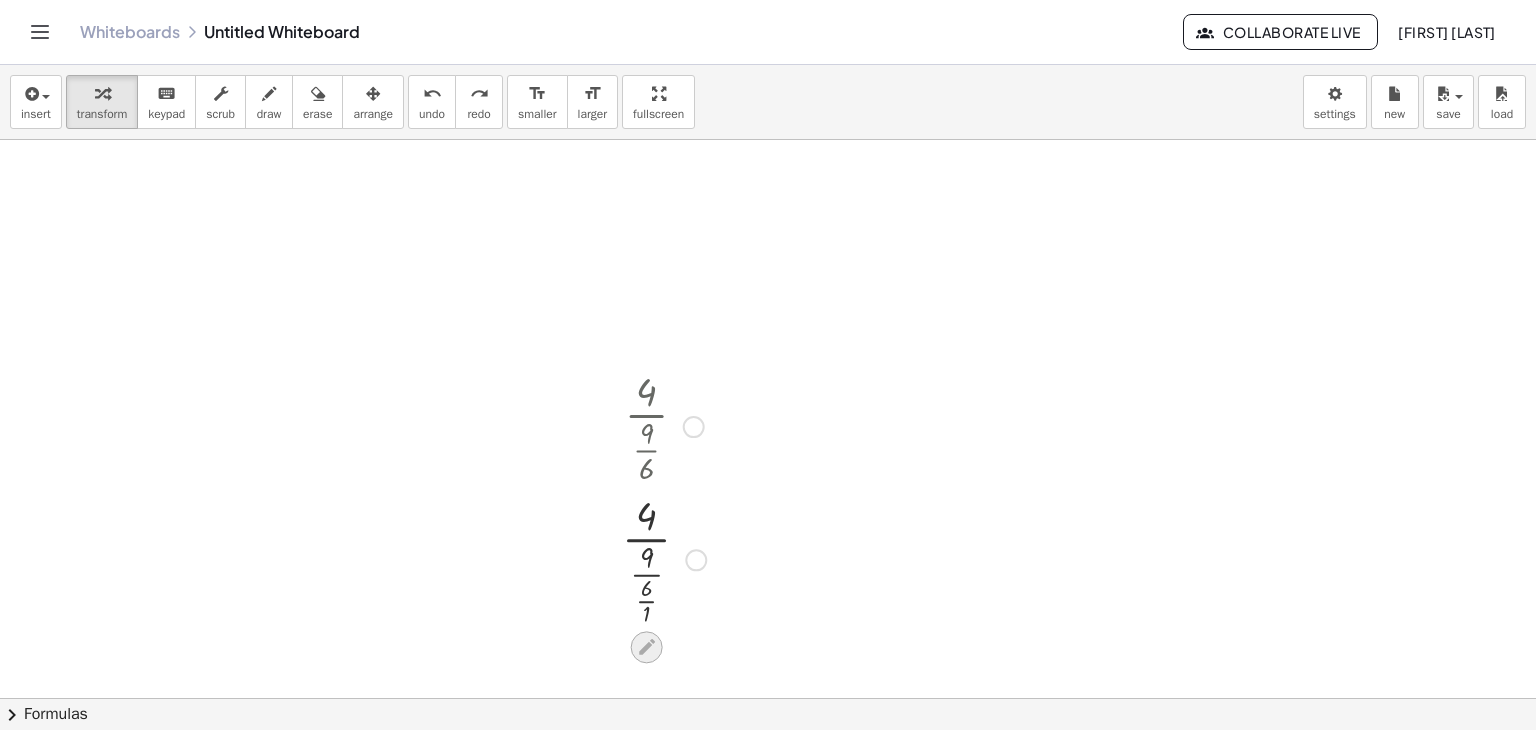 click 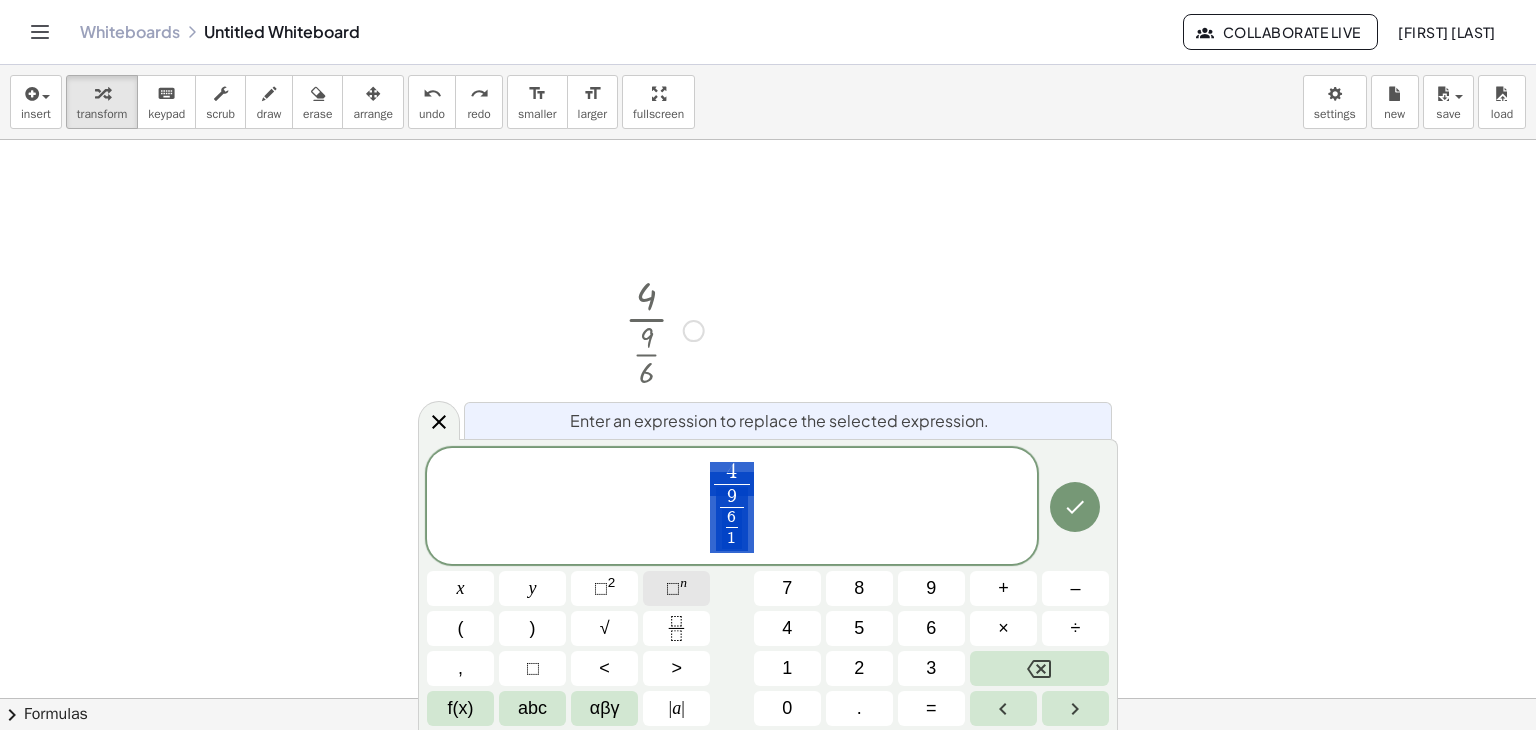 scroll, scrollTop: 178, scrollLeft: 0, axis: vertical 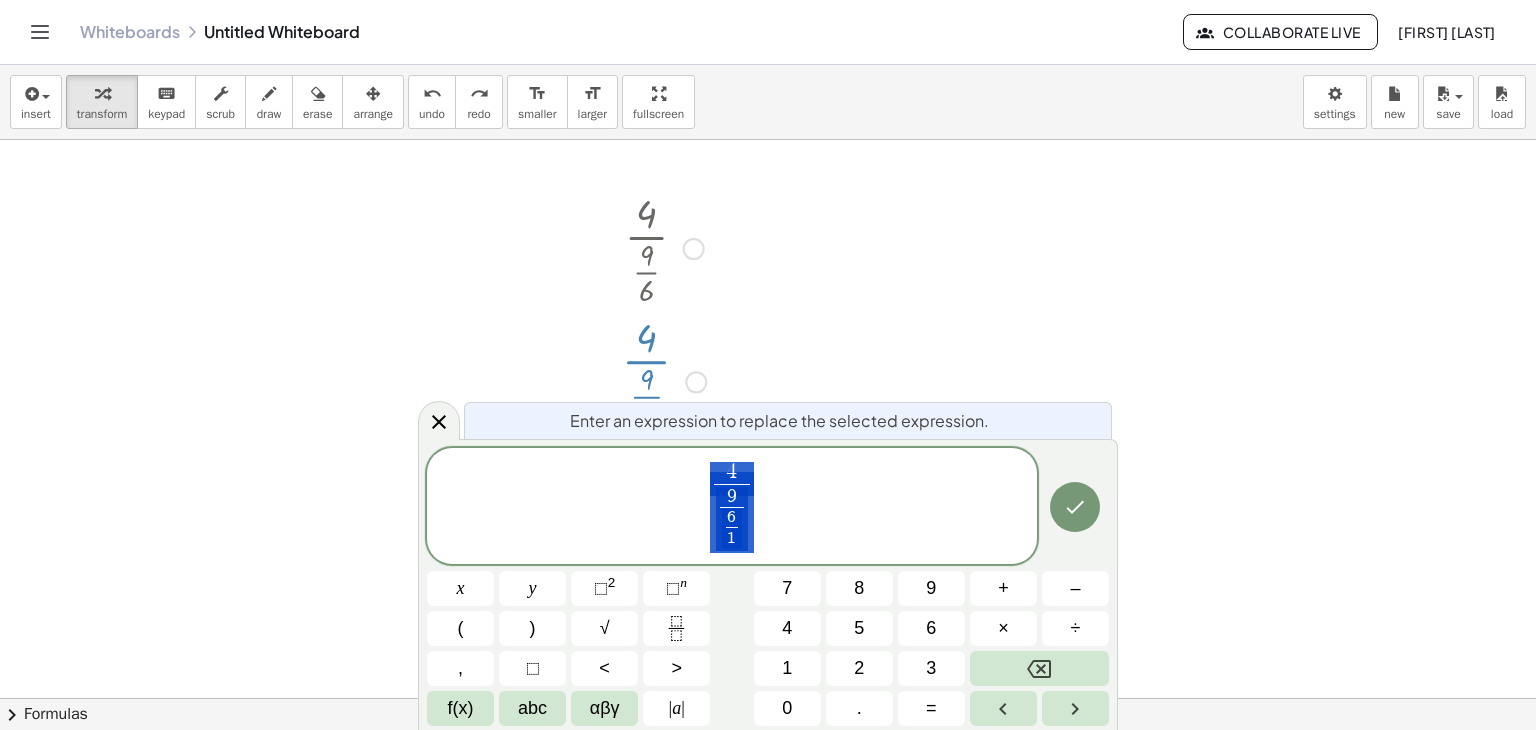 drag, startPoint x: 752, startPoint y: 545, endPoint x: 729, endPoint y: 534, distance: 25.495098 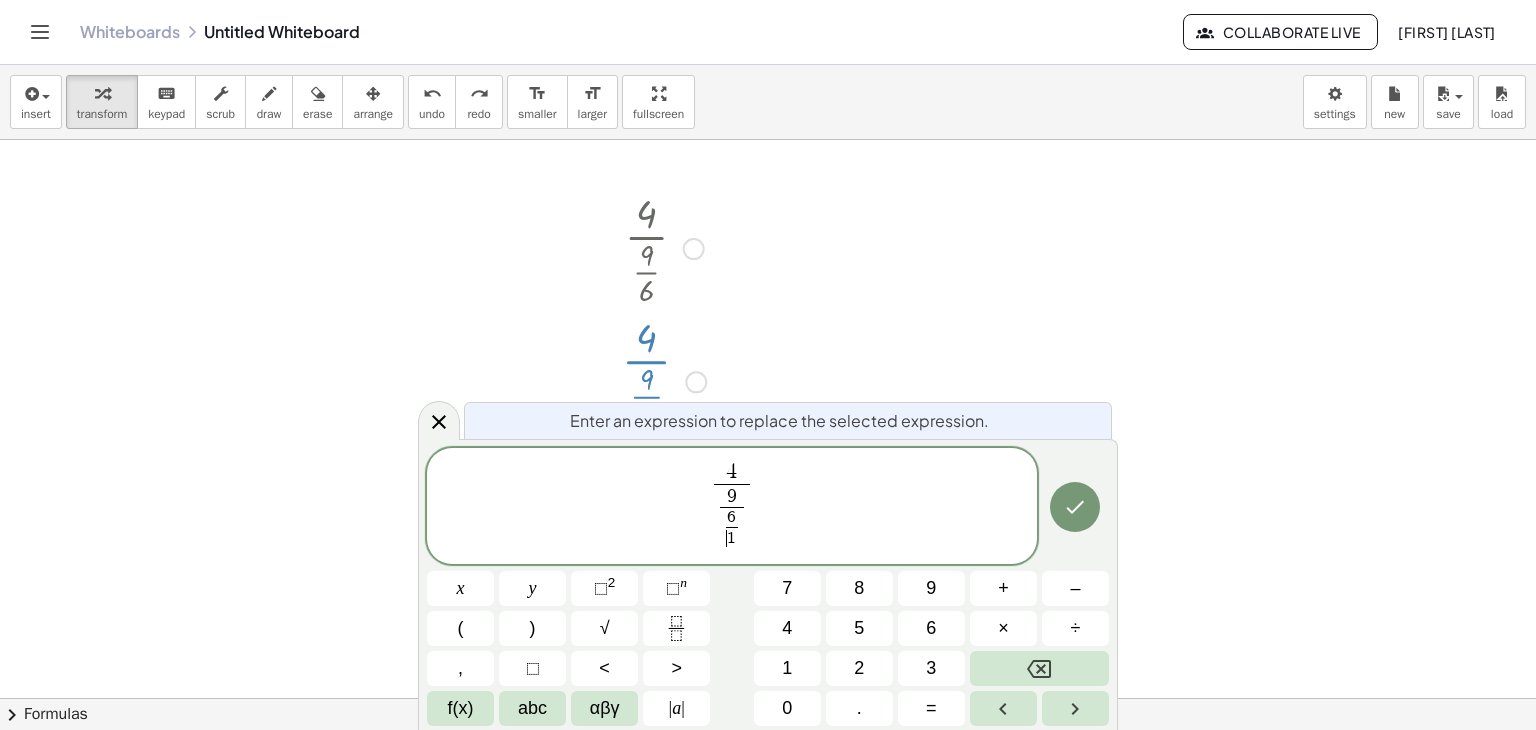click on "9 6 ​ 1 ​ ​" at bounding box center (731, 519) 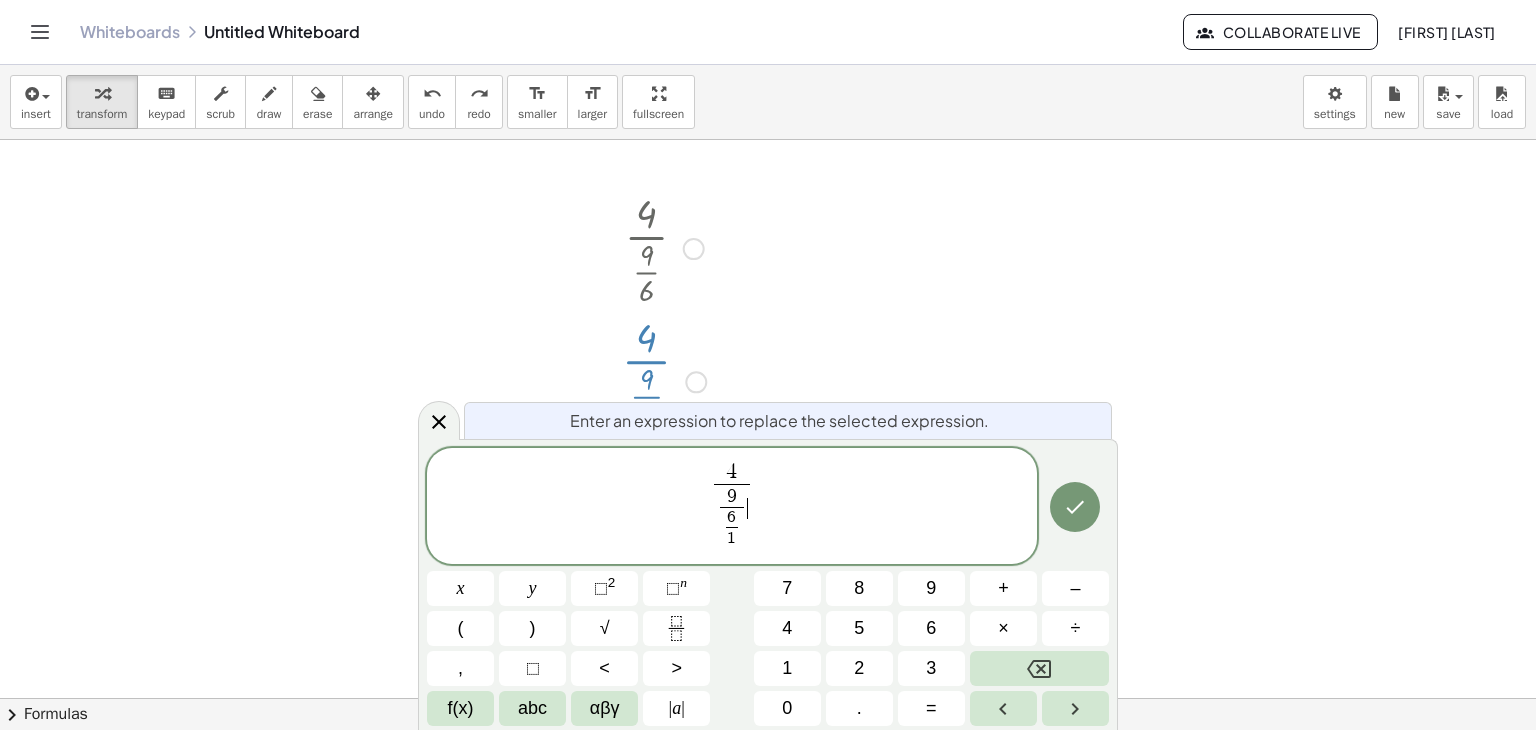 click on "6 1 ​" at bounding box center [731, 529] 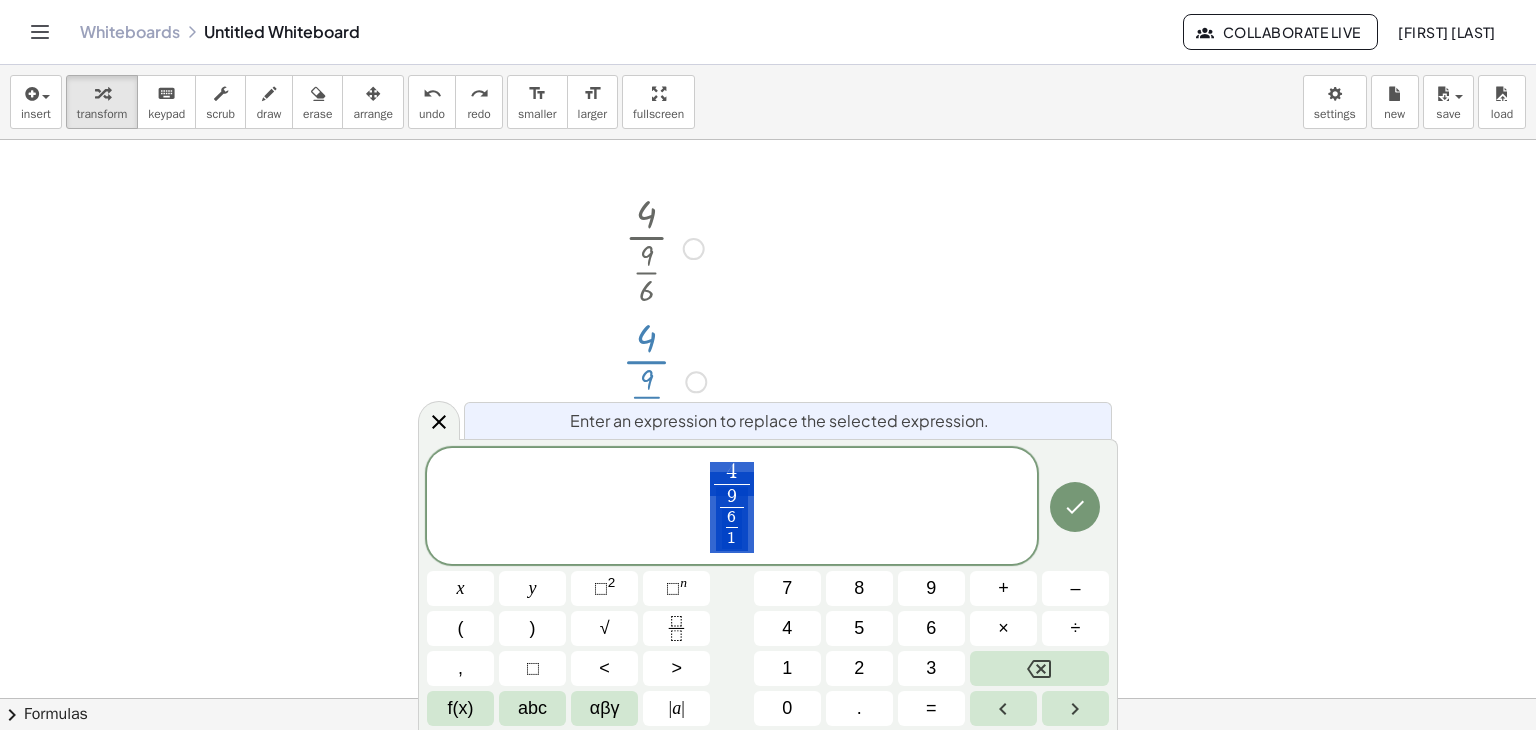 drag, startPoint x: 742, startPoint y: 544, endPoint x: 727, endPoint y: 461, distance: 84.34453 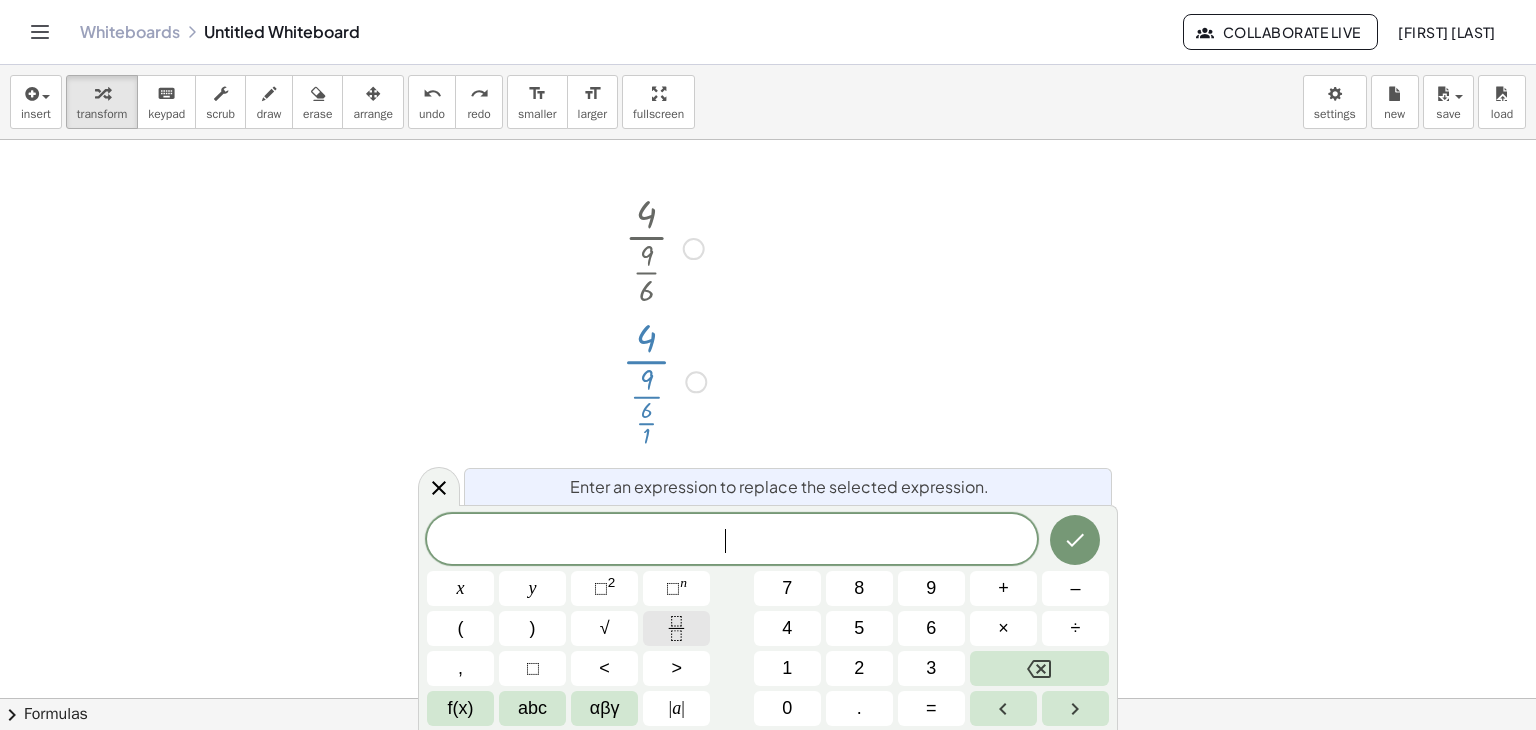 click at bounding box center [676, 628] 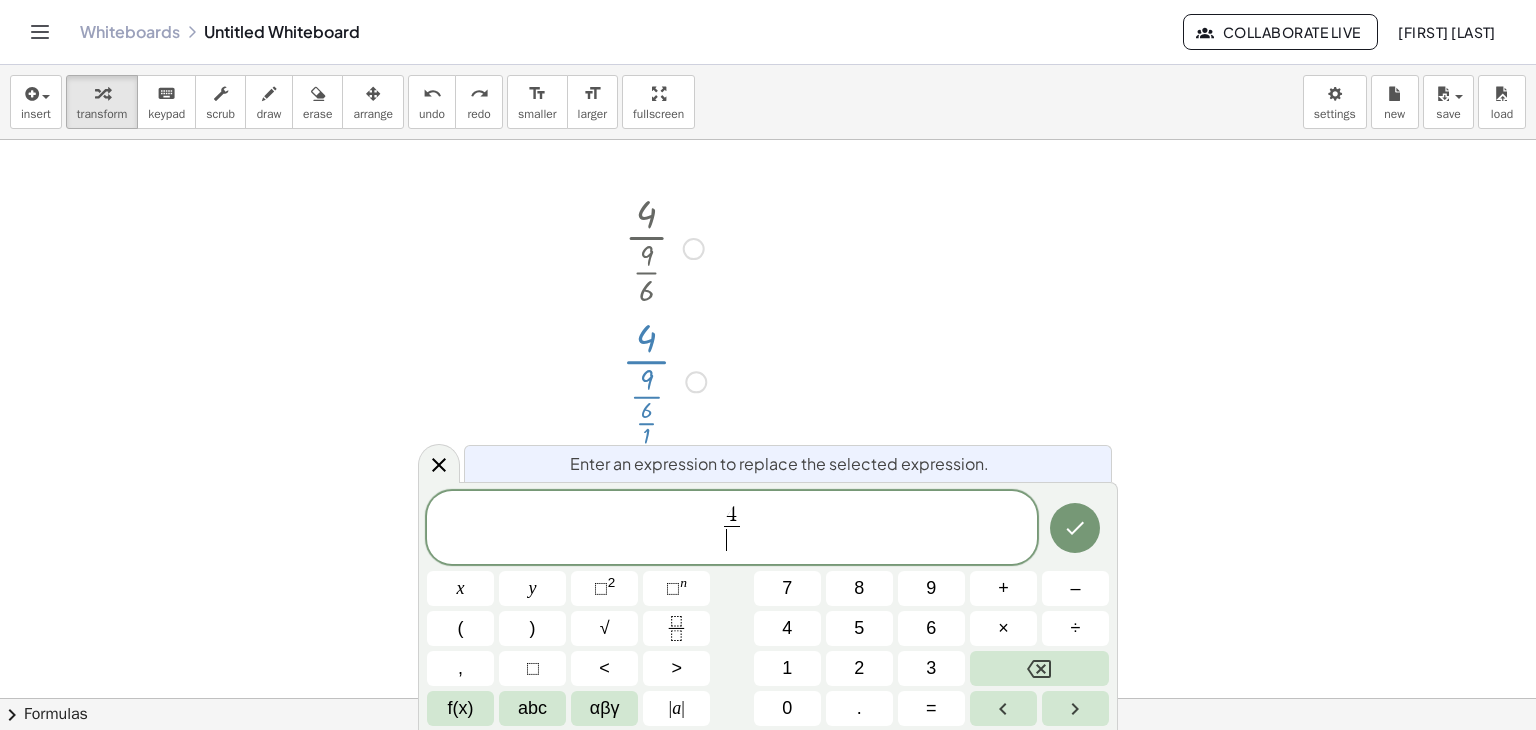click on "​" at bounding box center [731, 539] 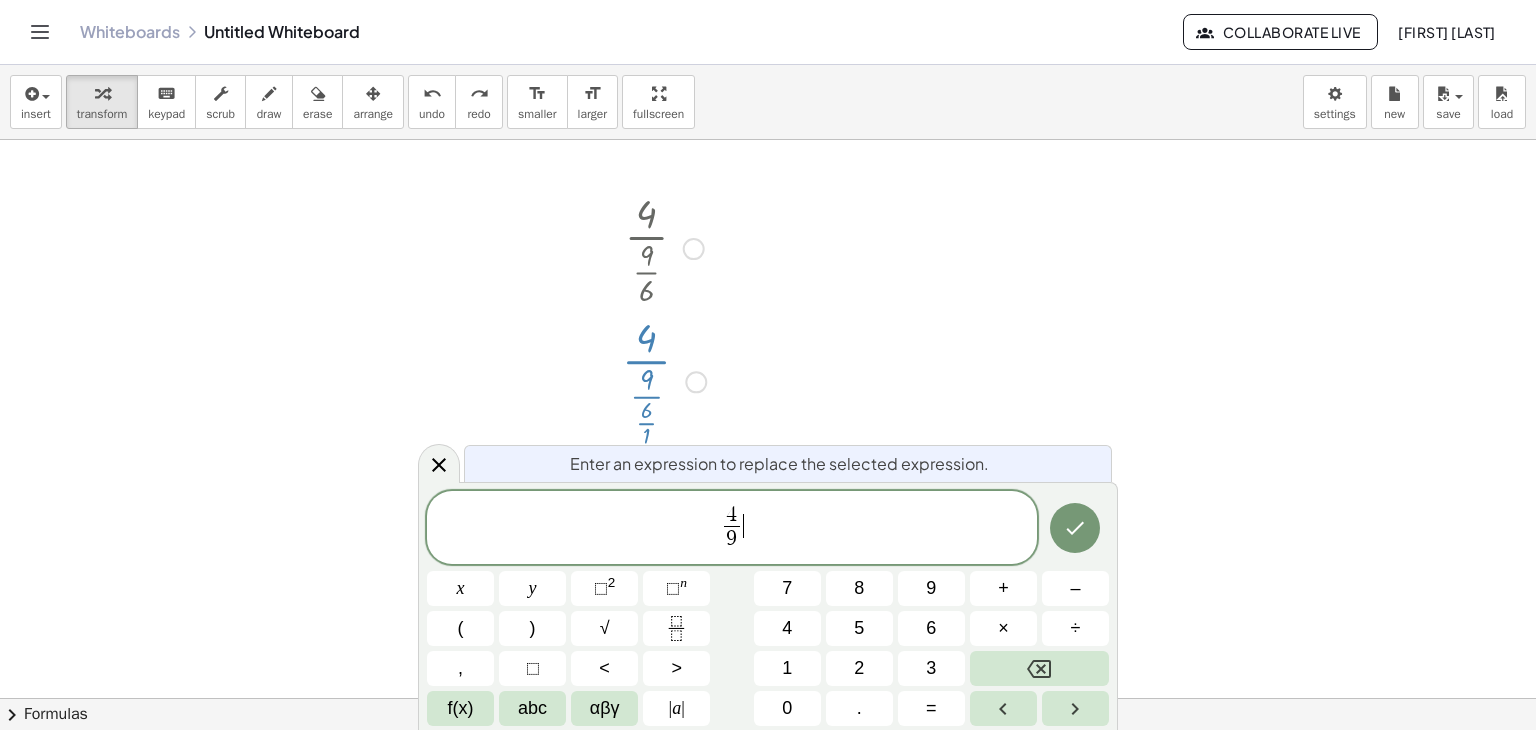 click on "4 9 ​ ​" at bounding box center (732, 529) 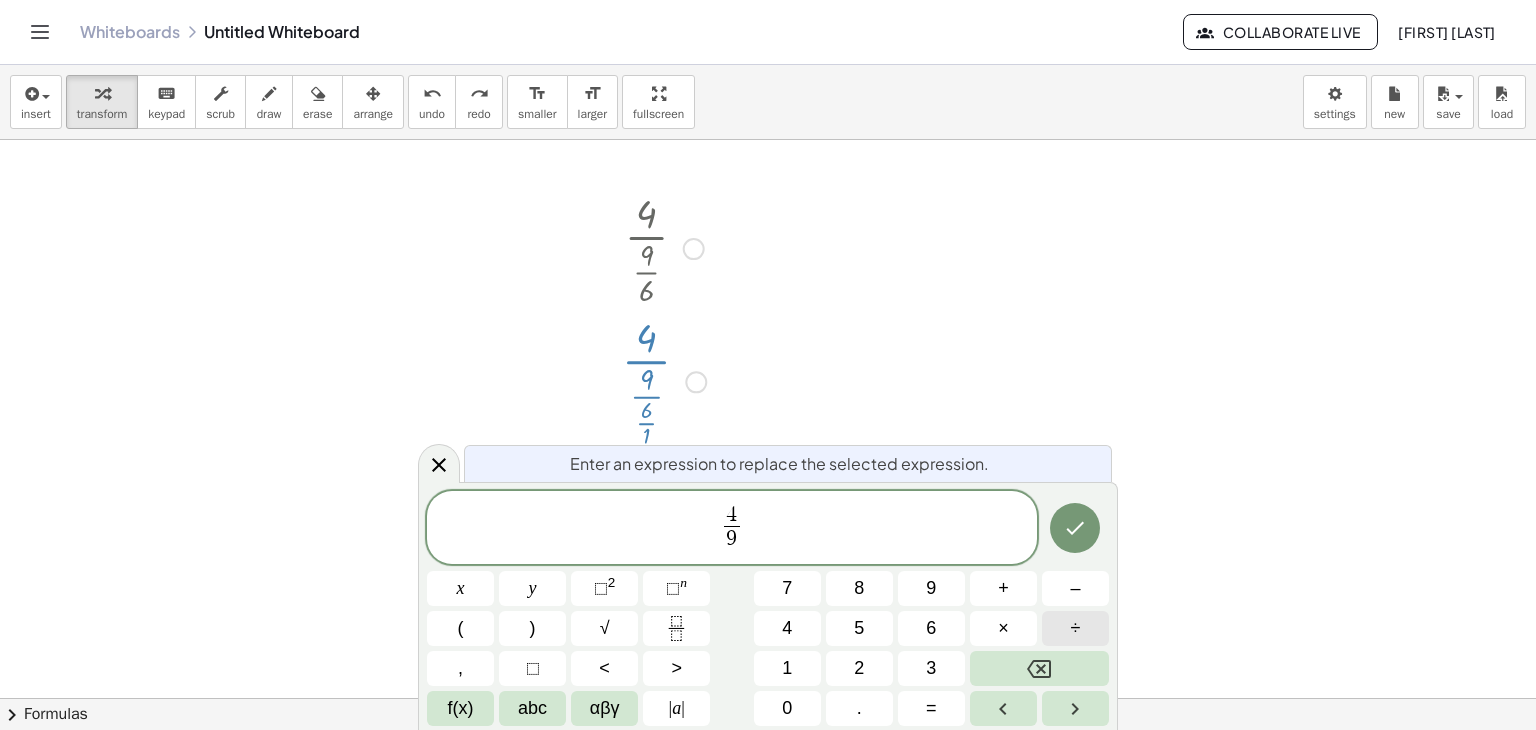 click on "÷" at bounding box center (1075, 628) 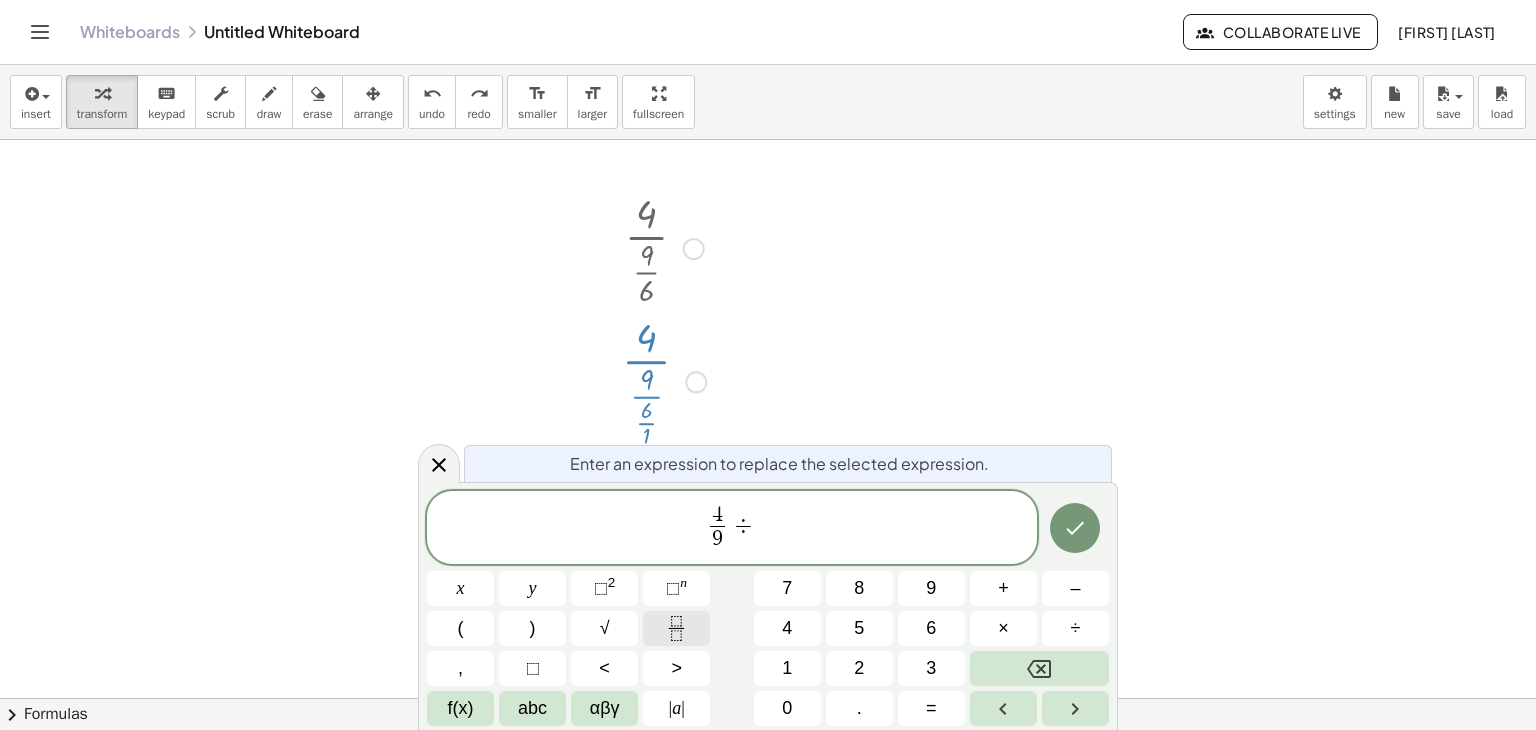 click 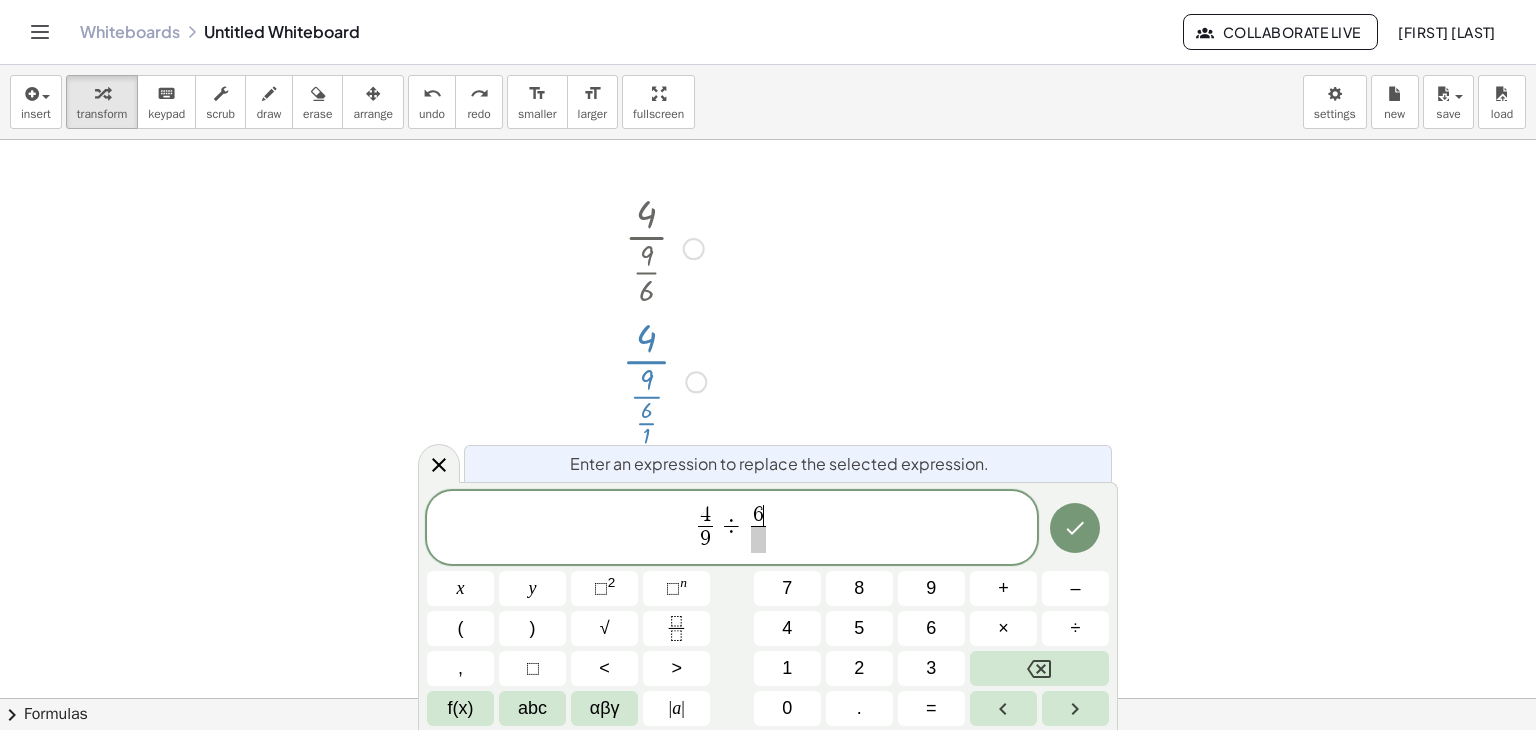 click at bounding box center [758, 539] 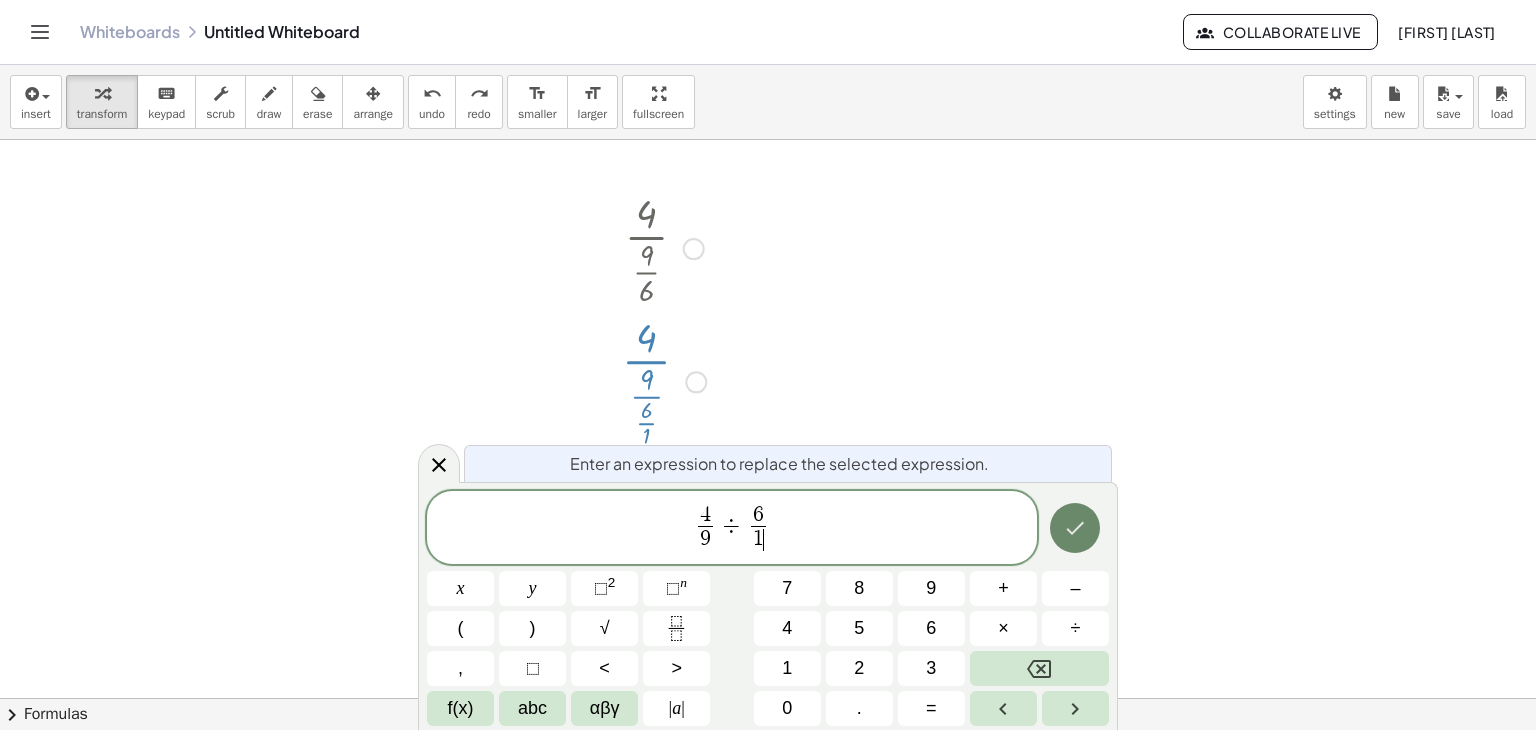 click 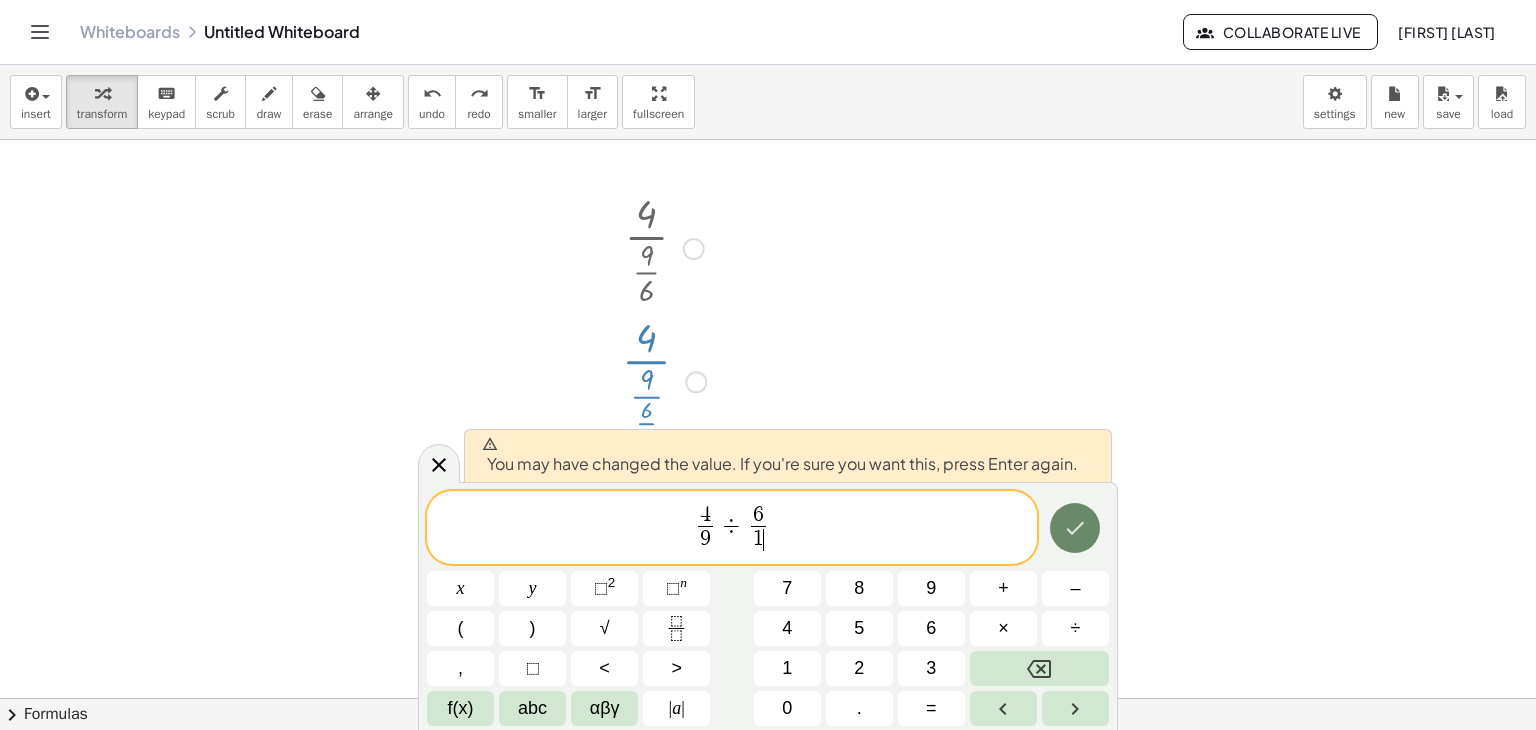 click 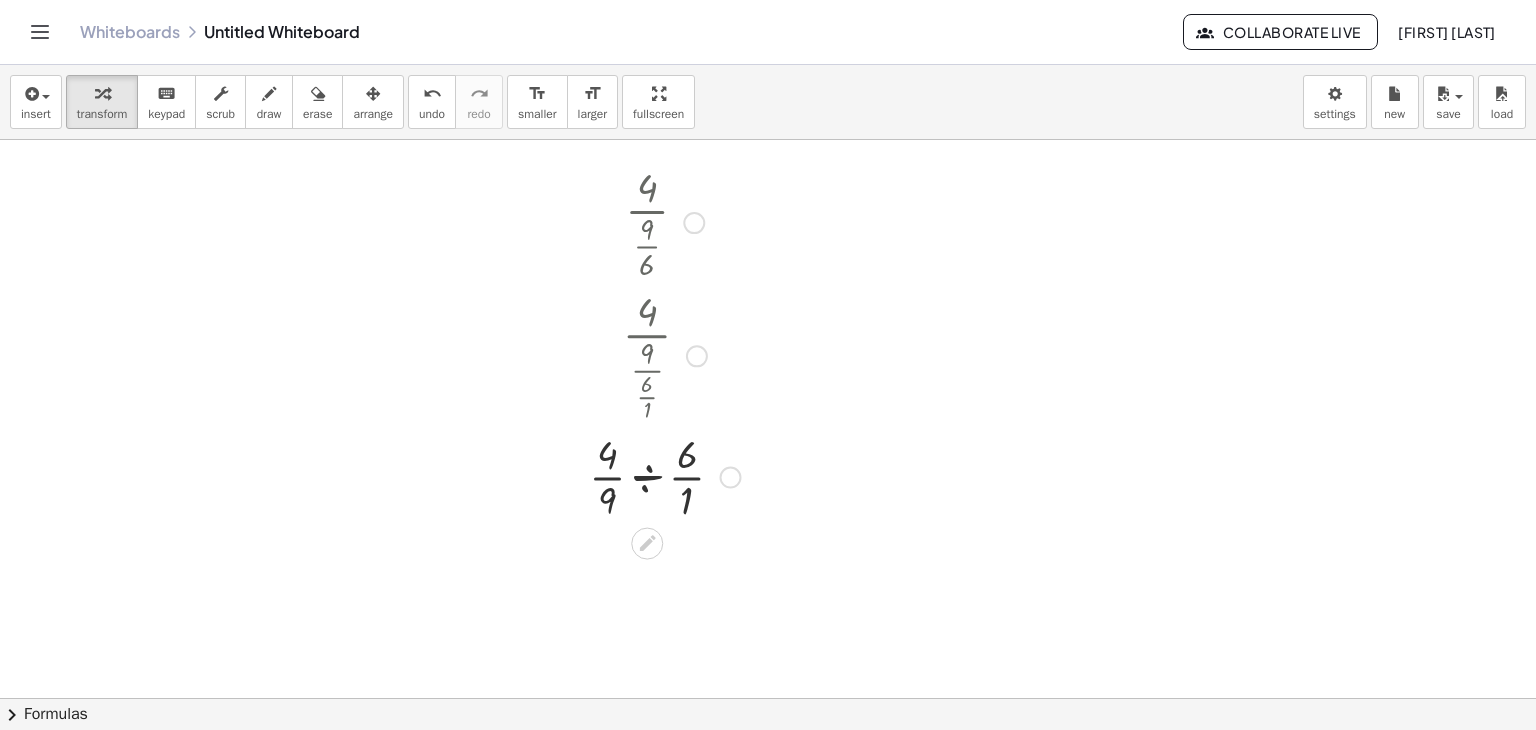 scroll, scrollTop: 200, scrollLeft: 0, axis: vertical 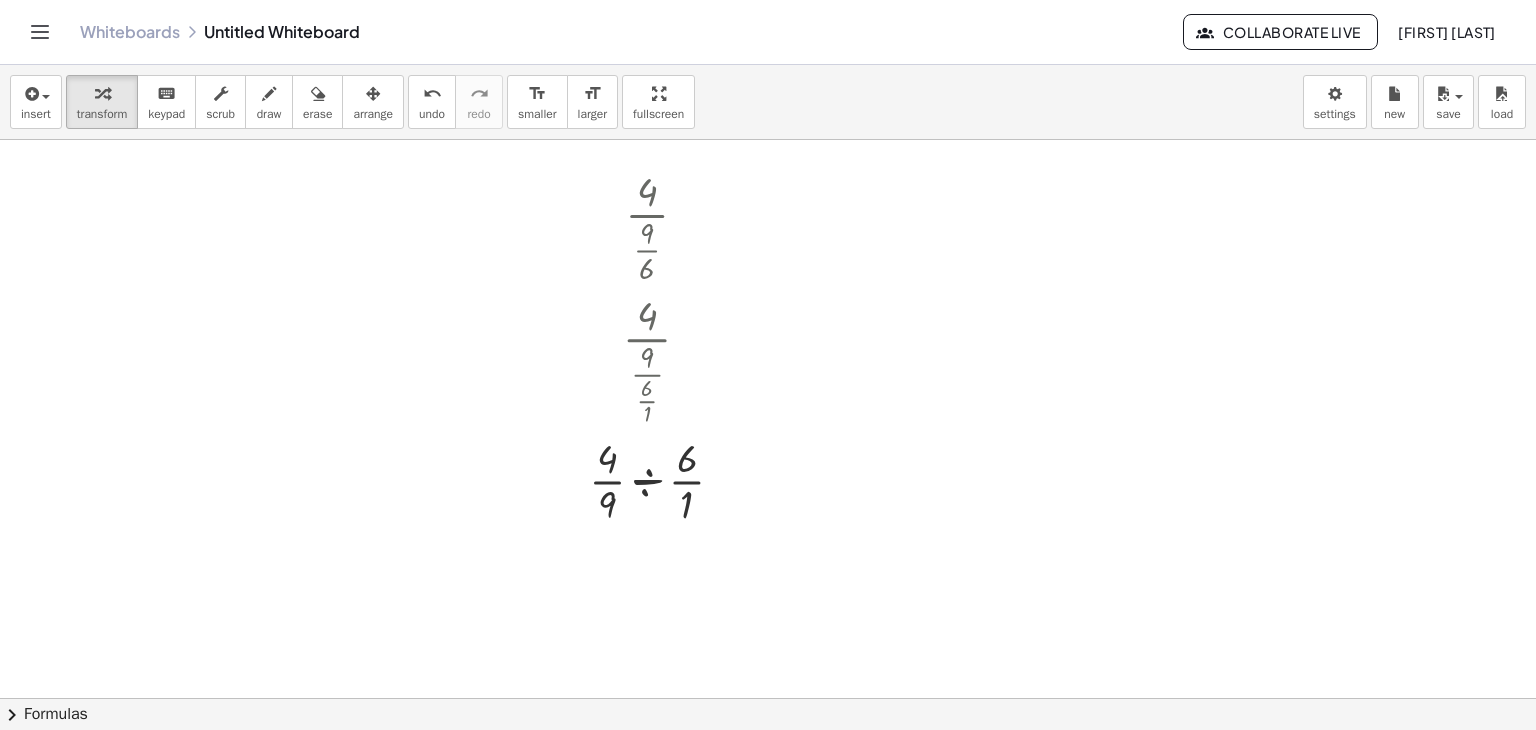 click at bounding box center [768, 563] 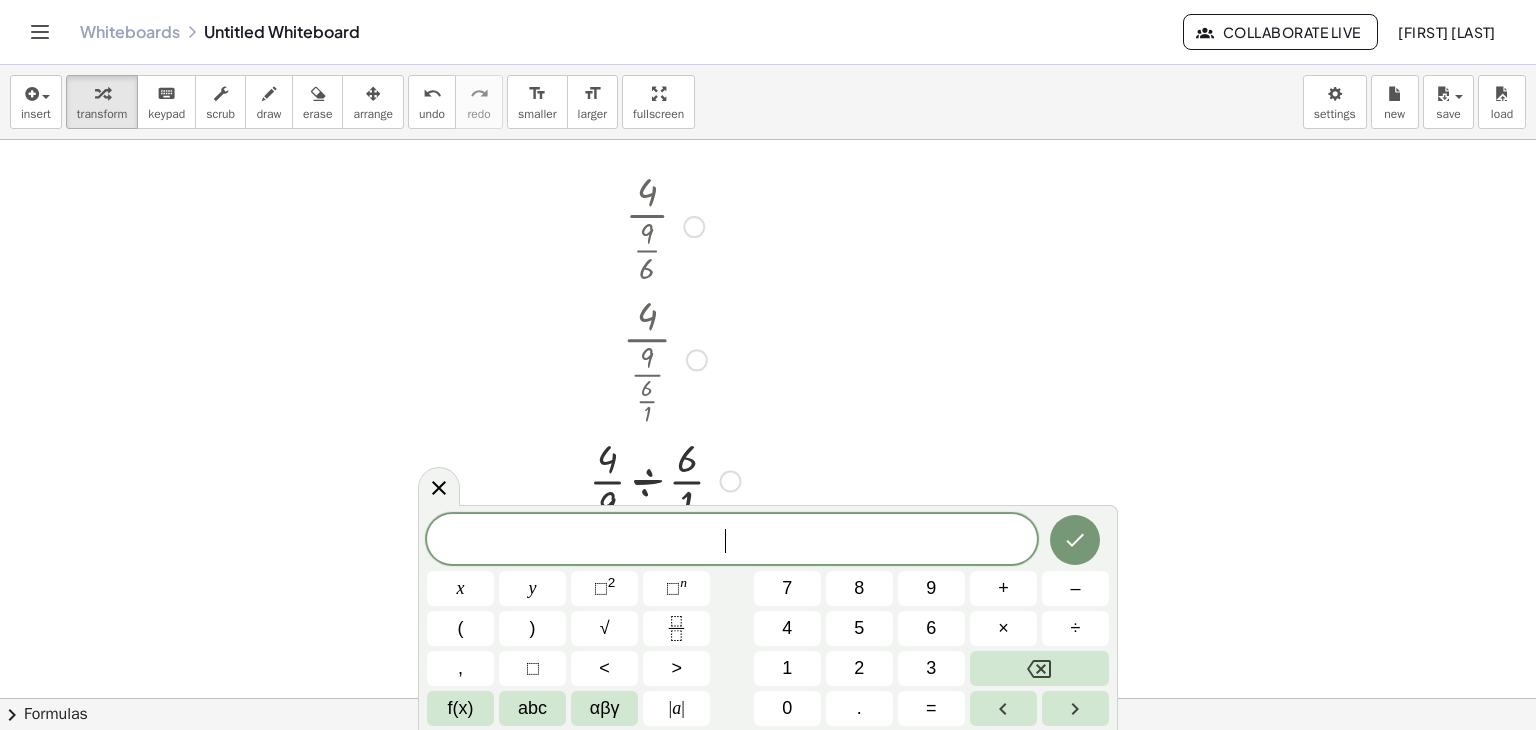 click at bounding box center [665, 479] 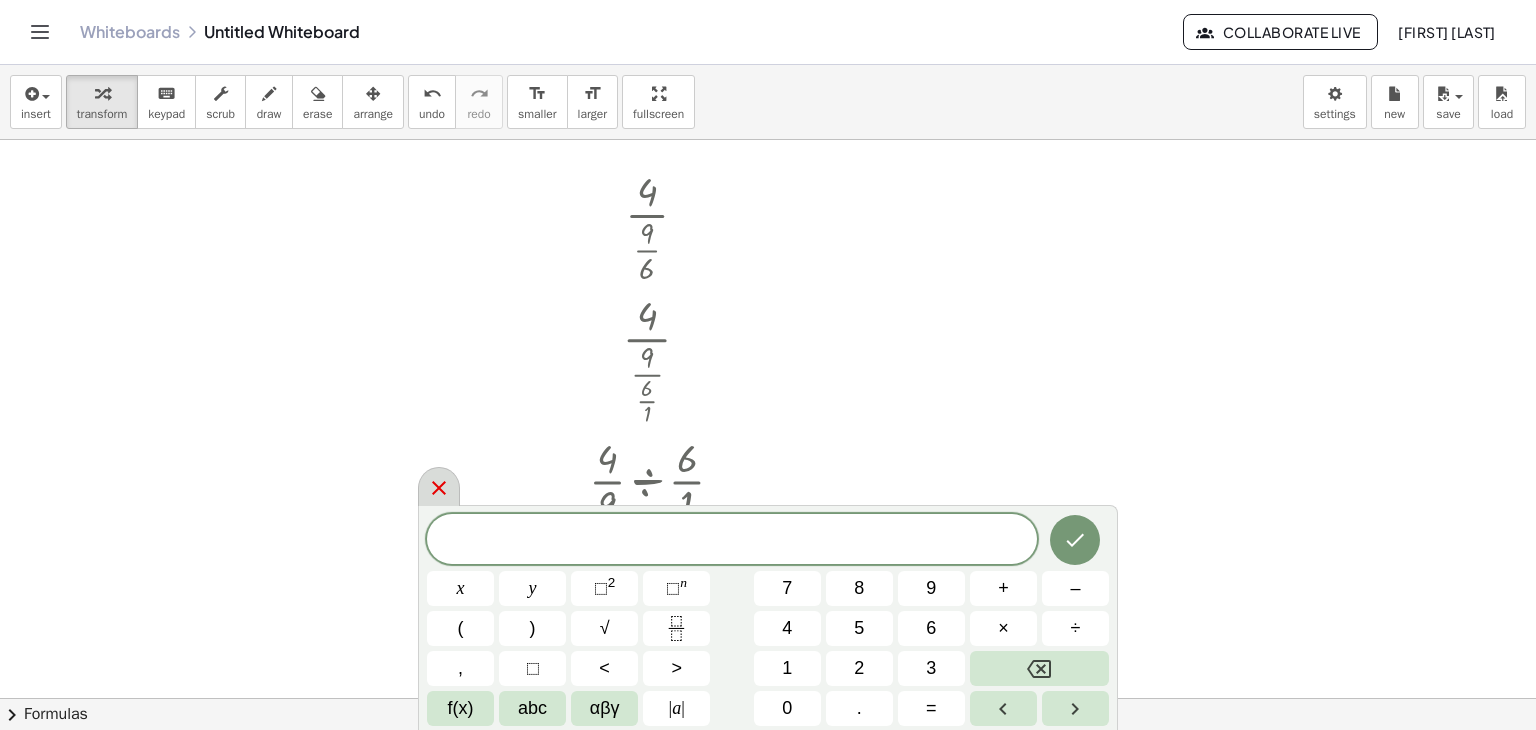 click 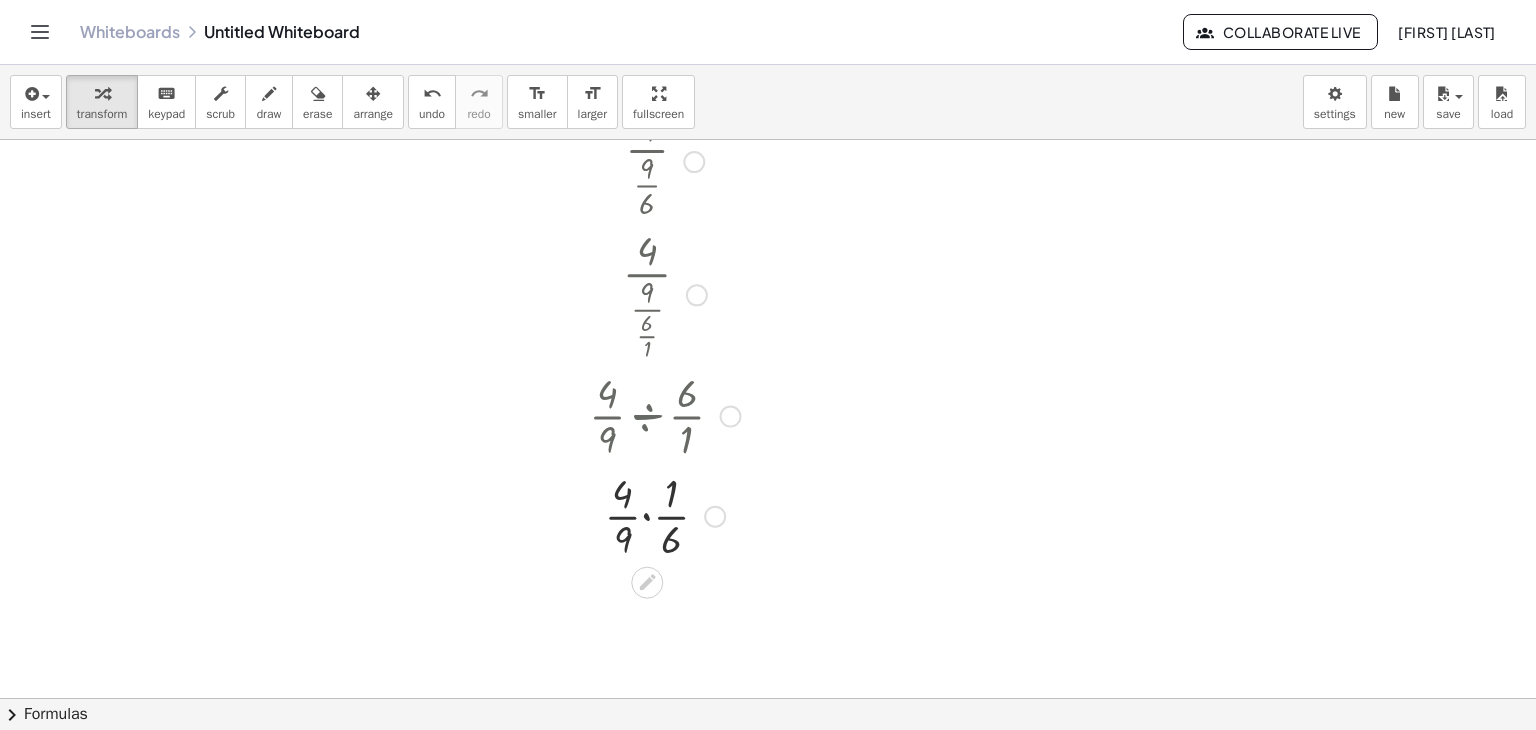 scroll, scrollTop: 300, scrollLeft: 0, axis: vertical 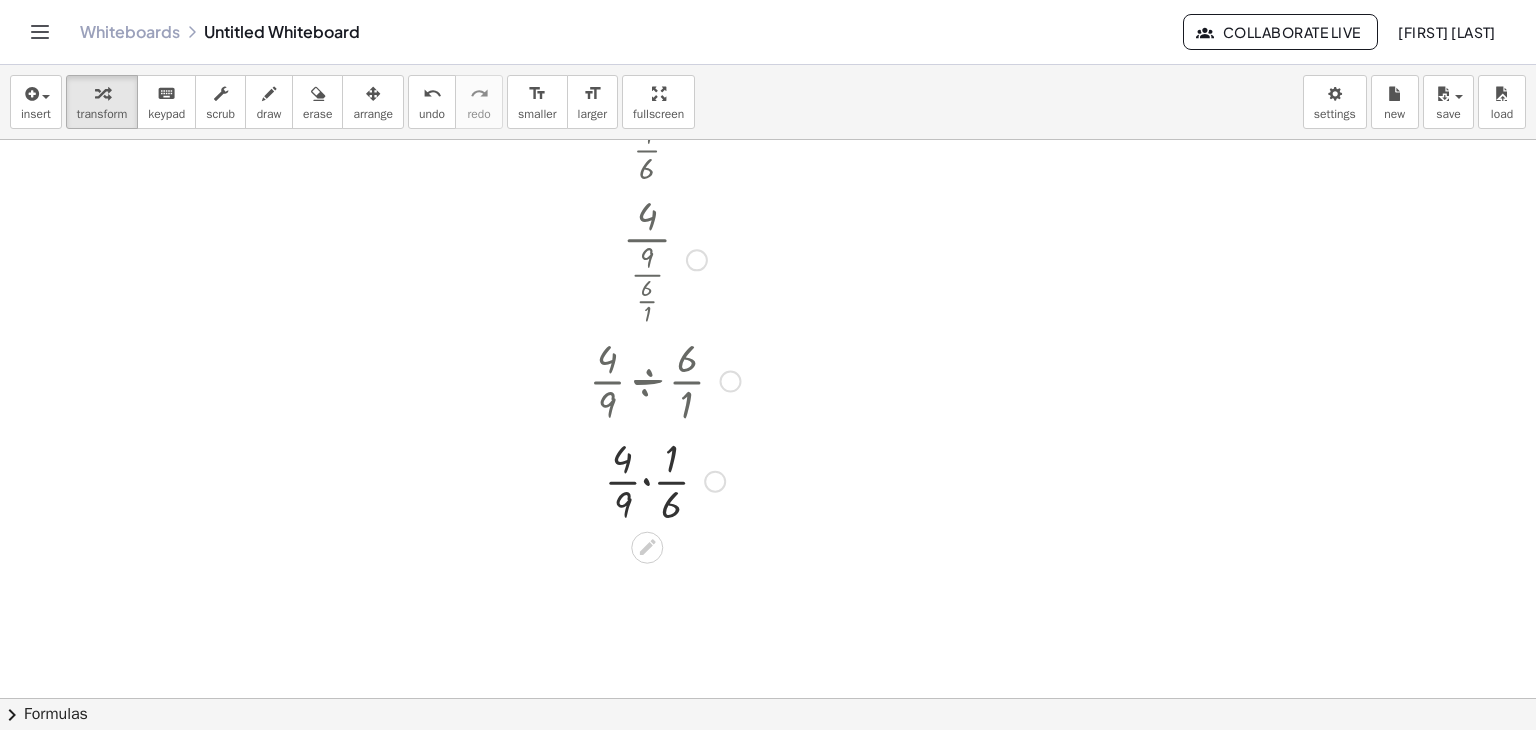 click at bounding box center [665, 479] 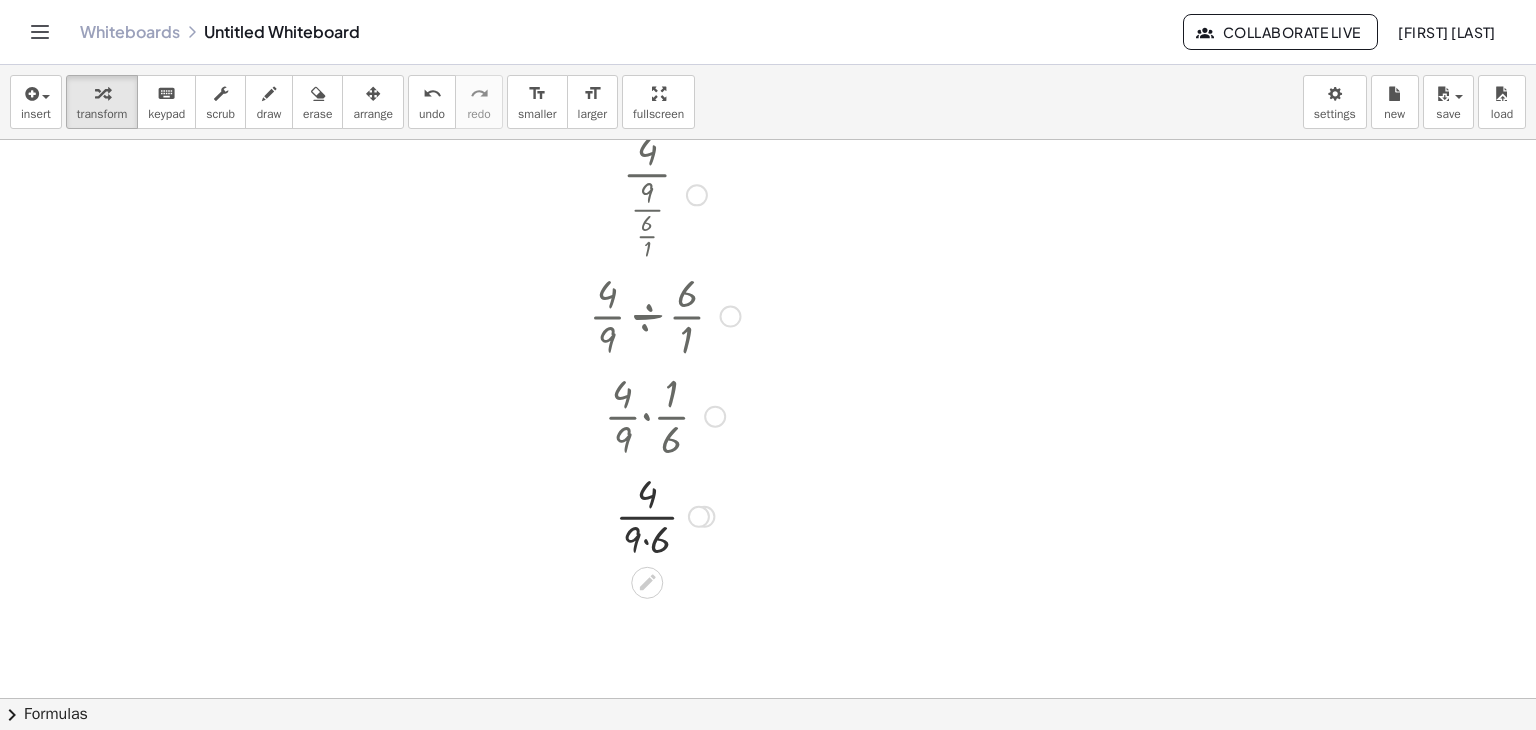 scroll, scrollTop: 400, scrollLeft: 0, axis: vertical 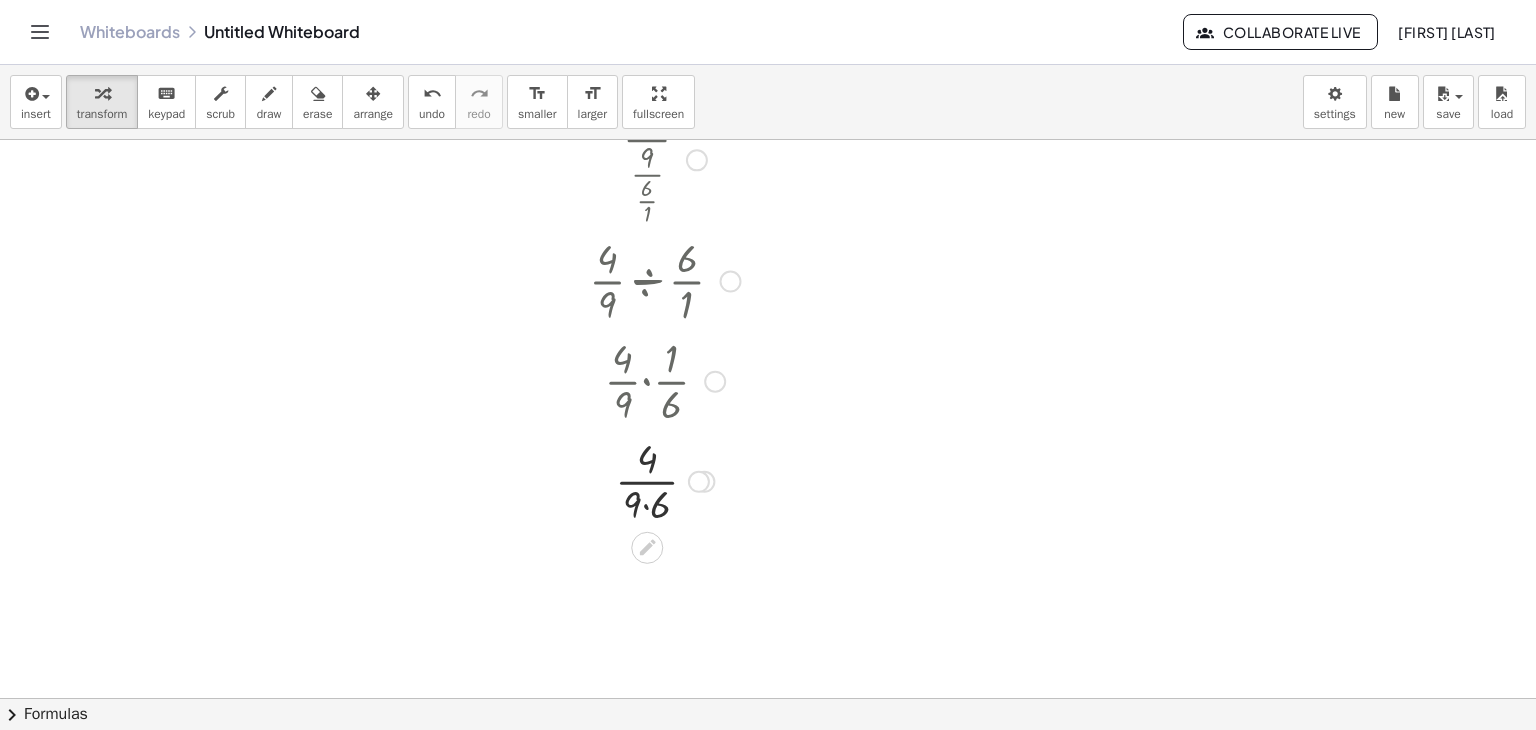 click at bounding box center [665, 480] 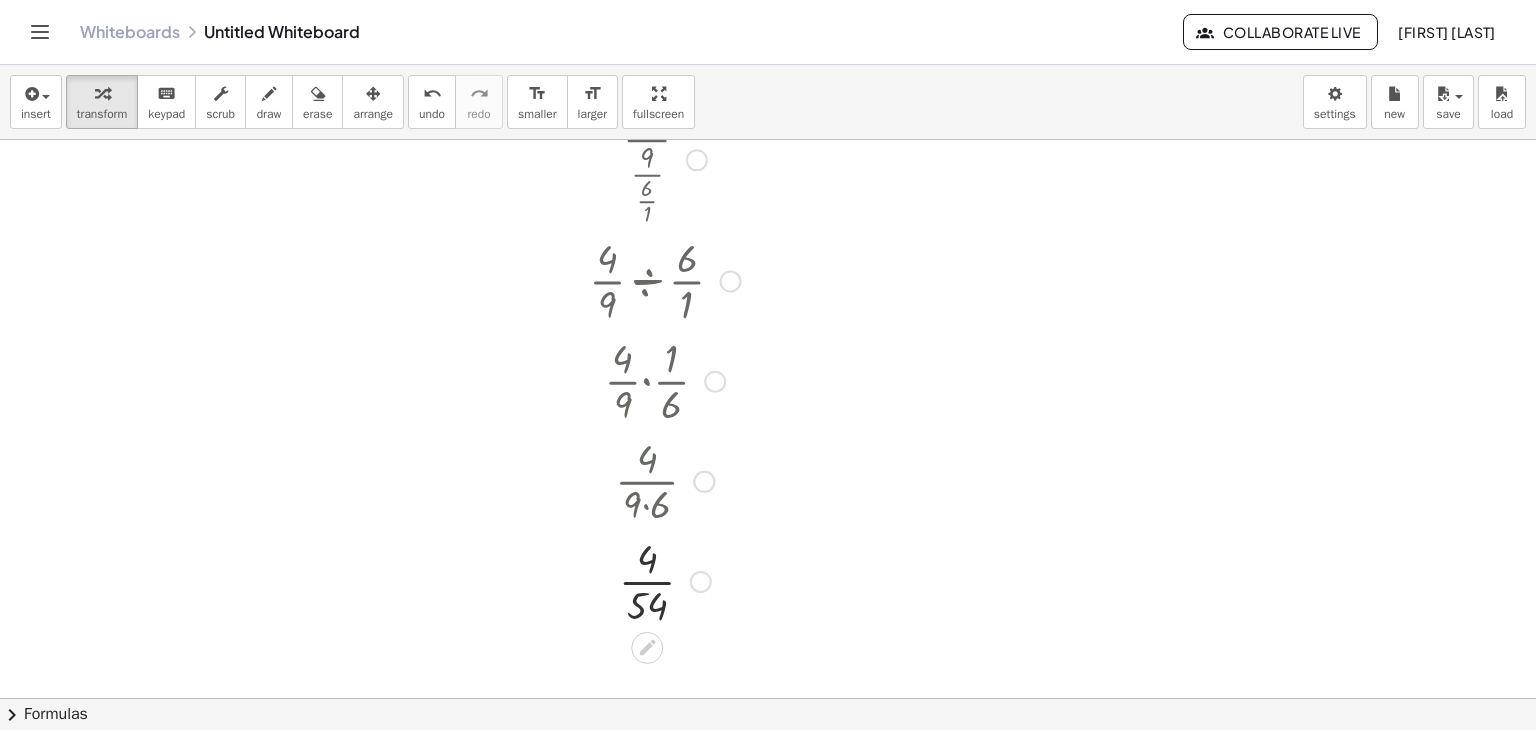 click at bounding box center [665, 580] 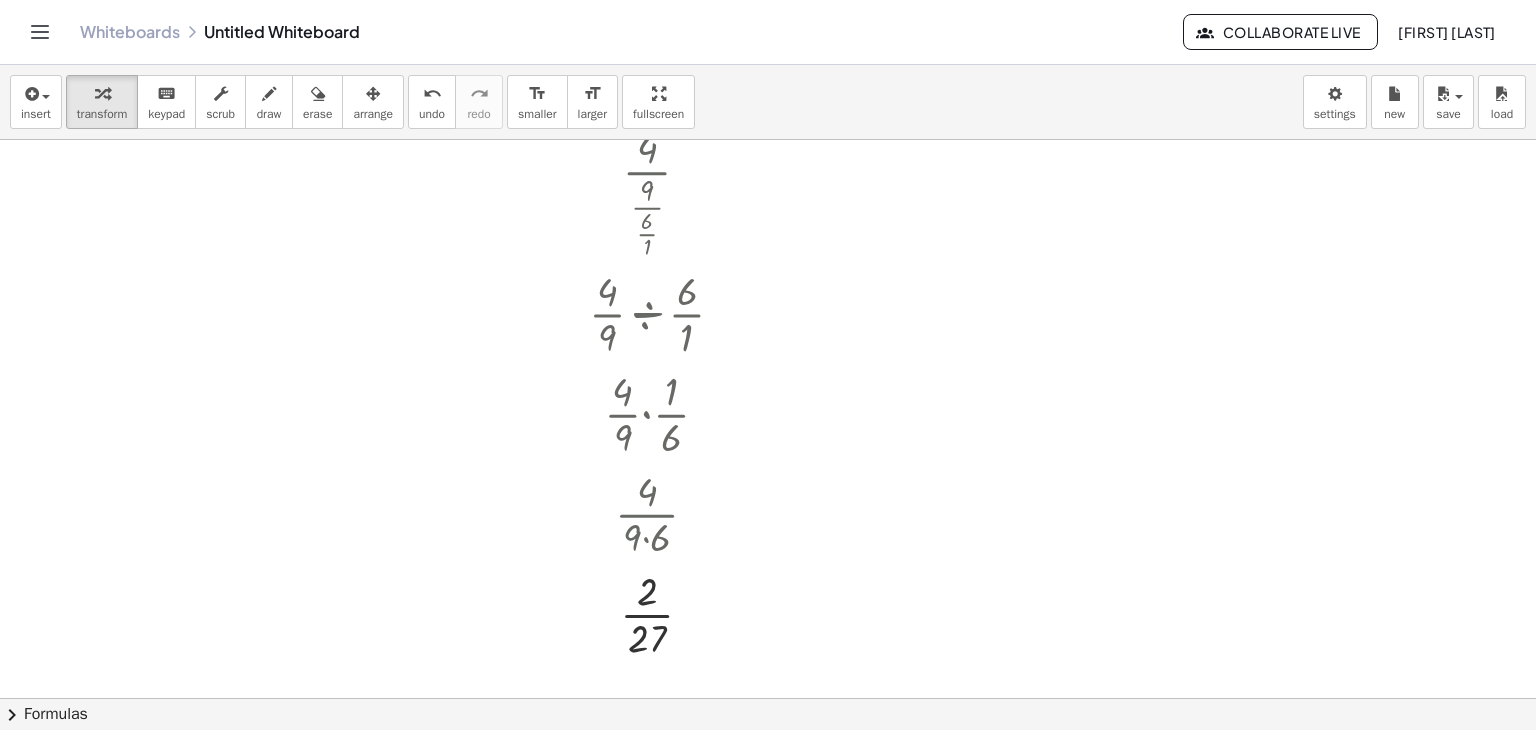 scroll, scrollTop: 400, scrollLeft: 0, axis: vertical 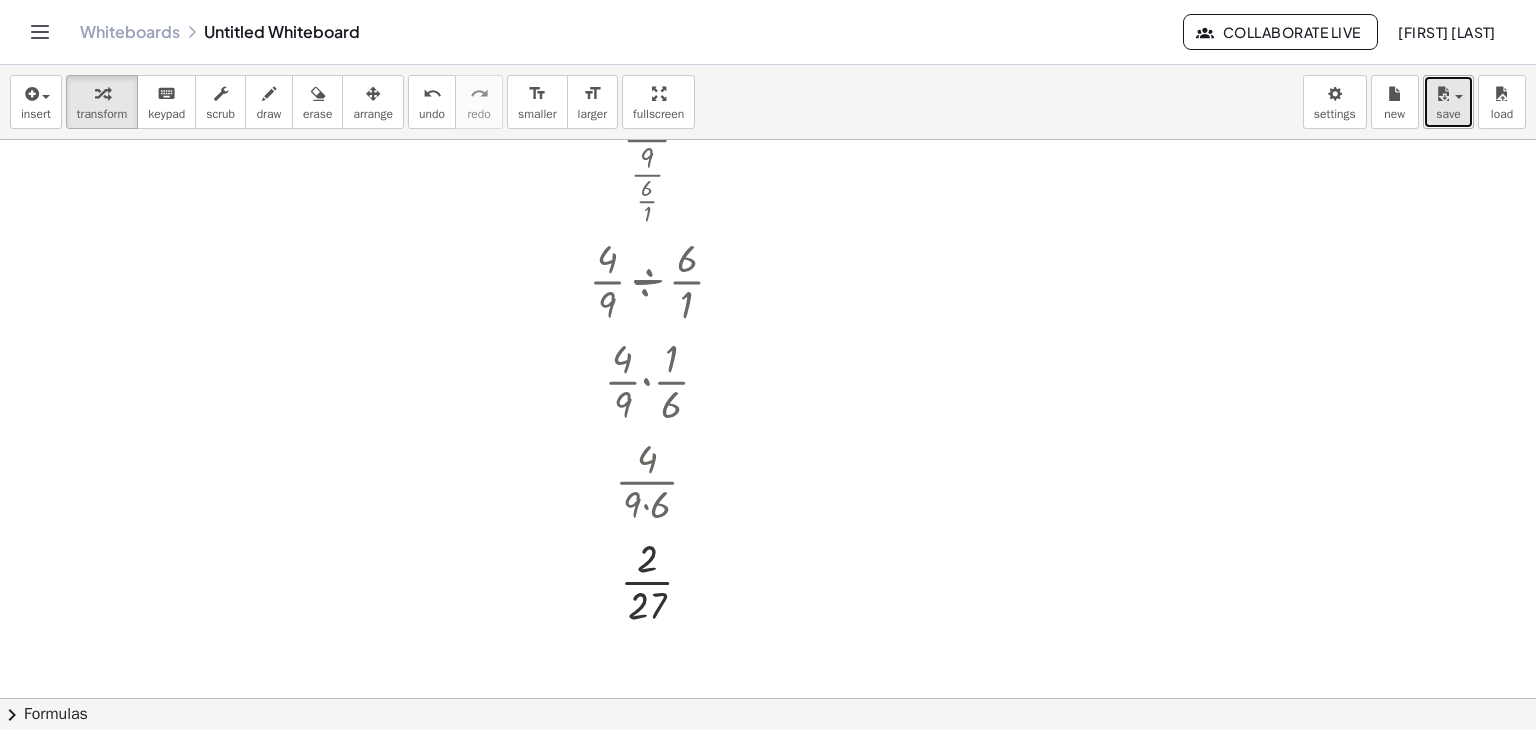 click on "save" at bounding box center [1448, 102] 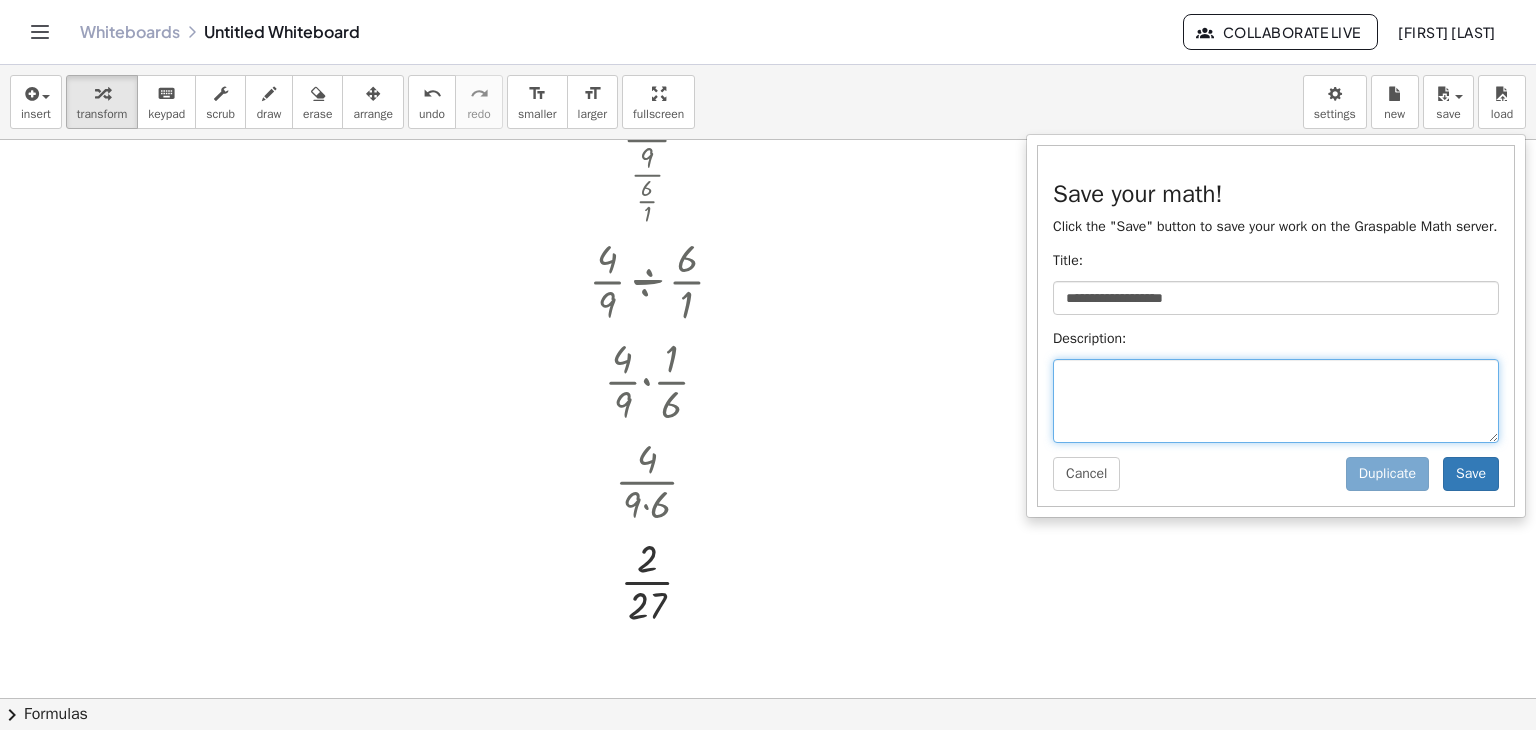 click at bounding box center [1276, 401] 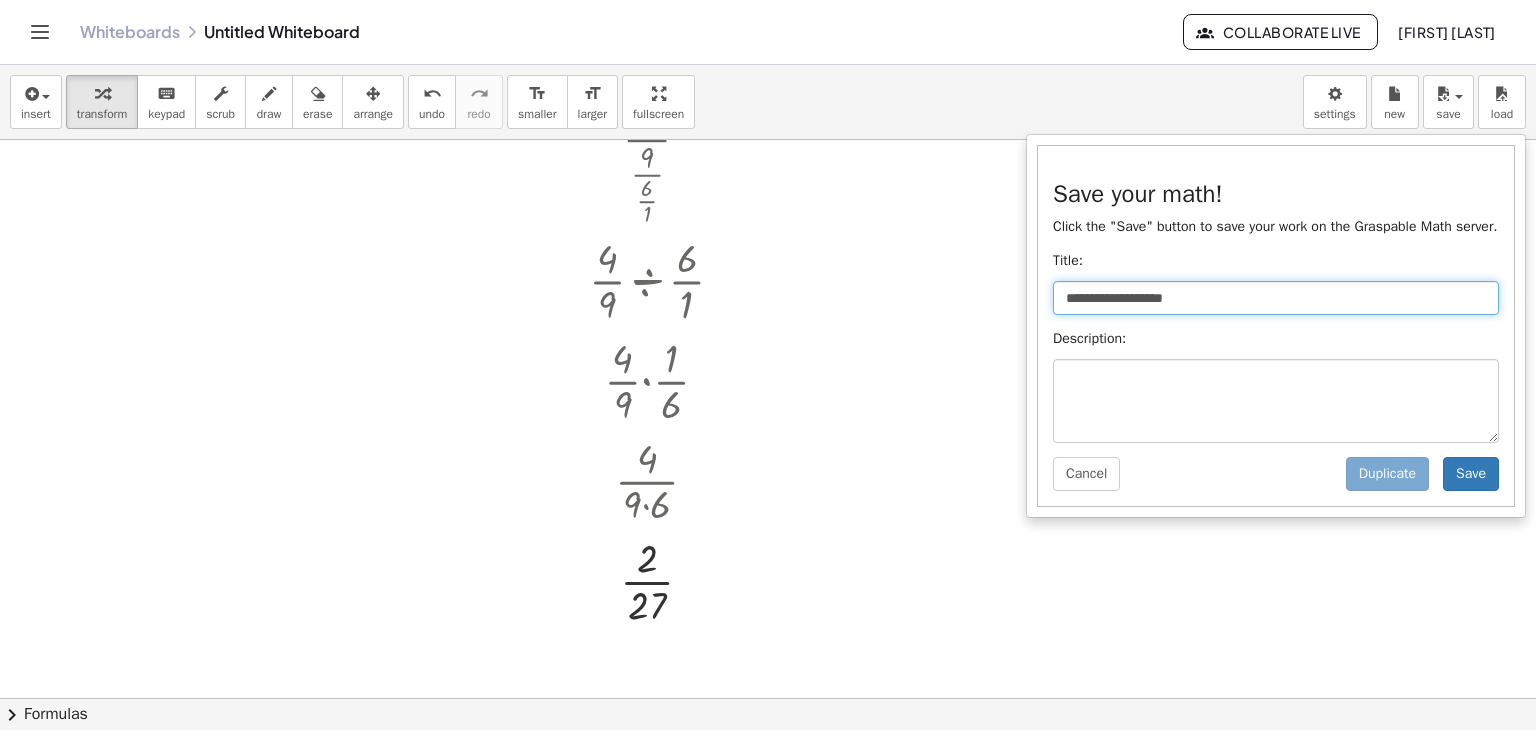 click on "**********" at bounding box center [1276, 298] 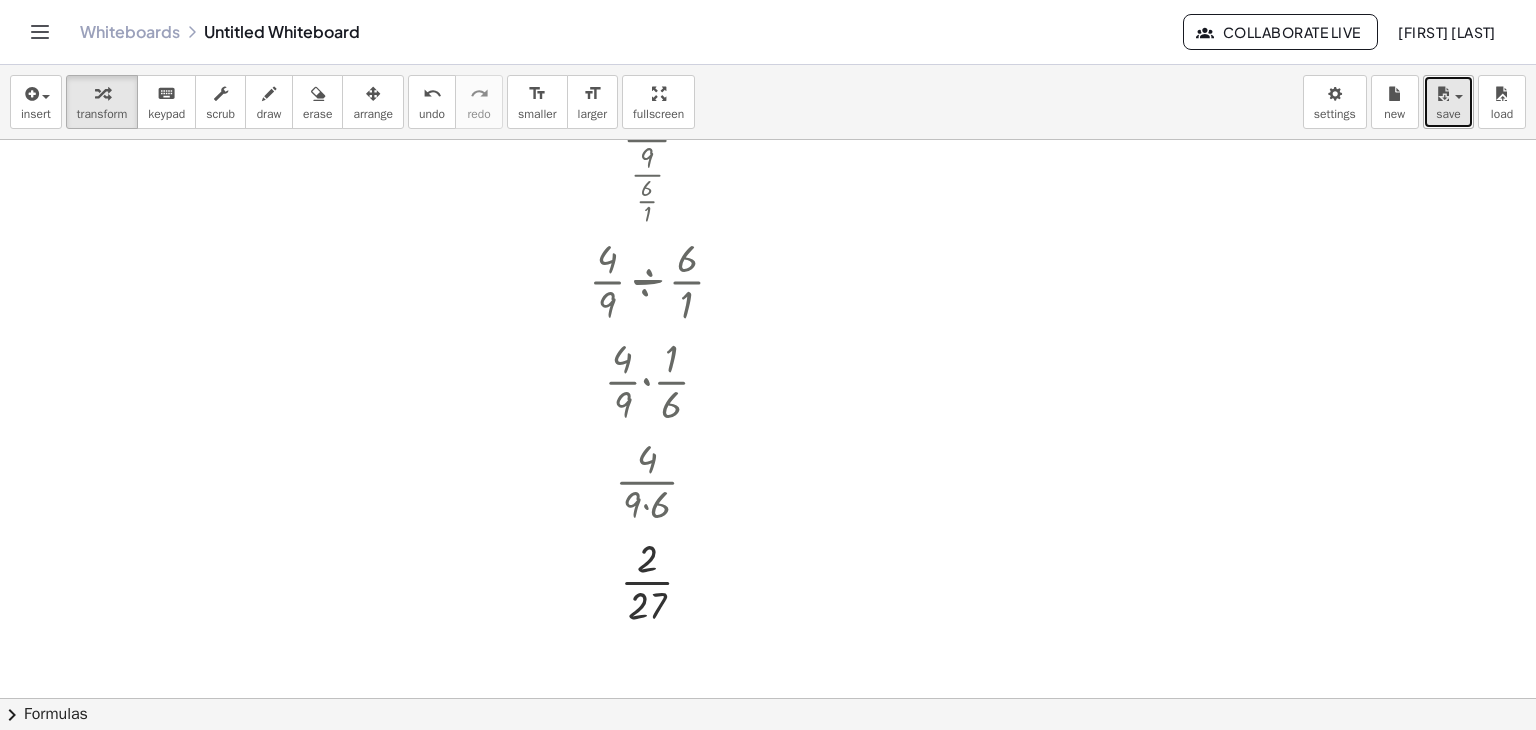 click at bounding box center (1443, 94) 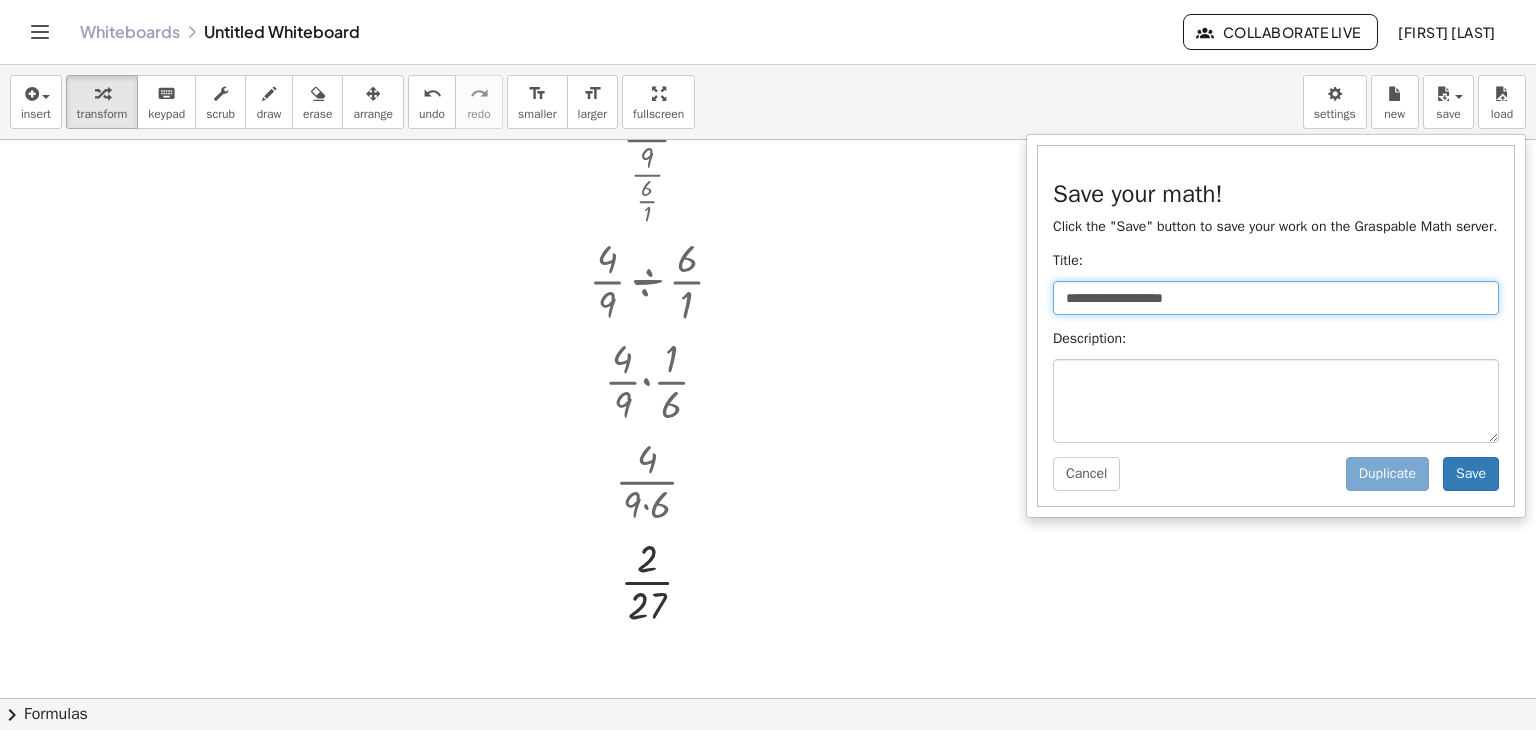 drag, startPoint x: 1200, startPoint y: 291, endPoint x: 1061, endPoint y: 305, distance: 139.70326 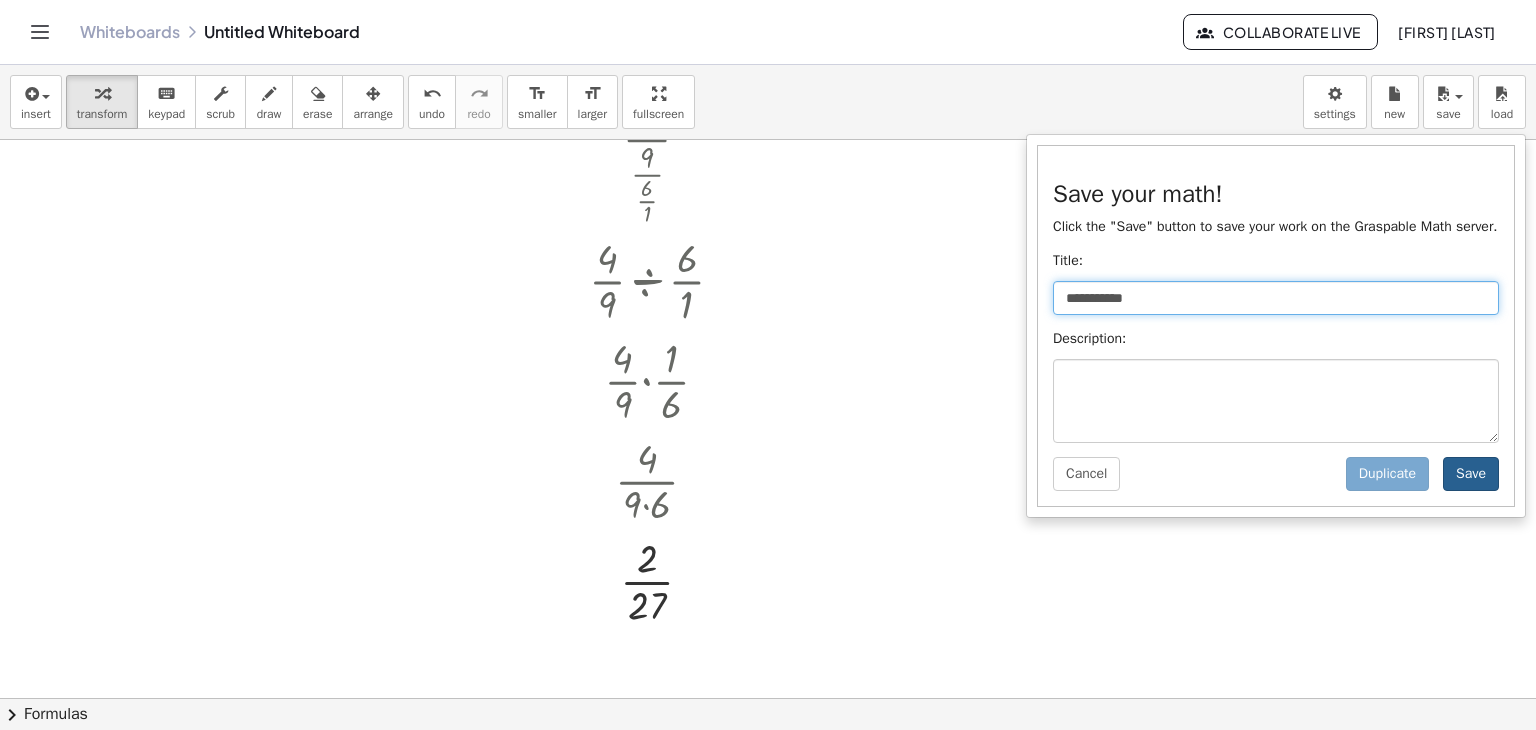 type on "**********" 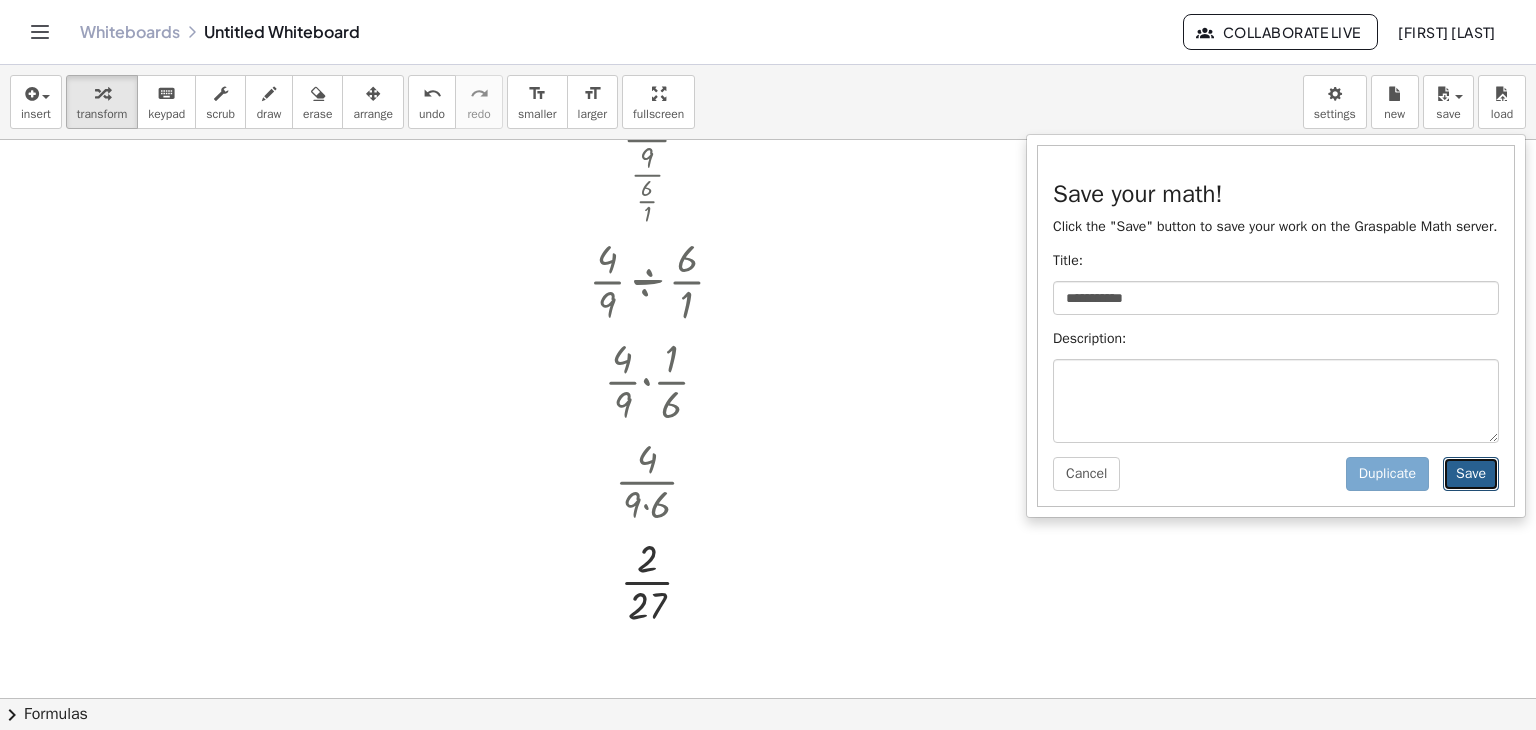 click on "Save" at bounding box center (1471, 474) 